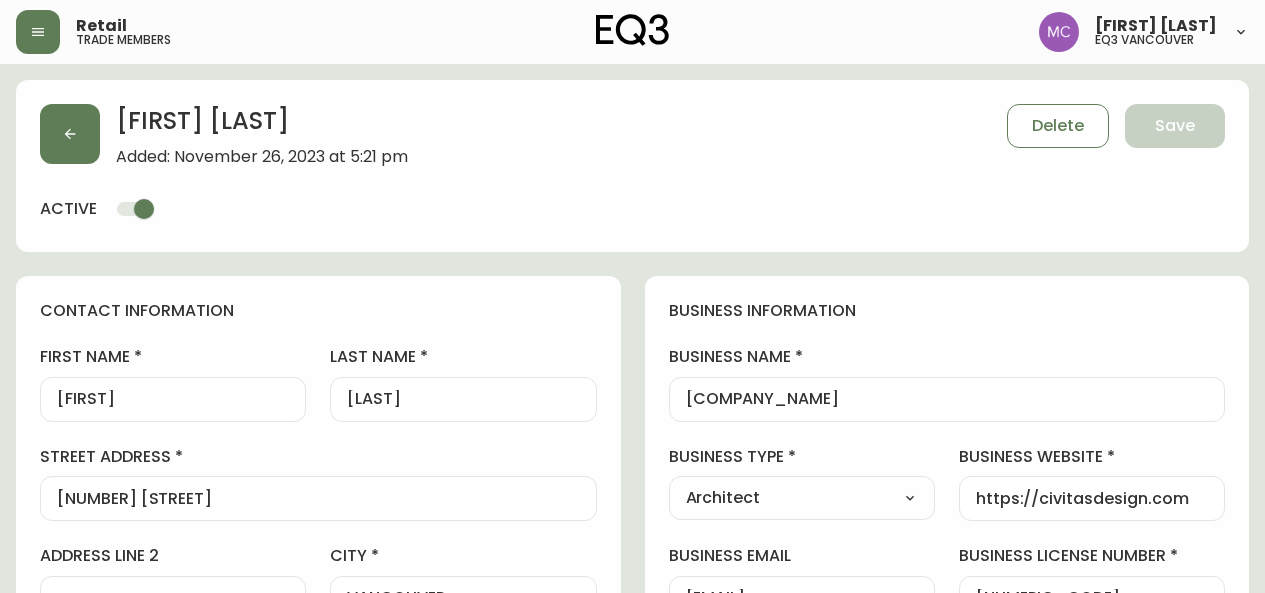 select on "[STATE]" 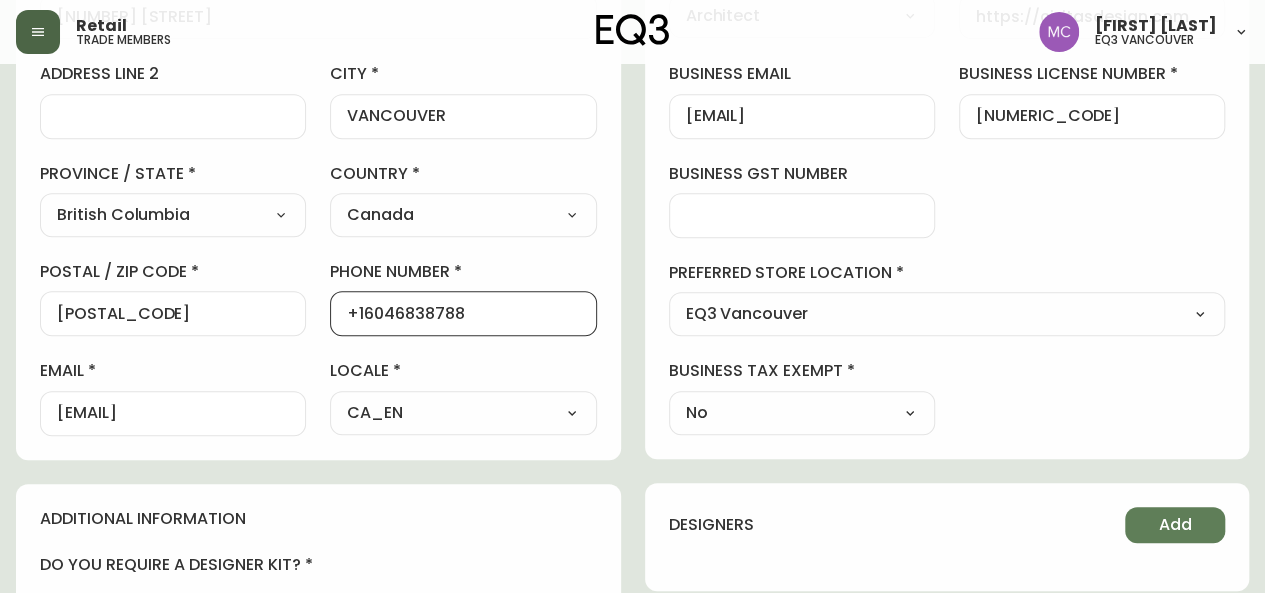 click at bounding box center (38, 32) 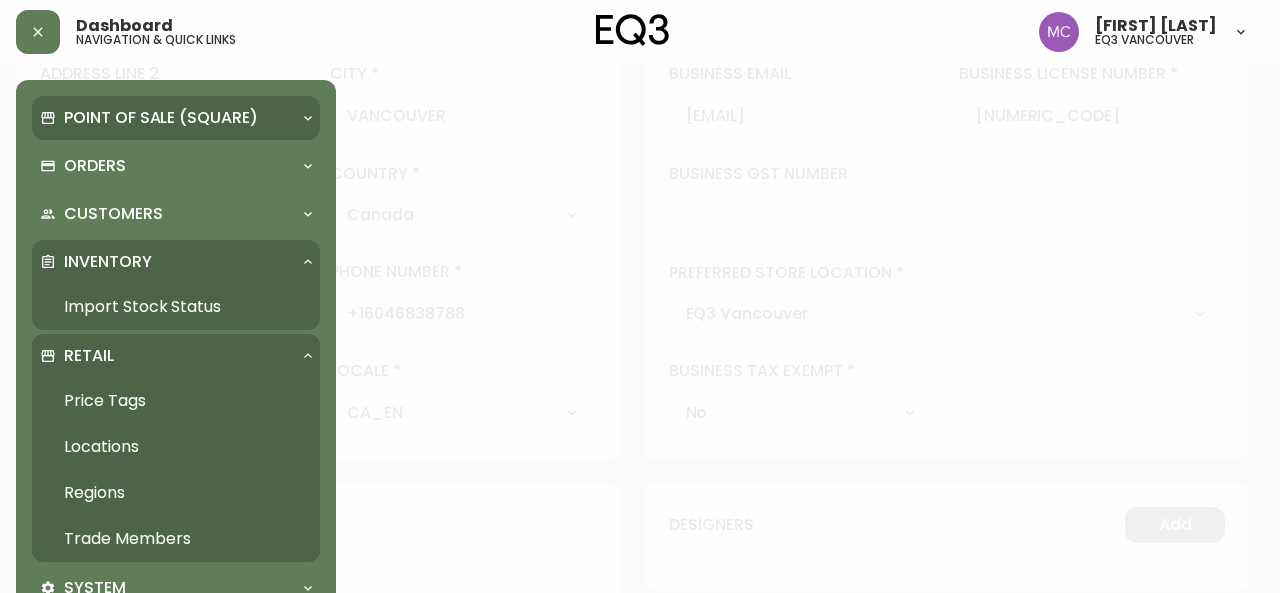 scroll, scrollTop: 483, scrollLeft: 0, axis: vertical 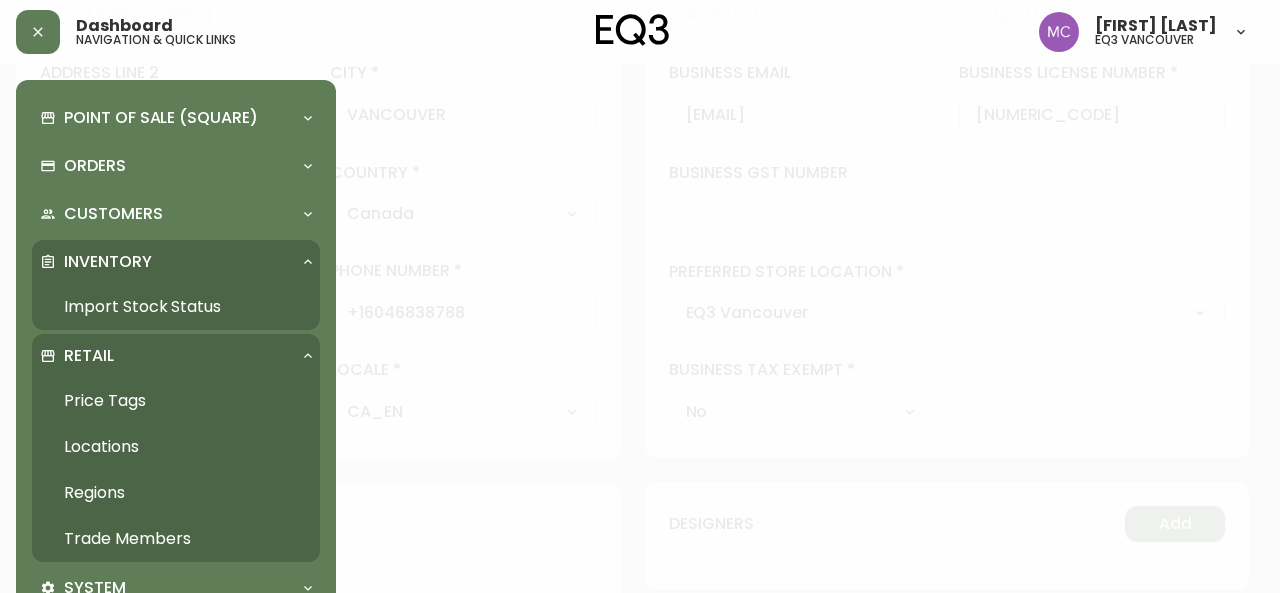 click on "Trade Members" at bounding box center (176, 539) 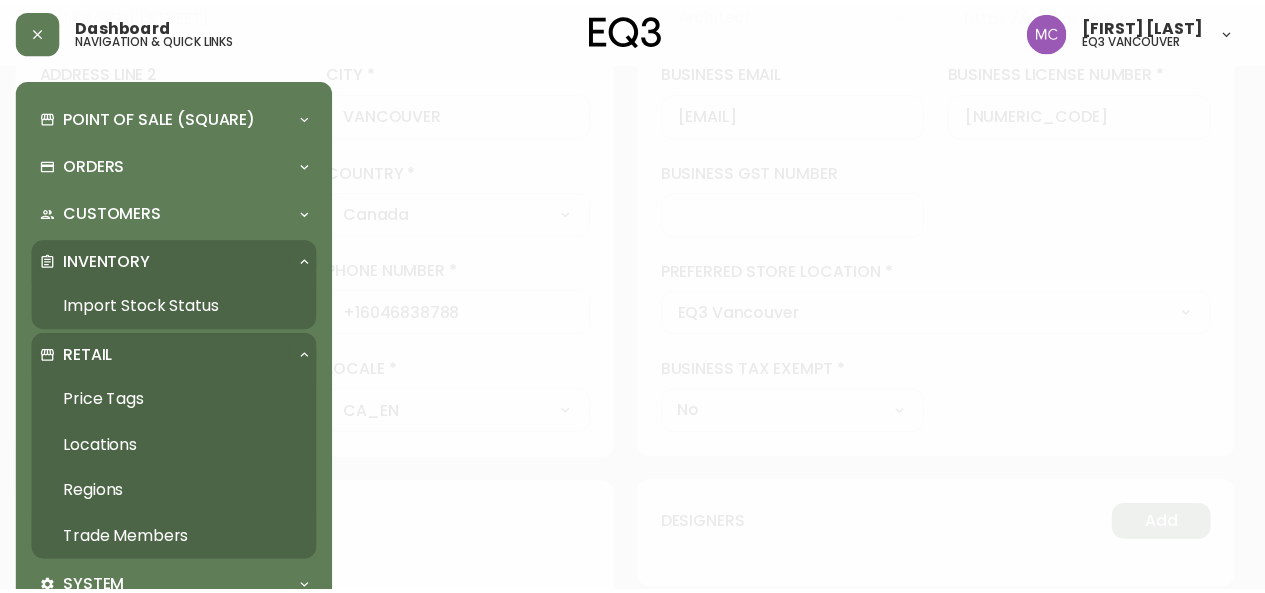 scroll, scrollTop: 0, scrollLeft: 0, axis: both 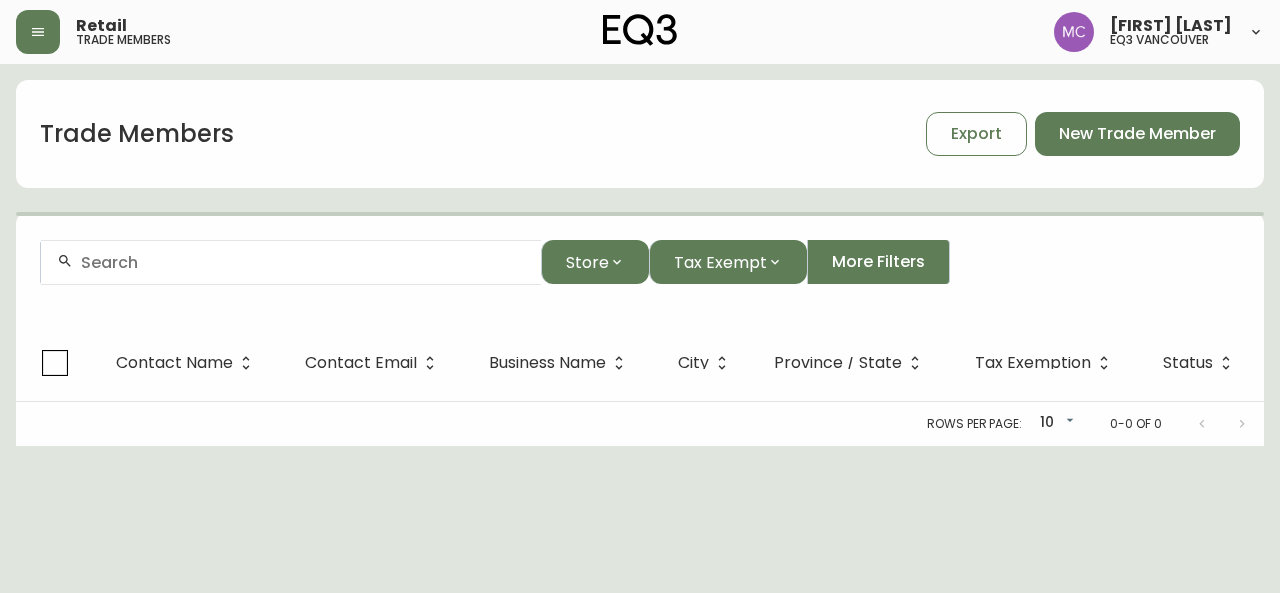 click at bounding box center (291, 262) 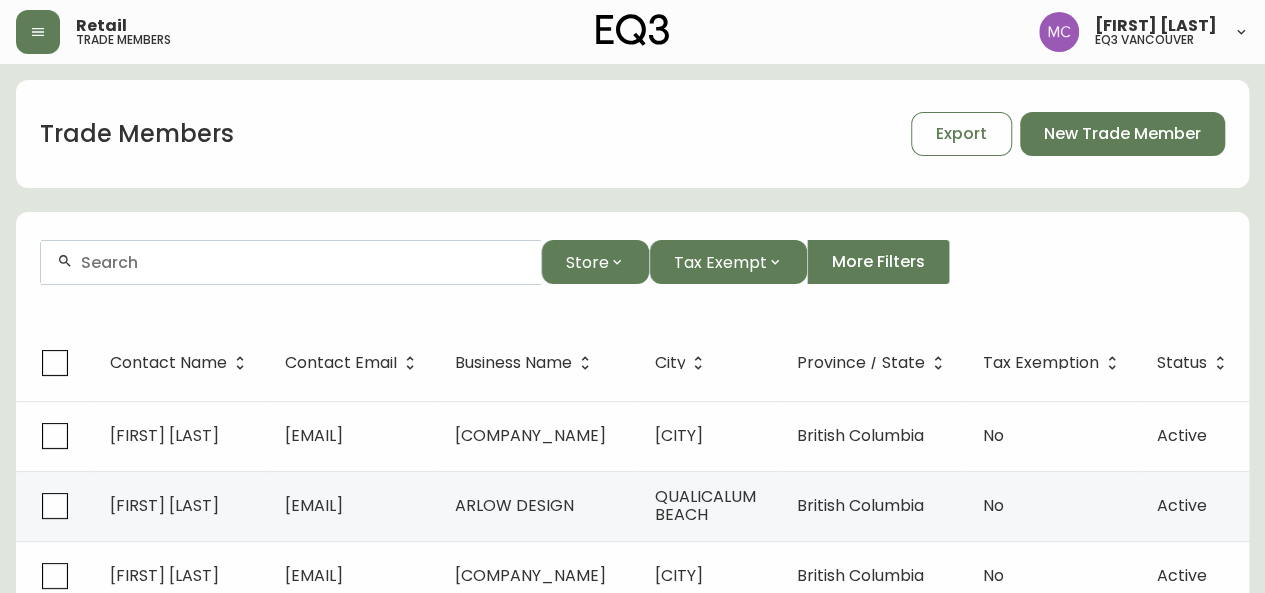 paste on "[FIRST] [LAST] - independent design consultant" 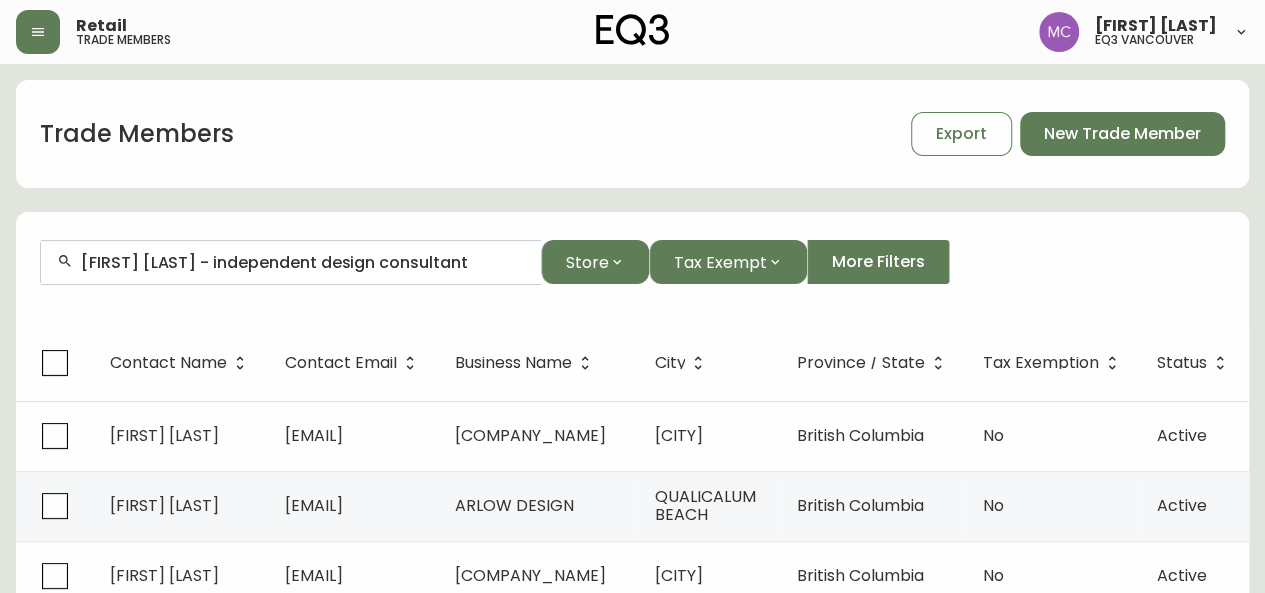 click on "[FIRST] [LAST] - independent design consultant" at bounding box center [291, 262] 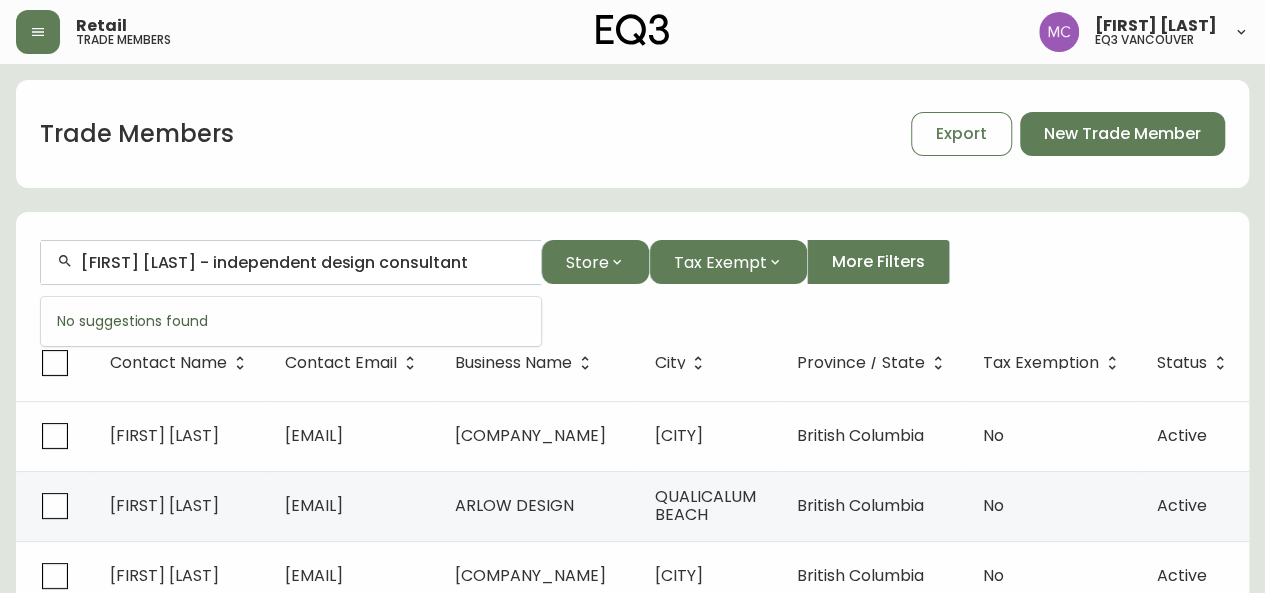 type on "[FIRST] [LAST] - independent design consultant" 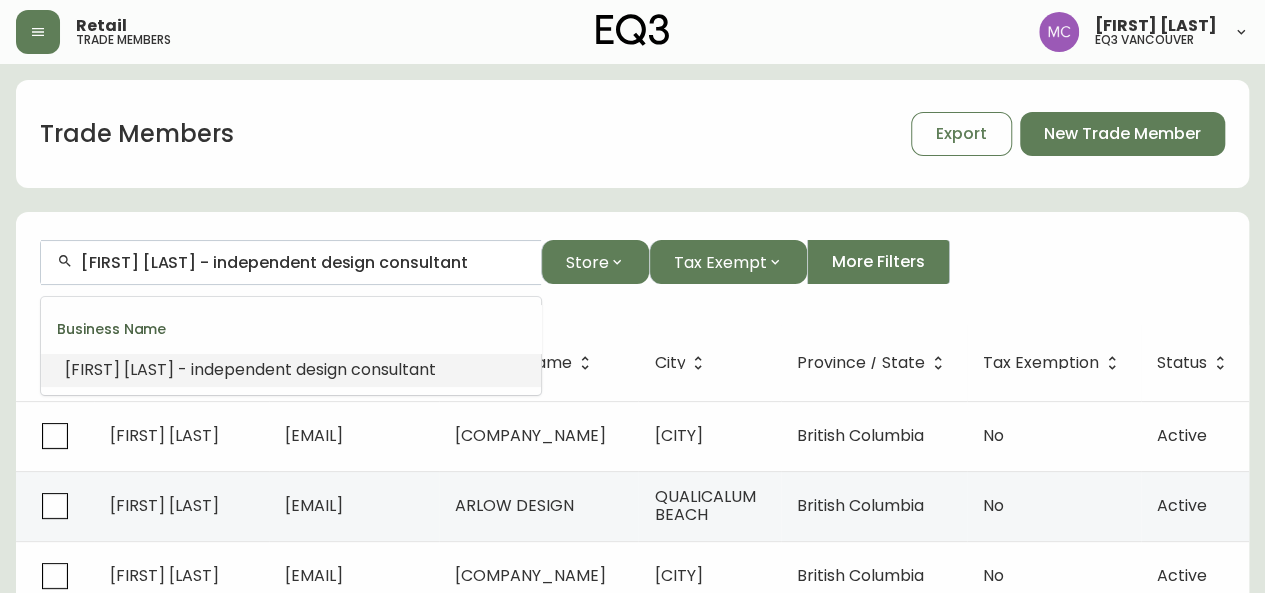 click on "independent" at bounding box center (241, 369) 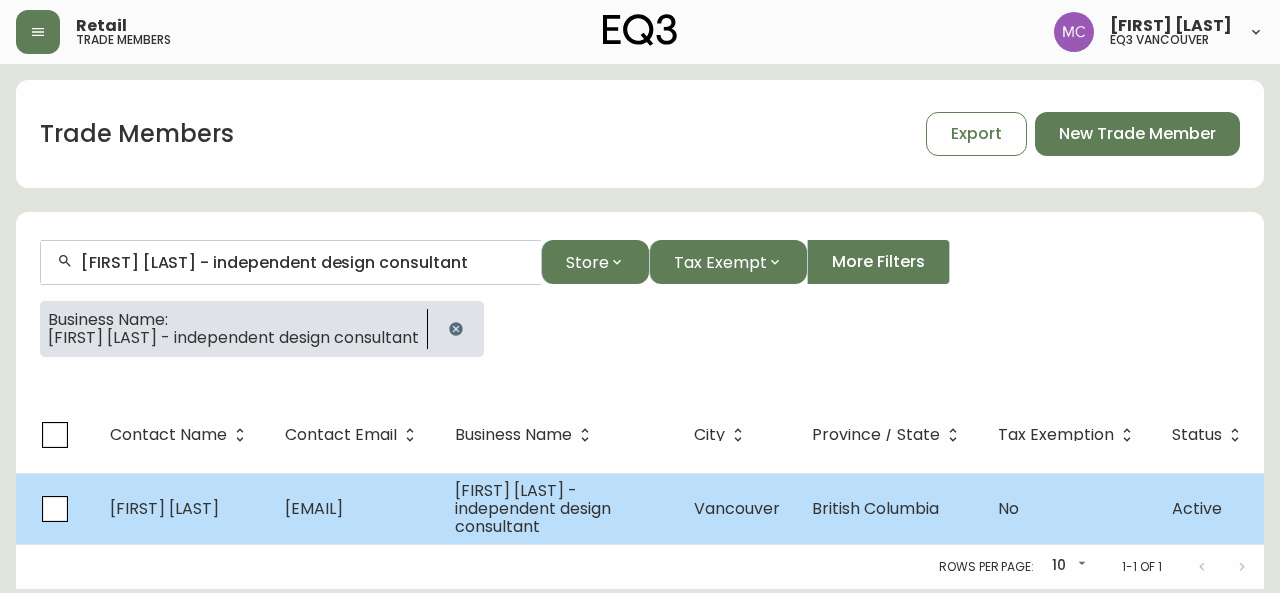 click on "[FIRST] [LAST]" at bounding box center [181, 508] 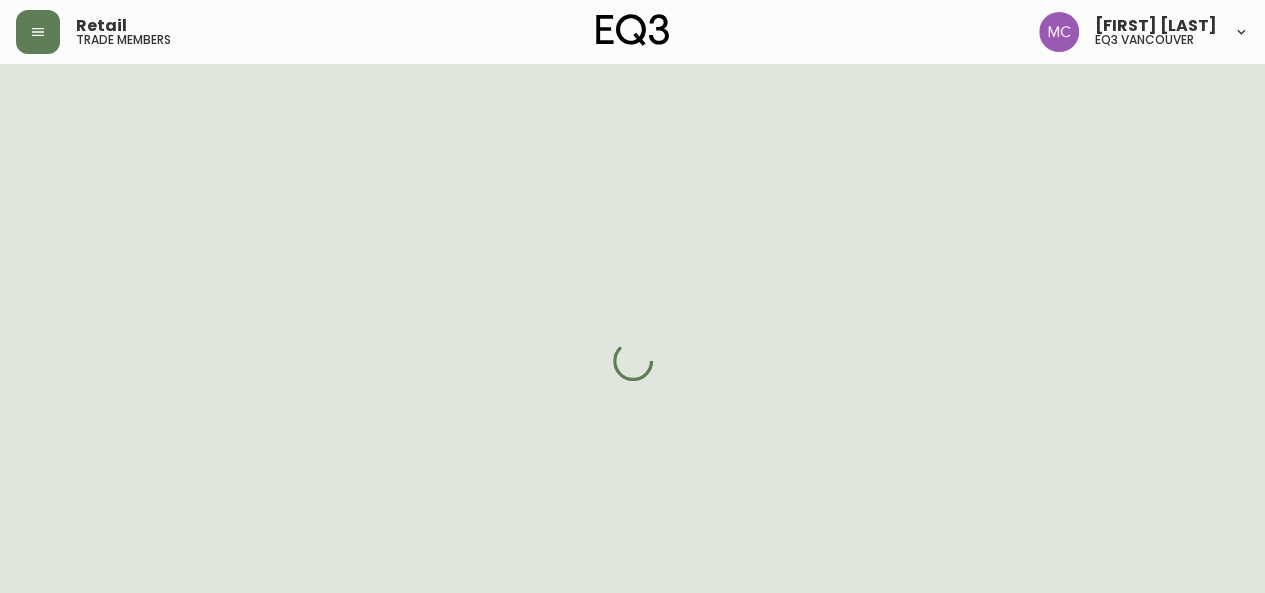 select on "[STATE]" 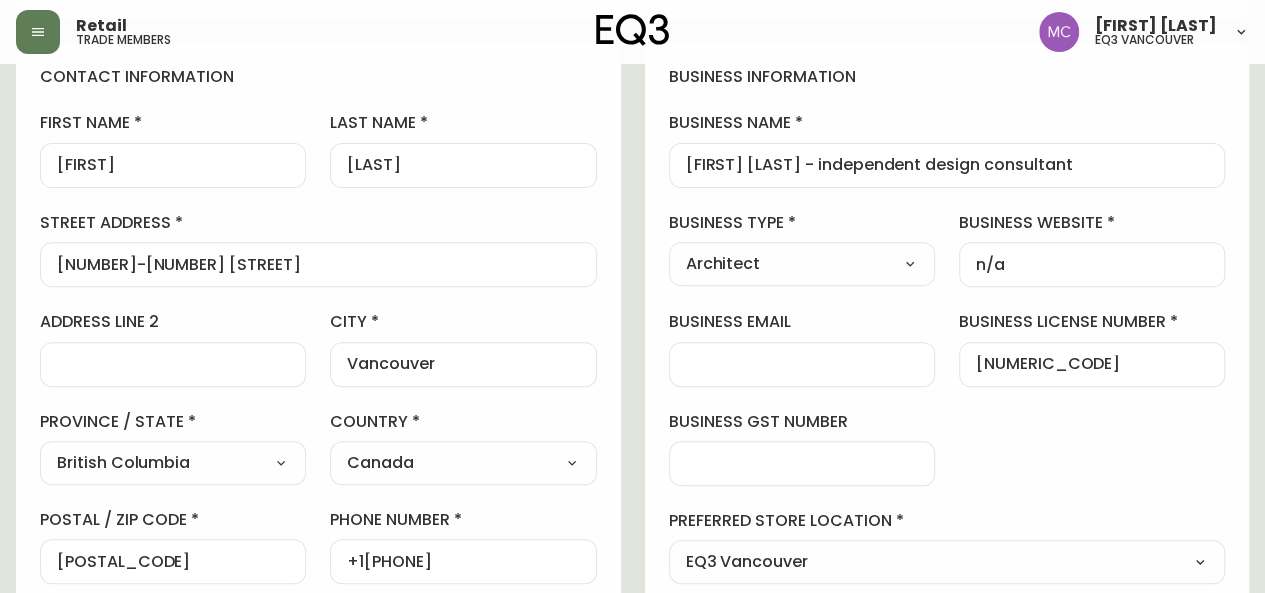 scroll, scrollTop: 239, scrollLeft: 0, axis: vertical 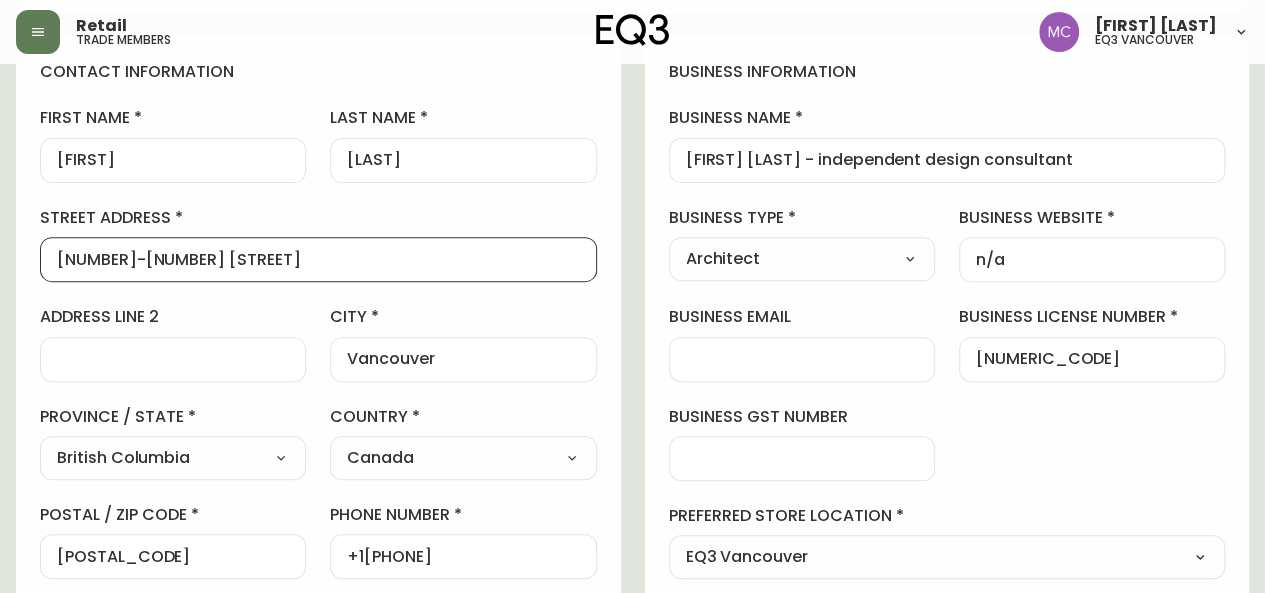 drag, startPoint x: 259, startPoint y: 259, endPoint x: 147, endPoint y: 239, distance: 113.7717 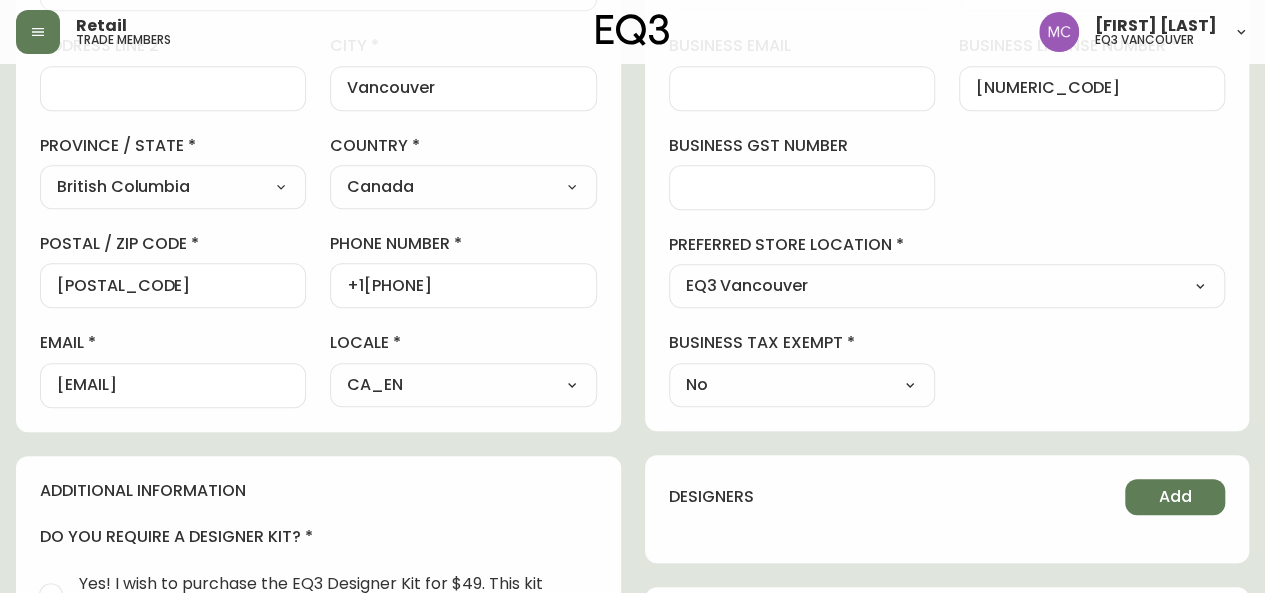 scroll, scrollTop: 506, scrollLeft: 0, axis: vertical 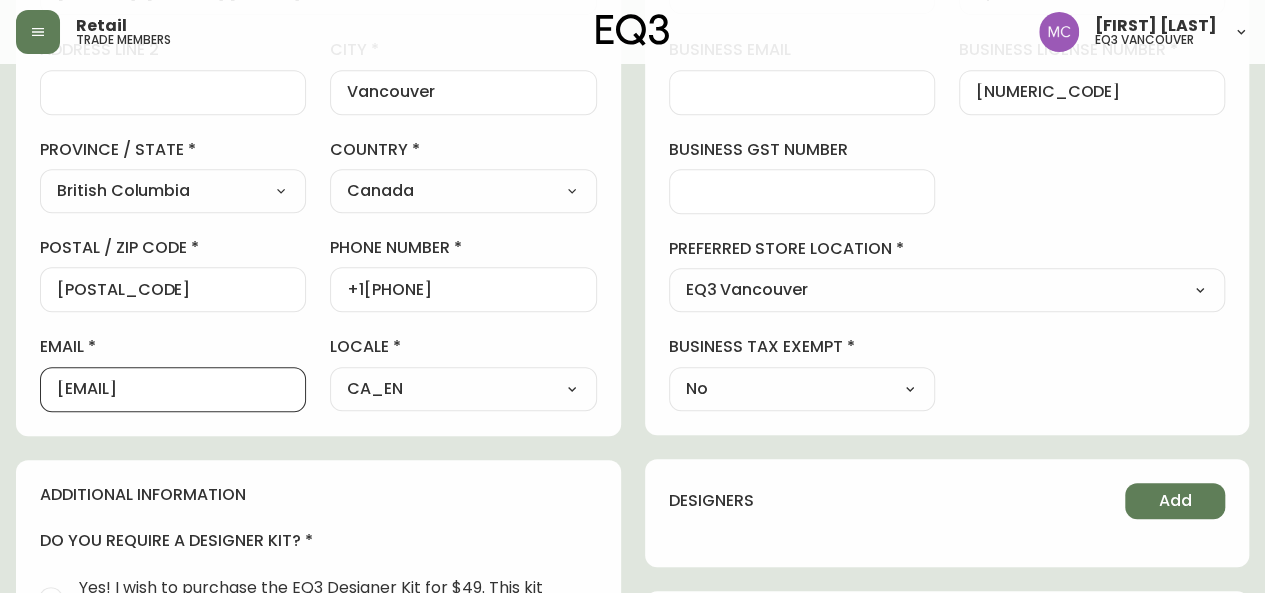 drag, startPoint x: 249, startPoint y: 388, endPoint x: 0, endPoint y: 353, distance: 251.44781 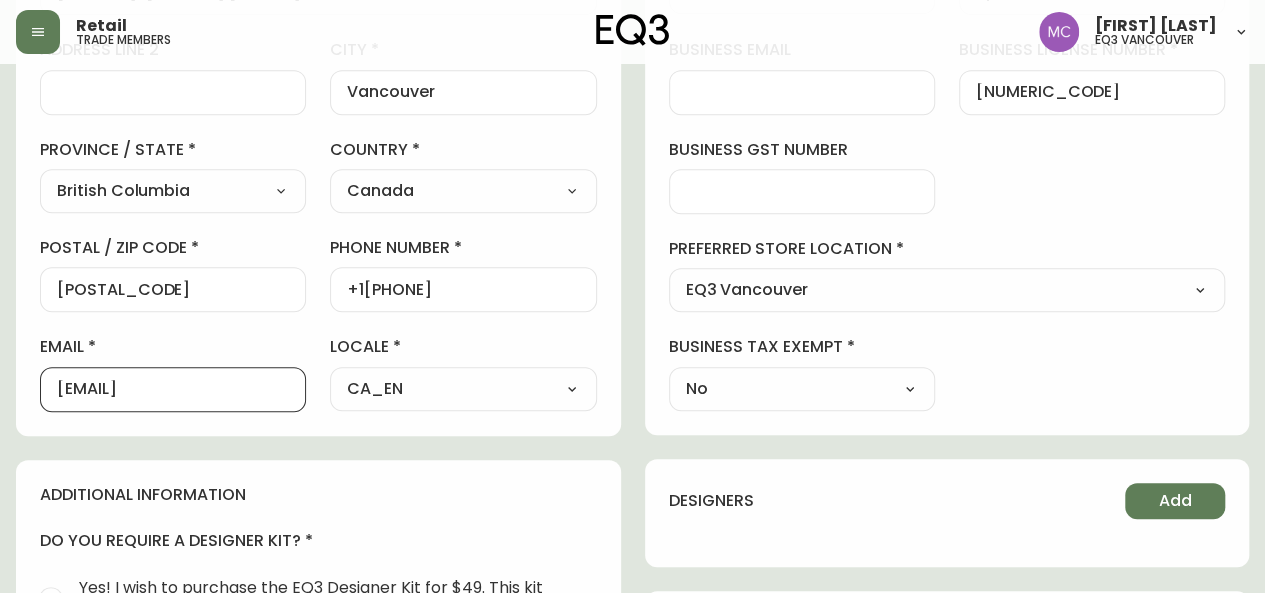 click on "[FIRST]   [LAST] Added: [DATE] at [TIME] Save active contact information first name [FIRST] last name [LAST] street address [NUMBER]-[NUMBER] [STREET] address line 2 city [CITY] province / state [STATE] Select Alberta British Columbia Manitoba New Brunswick Newfoundland and Labrador Nova Scotia Nunavut Northwest Territories Ontario Prince Edward Island Quebec Saskatchewan Yukon country Canada Select Canada United States postal / zip code [POSTAL_CODE] phone number [PHONE] email [EMAIL] locale CA_EN Select CA_EN CA_FR US_EN additional information do you require a designer kit? Yes! I wish to purchase the EQ3 Designer Kit for $49. This kit contains 3” swatches of EQ3’s complete range of fabric and leather options, as well as wood samples and the latest catalogue. Thank you, I have already received a kit. No, I do not wish to purchase a Designer Kit. how did you hear about the eq3 trade program? Other Select Social Media Advertisement Trade Show Outreach from a Trade Rep Other" at bounding box center [632, 378] 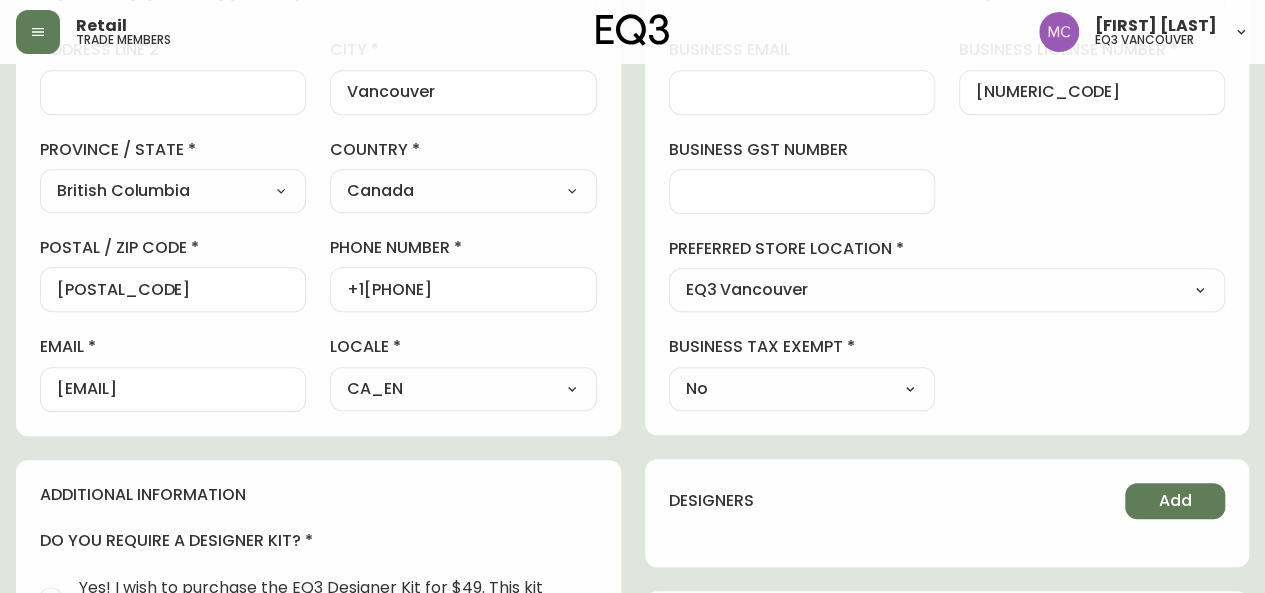 click on "[FIRST]   [LAST] Added: [DATE] at [TIME] Save active contact information first name [FIRST] last name [LAST] street address [NUMBER]-[NUMBER] [STREET] address line 2 city [CITY] province / state [STATE] Select Alberta British Columbia Manitoba New Brunswick Newfoundland and Labrador Nova Scotia Nunavut Northwest Territories Ontario Prince Edward Island Quebec Saskatchewan Yukon country Canada Select Canada United States postal / zip code [POSTAL_CODE] phone number [PHONE] email [EMAIL] locale CA_EN Select CA_EN CA_FR US_EN additional information do you require a designer kit? Yes! I wish to purchase the EQ3 Designer Kit for $49. This kit contains 3” swatches of EQ3’s complete range of fabric and leather options, as well as wood samples and the latest catalogue. Thank you, I have already received a kit. No, I do not wish to purchase a Designer Kit. how did you hear about the eq3 trade program? Other Select Social Media Advertisement Trade Show Outreach from a Trade Rep Other" at bounding box center [632, 378] 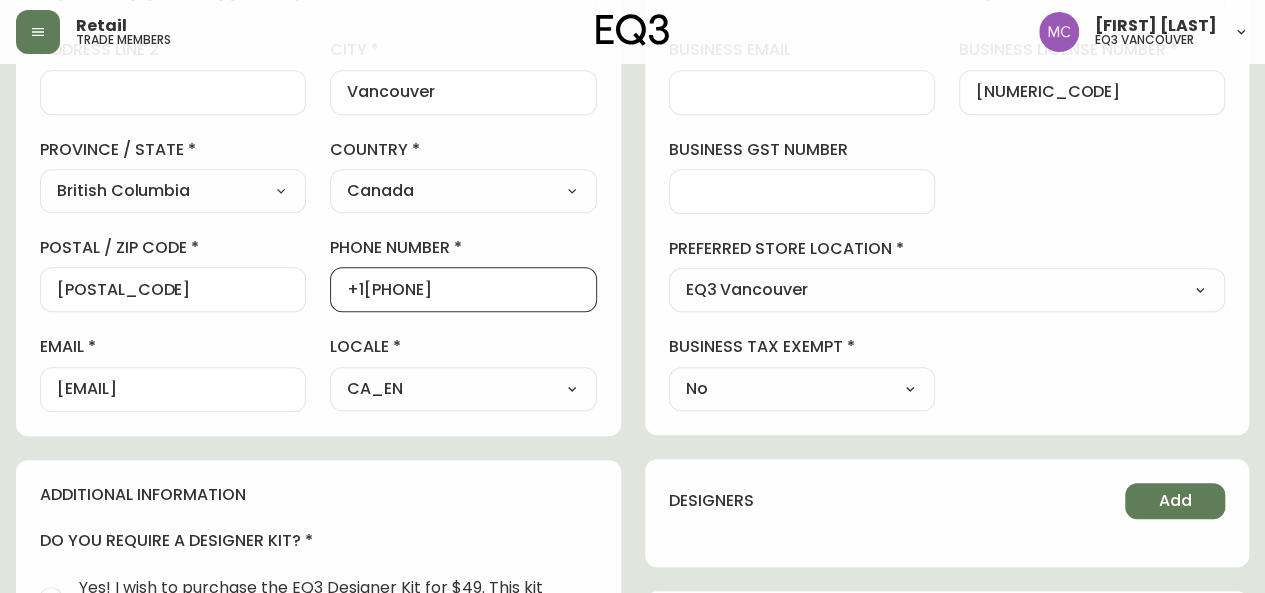 drag, startPoint x: 463, startPoint y: 284, endPoint x: 358, endPoint y: 279, distance: 105.11898 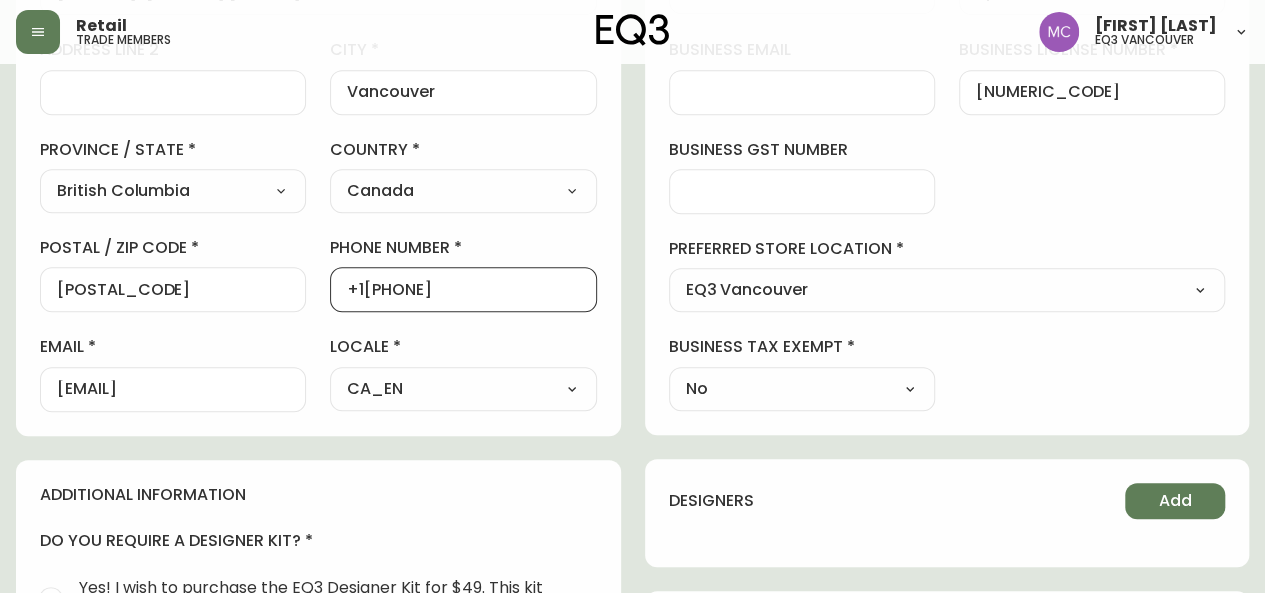 click on "+1[PHONE]" at bounding box center (463, 289) 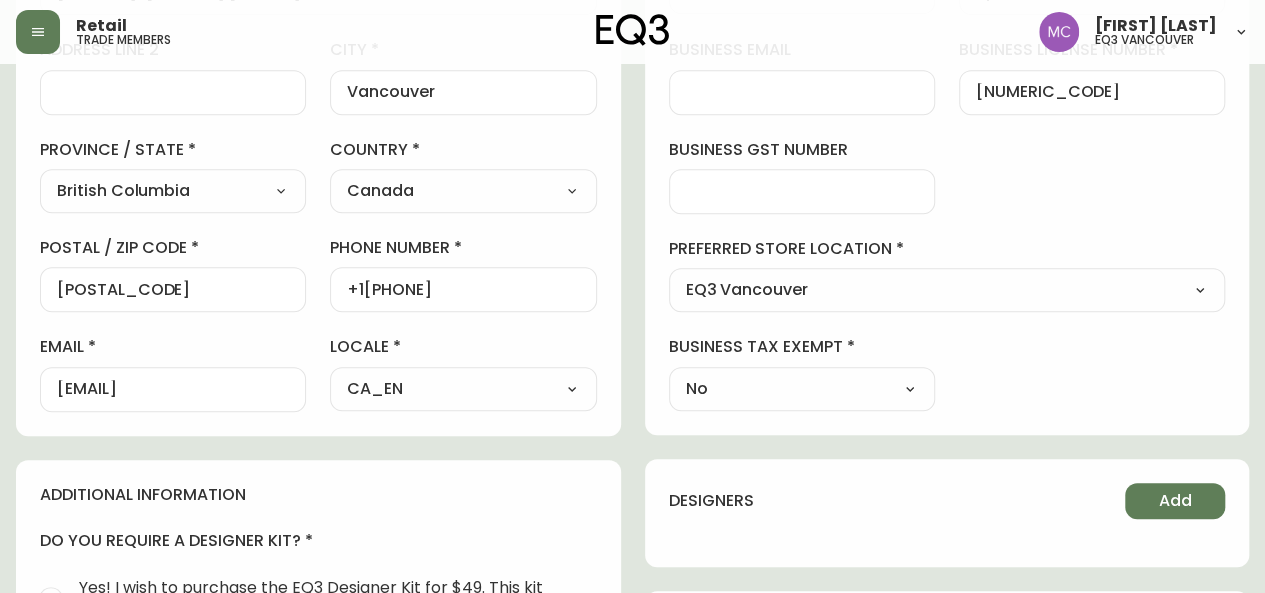 click on "[FIRST]   [LAST] Added: [DATE] at [TIME] Save active contact information first name [FIRST] last name [LAST] street address [NUMBER]-[NUMBER] [STREET] address line 2 city [CITY] province / state [STATE] Select Alberta British Columbia Manitoba New Brunswick Newfoundland and Labrador Nova Scotia Nunavut Northwest Territories Ontario Prince Edward Island Quebec Saskatchewan Yukon country Canada Select Canada United States postal / zip code [POSTAL_CODE] phone number [PHONE] email [EMAIL] locale CA_EN Select CA_EN CA_FR US_EN additional information do you require a designer kit? Yes! I wish to purchase the EQ3 Designer Kit for $49. This kit contains 3” swatches of EQ3’s complete range of fabric and leather options, as well as wood samples and the latest catalogue. Thank you, I have already received a kit. No, I do not wish to purchase a Designer Kit. how did you hear about the eq3 trade program? Other Select Social Media Advertisement Trade Show Outreach from a Trade Rep Other" at bounding box center (632, 378) 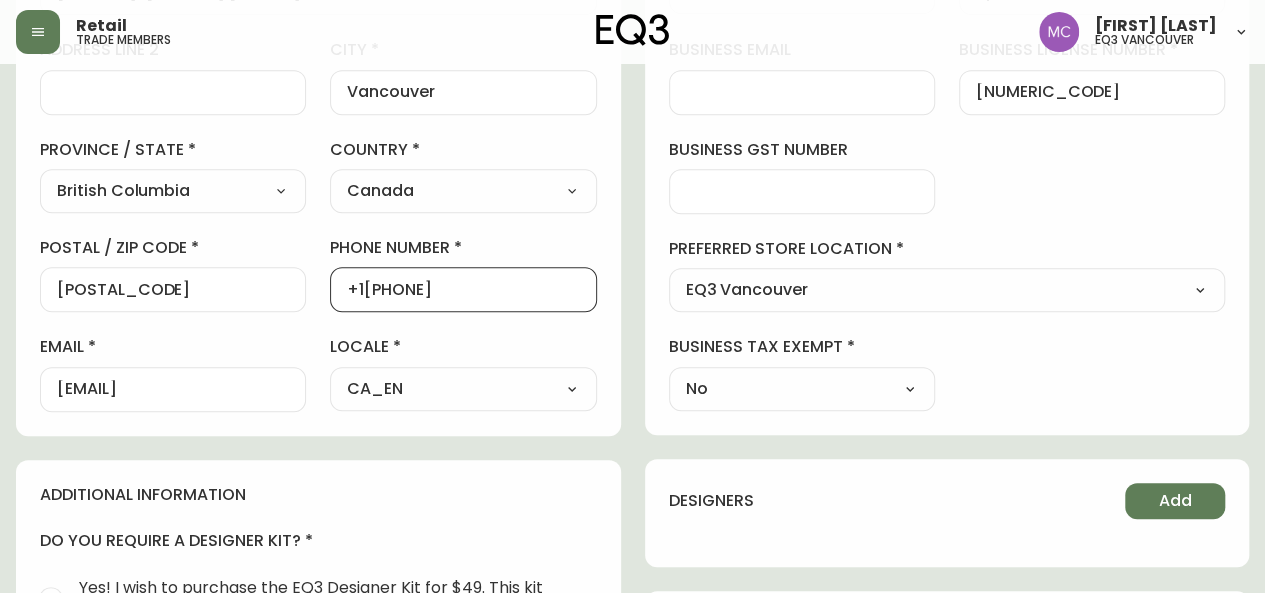 scroll, scrollTop: 0, scrollLeft: 0, axis: both 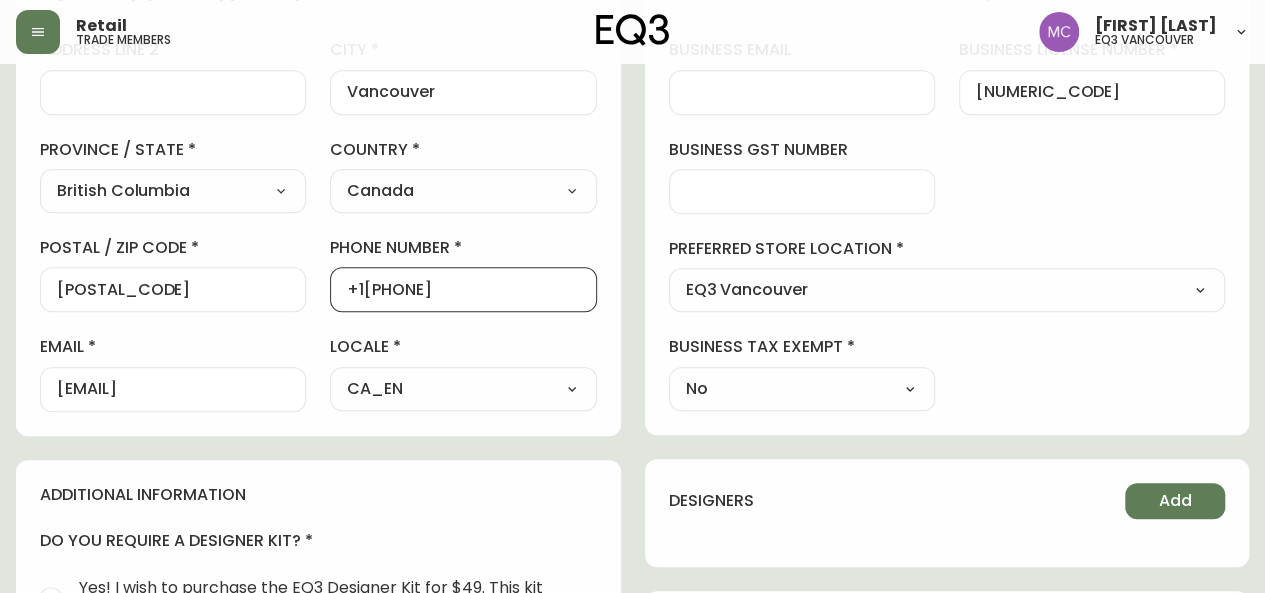 drag, startPoint x: 470, startPoint y: 295, endPoint x: 363, endPoint y: 286, distance: 107.37784 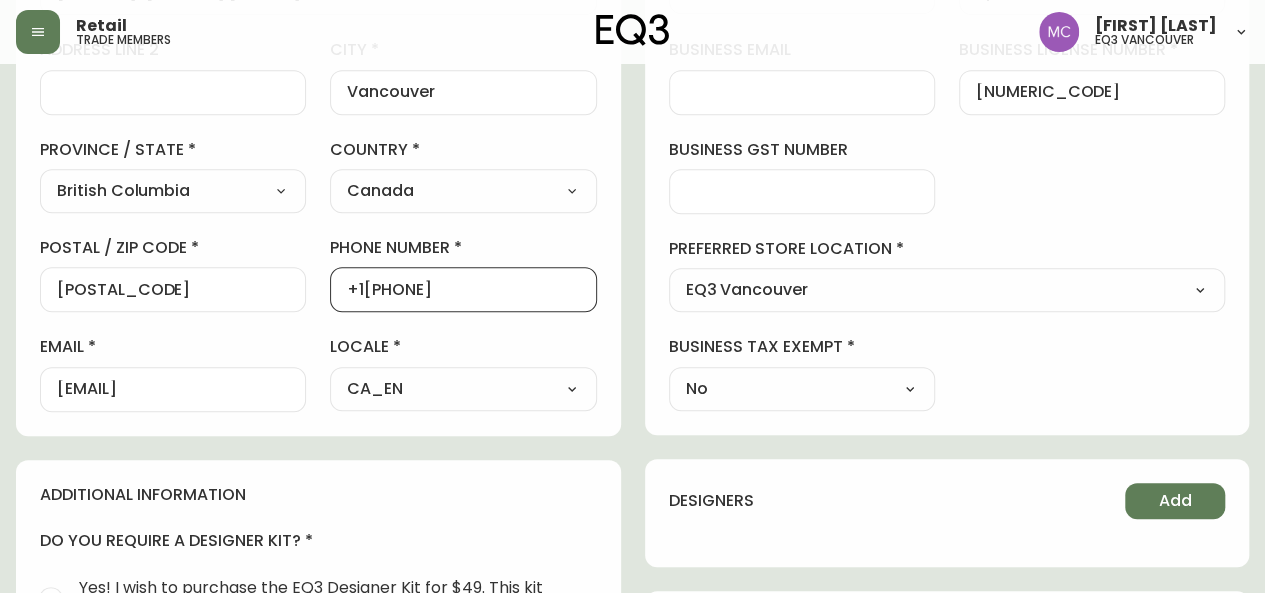 click on "+1[PHONE]" at bounding box center [463, 289] 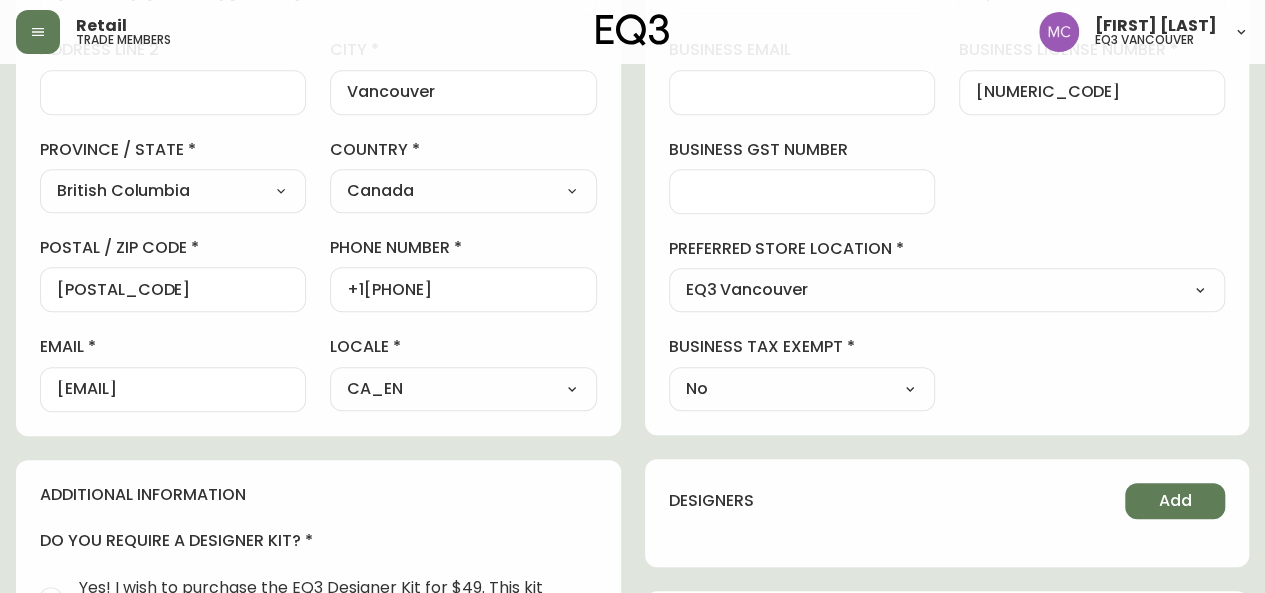 click on "[FIRST]   [LAST] Added: [DATE] at [TIME] Save active contact information first name [FIRST] last name [LAST] street address [NUMBER]-[NUMBER] [STREET] address line 2 city [CITY] province / state [STATE] Select Alberta British Columbia Manitoba New Brunswick Newfoundland and Labrador Nova Scotia Nunavut Northwest Territories Ontario Prince Edward Island Quebec Saskatchewan Yukon country Canada Select Canada United States postal / zip code [POSTAL_CODE] phone number [PHONE] email [EMAIL] locale CA_EN Select CA_EN CA_FR US_EN additional information do you require a designer kit? Yes! I wish to purchase the EQ3 Designer Kit for $49. This kit contains 3” swatches of EQ3’s complete range of fabric and leather options, as well as wood samples and the latest catalogue. Thank you, I have already received a kit. No, I do not wish to purchase a Designer Kit. how did you hear about the eq3 trade program? Other Select Social Media Advertisement Trade Show Outreach from a Trade Rep Other" at bounding box center [632, 378] 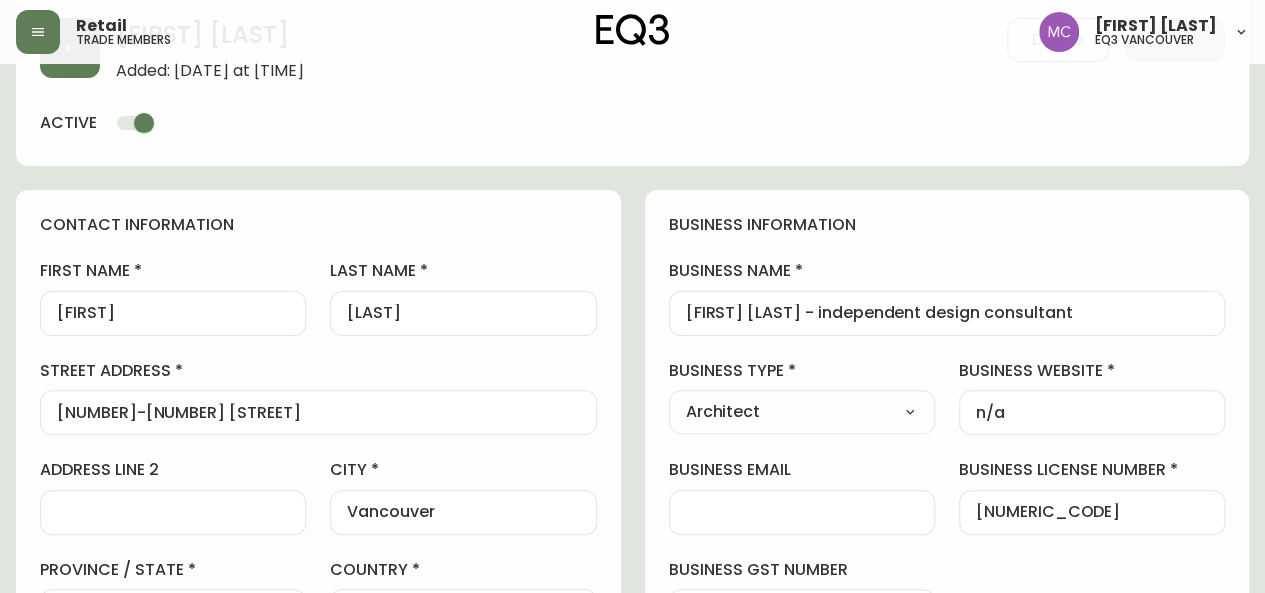 scroll, scrollTop: 0, scrollLeft: 0, axis: both 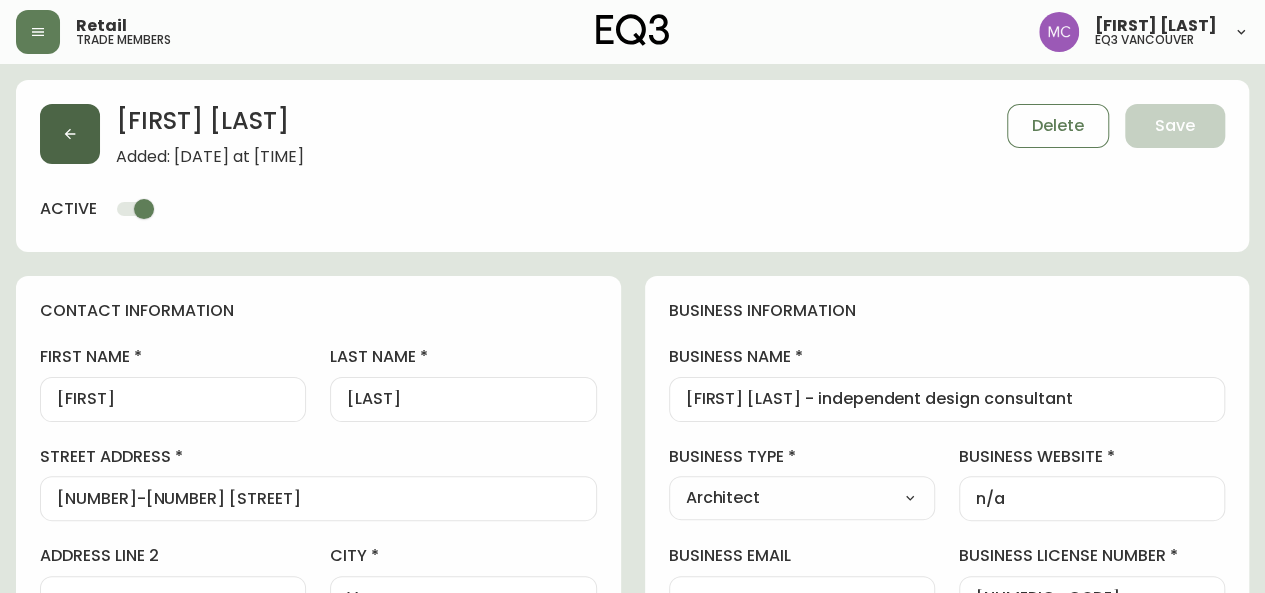 click at bounding box center [70, 134] 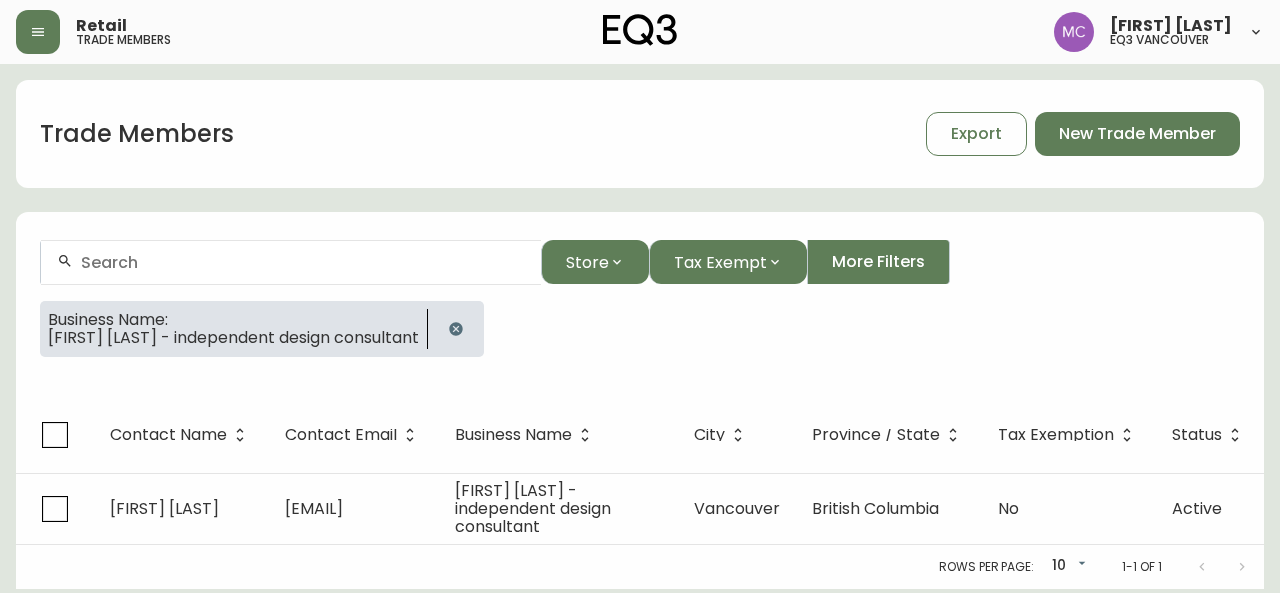 click at bounding box center (303, 262) 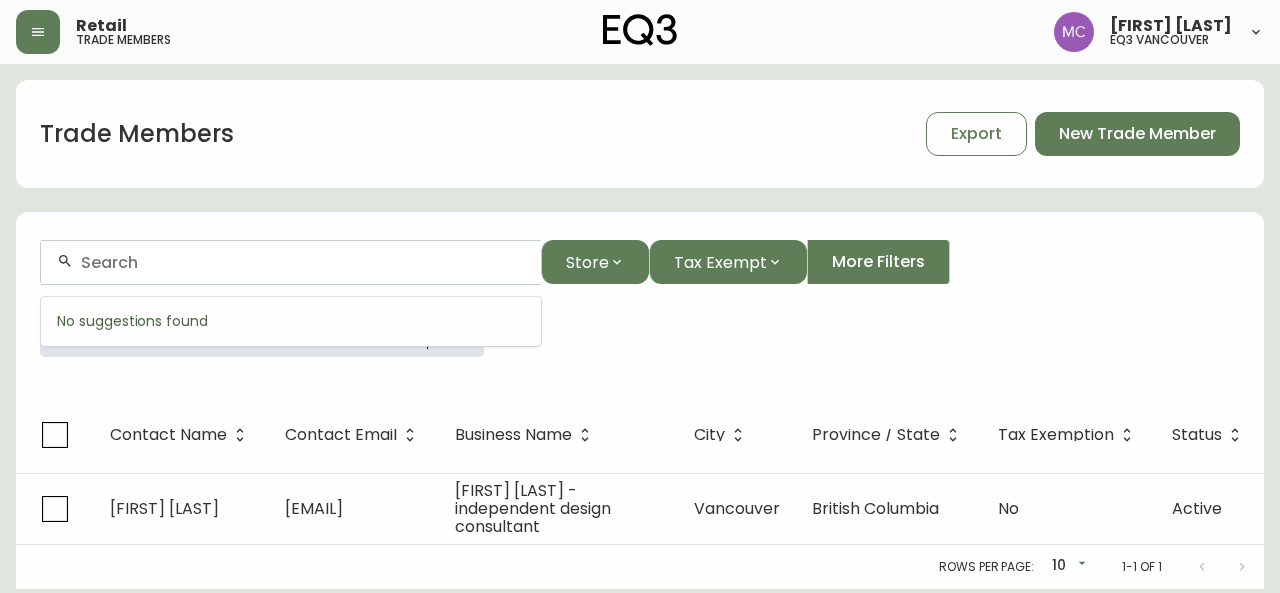 paste on "[EMAIL]" 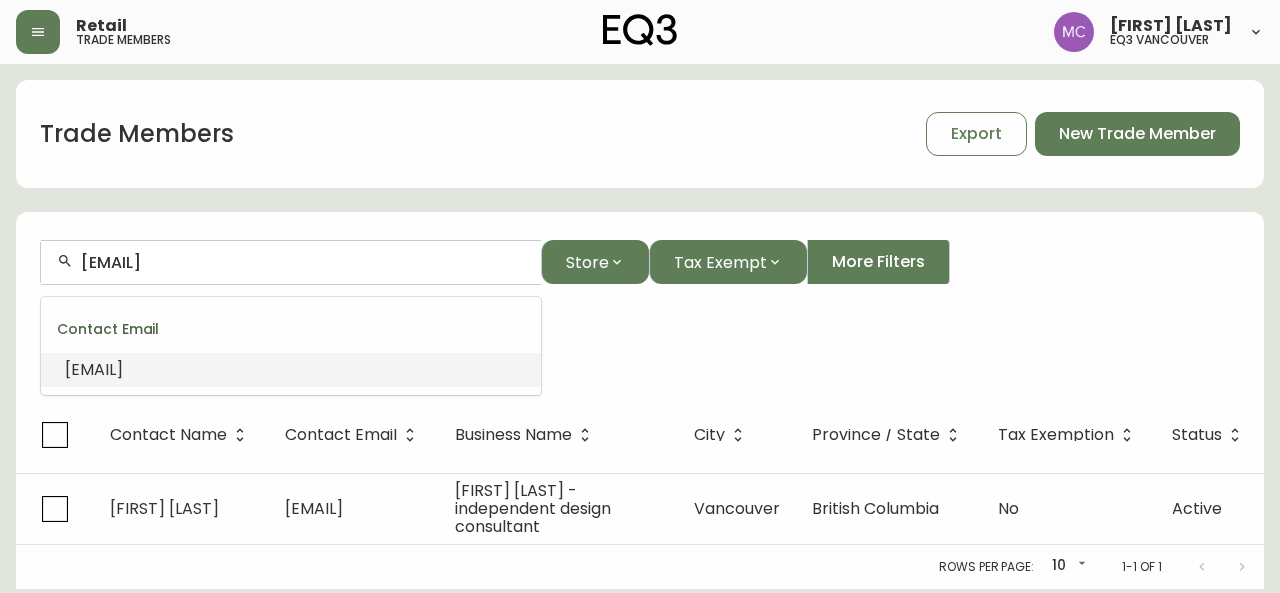 click on "[EMAIL]" at bounding box center [291, 370] 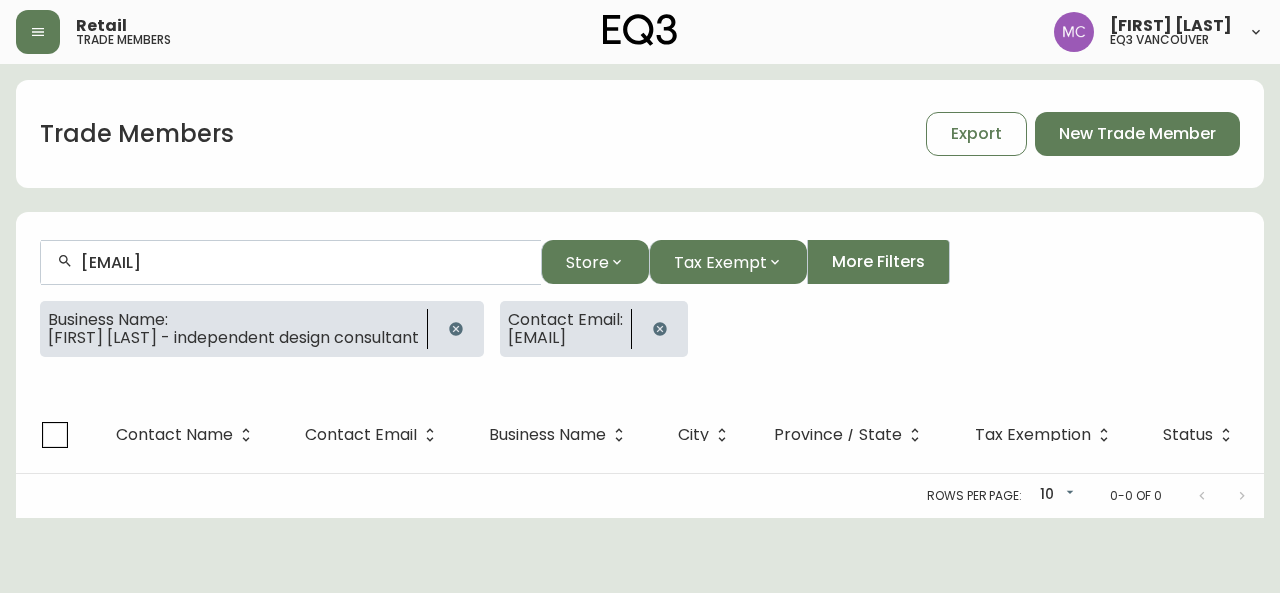 type on "[EMAIL]" 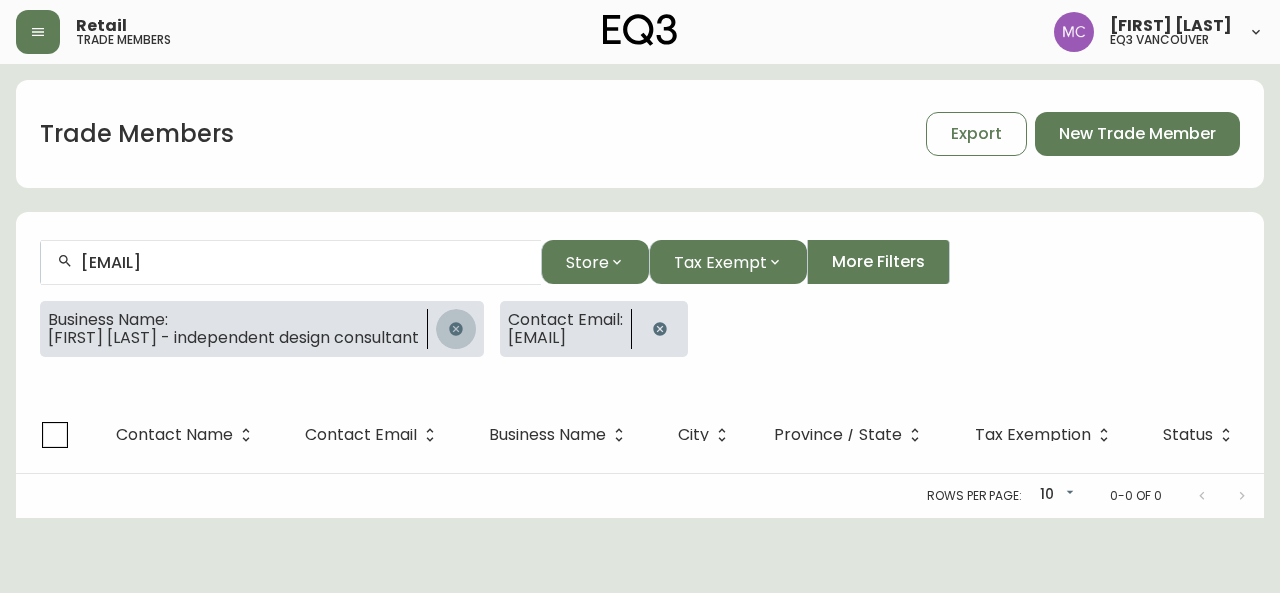 click 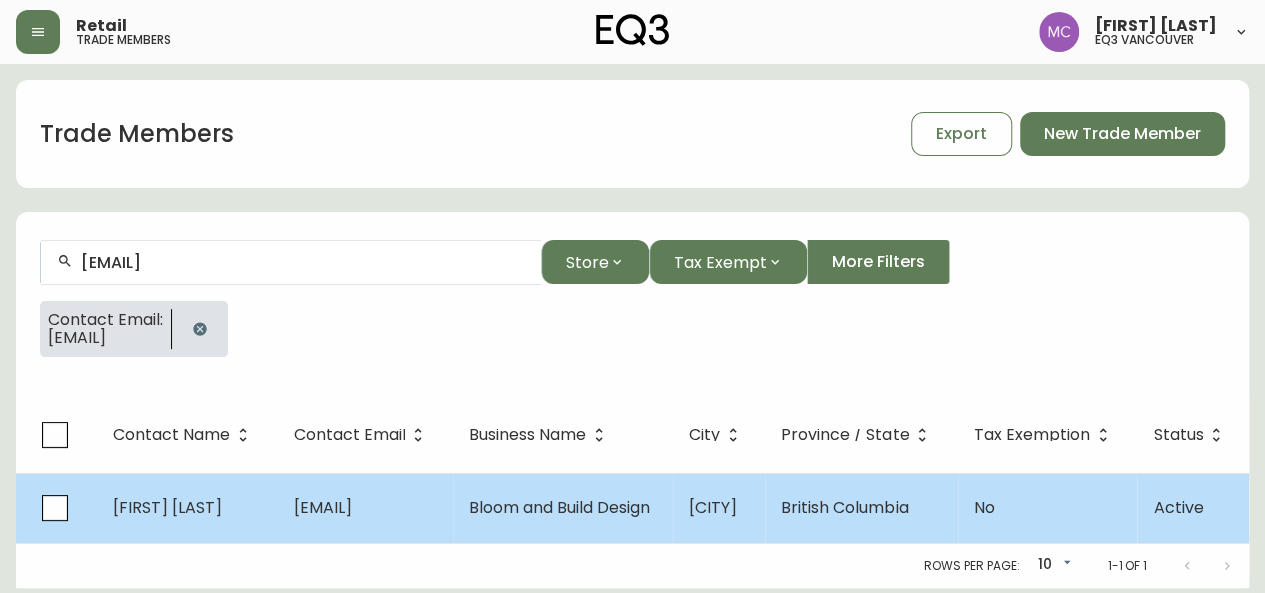 click on "[FIRST] [LAST]" at bounding box center (167, 507) 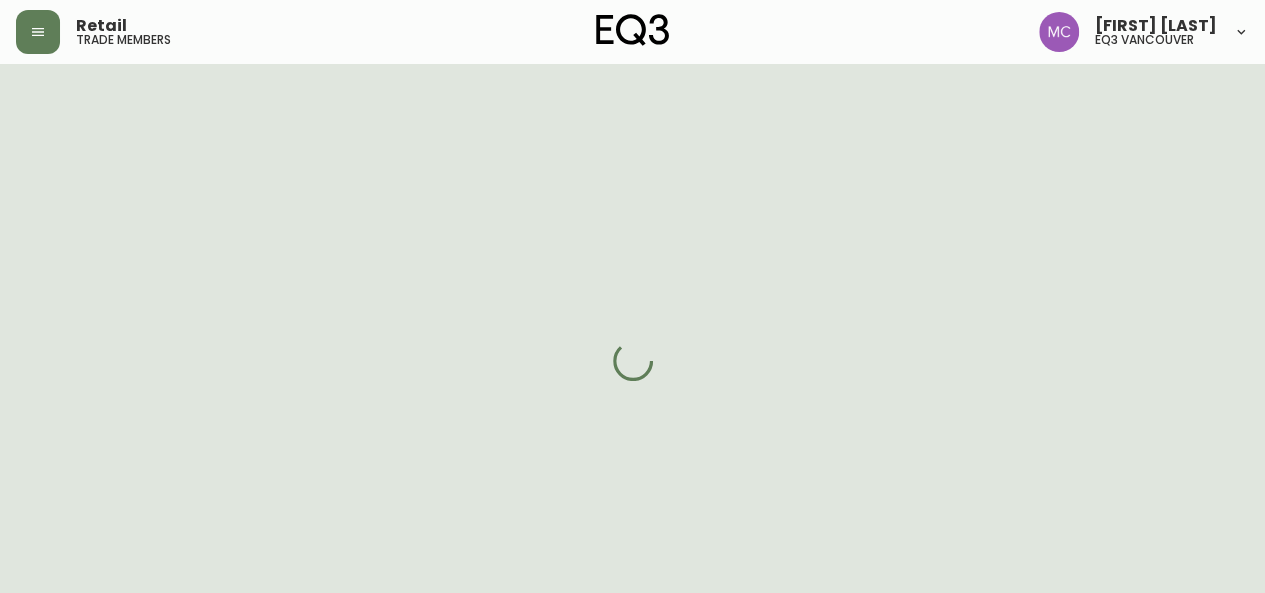 select on "[STATE]" 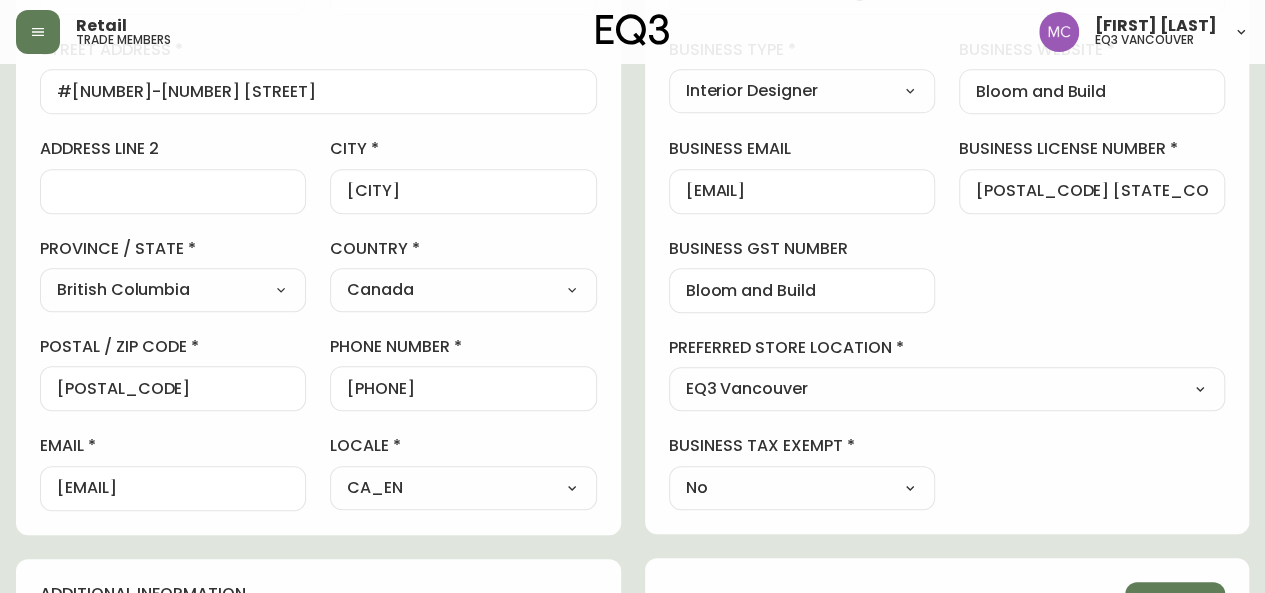 scroll, scrollTop: 409, scrollLeft: 0, axis: vertical 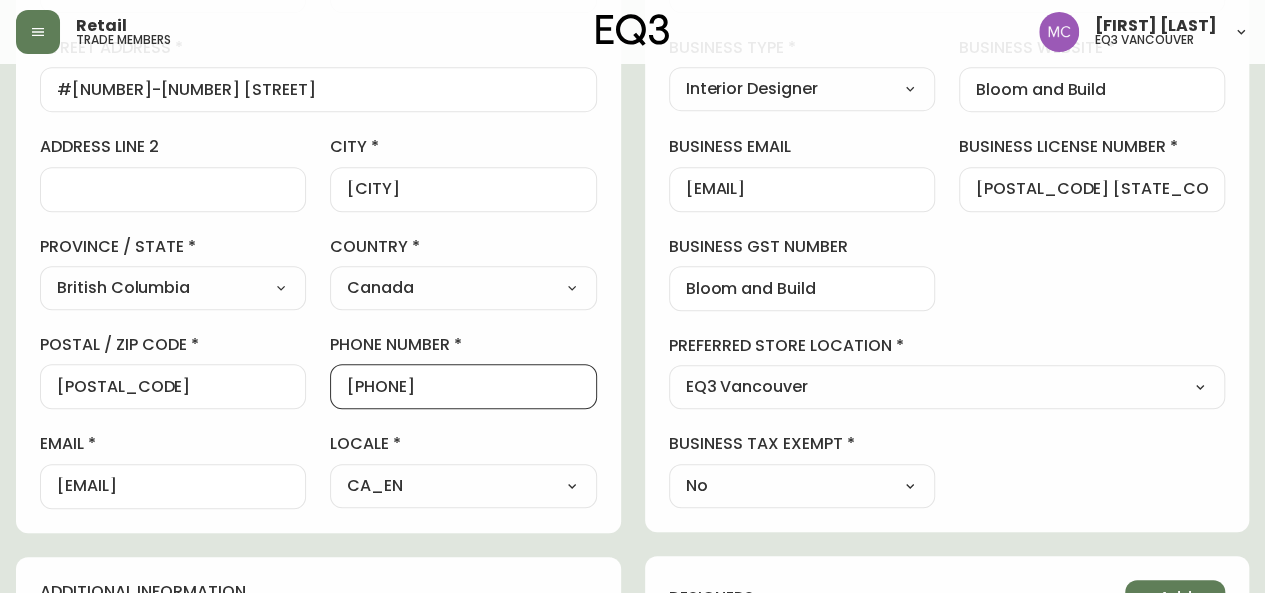 drag, startPoint x: 471, startPoint y: 387, endPoint x: 357, endPoint y: 390, distance: 114.03947 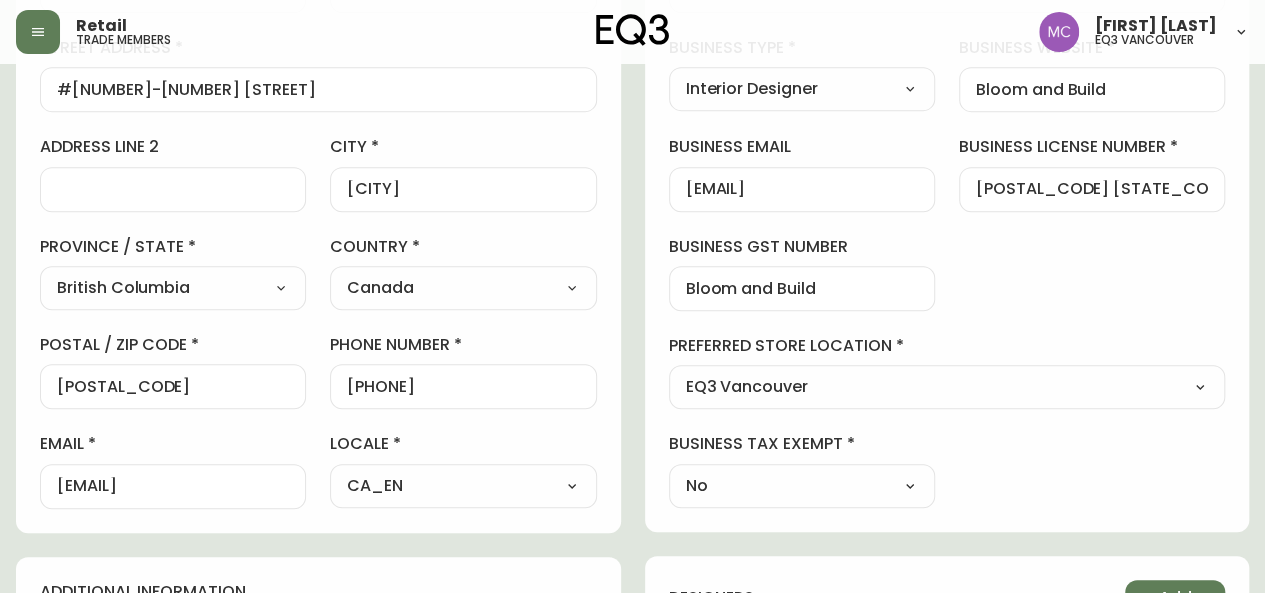 scroll, scrollTop: 0, scrollLeft: 0, axis: both 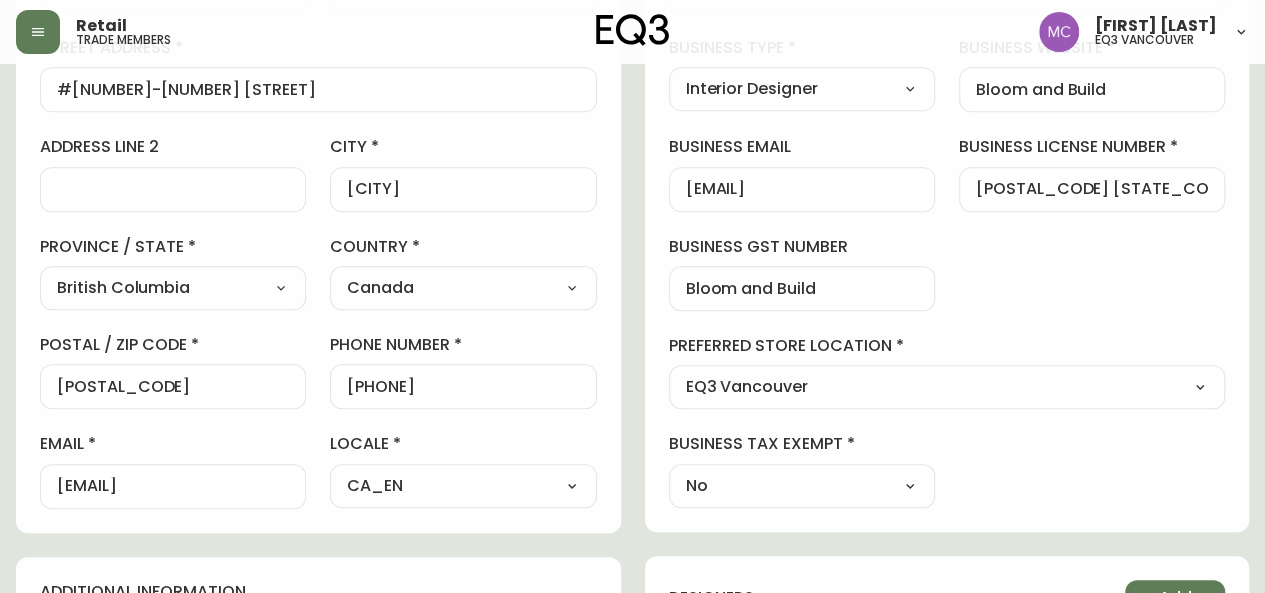 click on "[FIRST]   [LAST] Added: [DATE] at [TIME] Save active contact information first name [FIRST] last name [LAST] street address [NUMBER]-[NUMBER] [STREET] address line 2 city [CITY] province / state [STATE] Select Alberta British Columbia Manitoba New Brunswick Newfoundland and Labrador Nova Scotia Nunavut Northwest Territories Ontario Prince Edward Island Quebec Saskatchewan Yukon country Canada Select Canada United States postal / zip code [POSTAL_CODE] phone number [PHONE] email [EMAIL] locale CA_EN Select CA_EN CA_FR US_EN additional information do you require a designer kit? Yes! I wish to purchase the EQ3 Designer Kit for $49. This kit contains 3” swatches of EQ3’s complete range of fabric and leather options, as well as wood samples and the latest catalogue. Thank you, I have already received a kit. No, I do not wish to purchase a Designer Kit. how did you hear about the eq3 trade program? Social Media Select Social Media Advertisement Trade Show No" at bounding box center [632, 425] 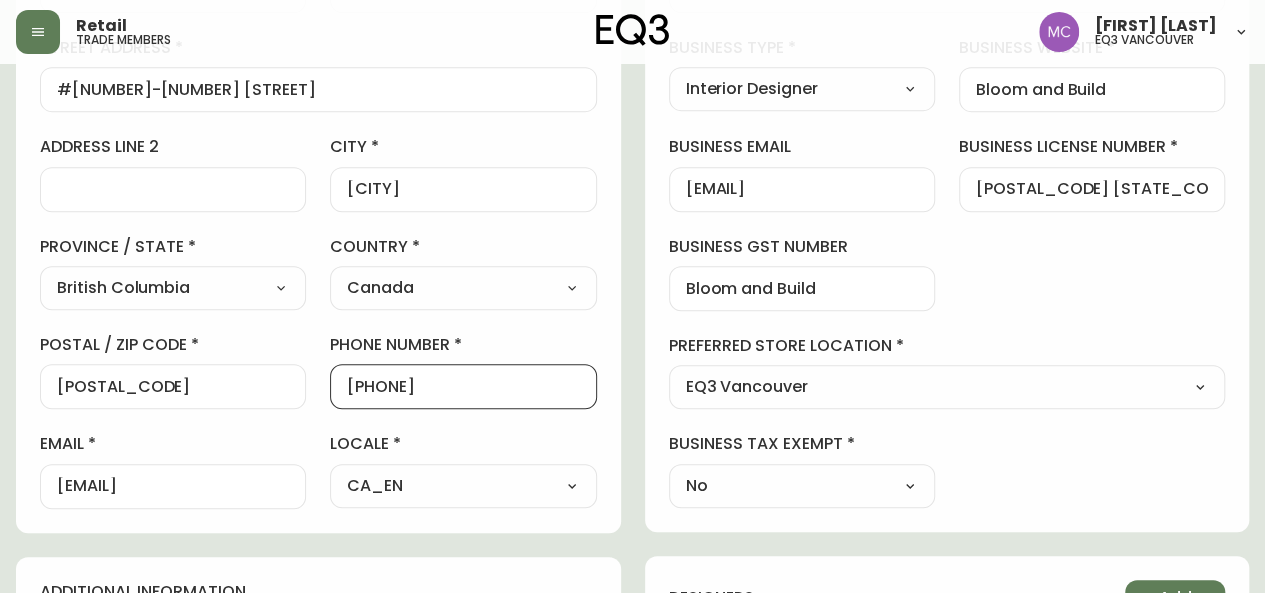 drag, startPoint x: 467, startPoint y: 383, endPoint x: 358, endPoint y: 376, distance: 109.22454 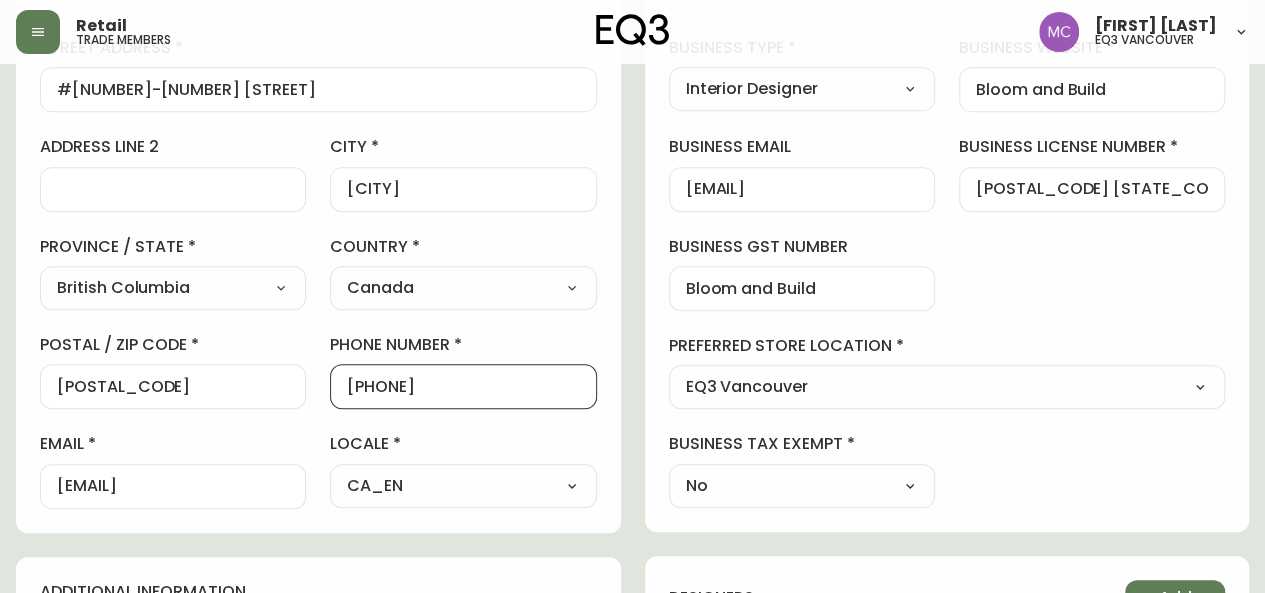 click on "[PHONE]" at bounding box center [463, 386] 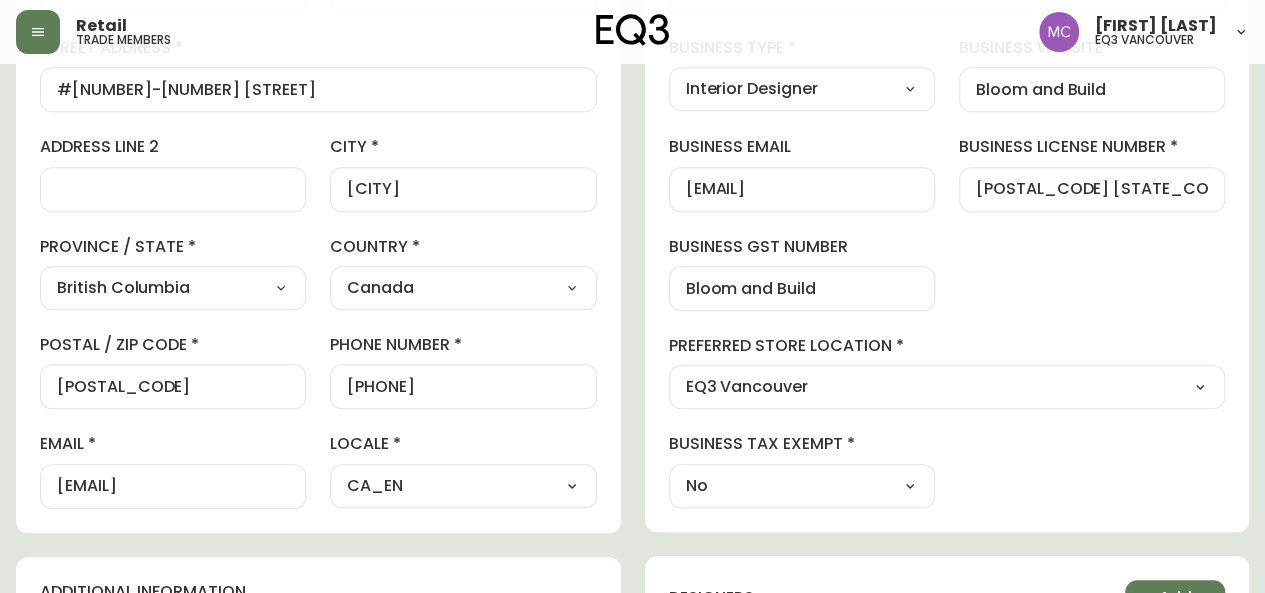 click on "[FIRST]   [LAST] Added: [DATE] at [TIME] Save active contact information first name [FIRST] last name [LAST] street address [NUMBER]-[NUMBER] [STREET] address line 2 city [CITY] province / state [STATE] Select Alberta British Columbia Manitoba New Brunswick Newfoundland and Labrador Nova Scotia Nunavut Northwest Territories Ontario Prince Edward Island Quebec Saskatchewan Yukon country Canada Select Canada United States postal / zip code [POSTAL_CODE] phone number [PHONE] email [EMAIL] locale CA_EN Select CA_EN CA_FR US_EN additional information do you require a designer kit? Yes! I wish to purchase the EQ3 Designer Kit for $49. This kit contains 3” swatches of EQ3’s complete range of fabric and leather options, as well as wood samples and the latest catalogue. Thank you, I have already received a kit. No, I do not wish to purchase a Designer Kit. how did you hear about the eq3 trade program? Social Media Select Social Media Advertisement Trade Show No" at bounding box center (632, 425) 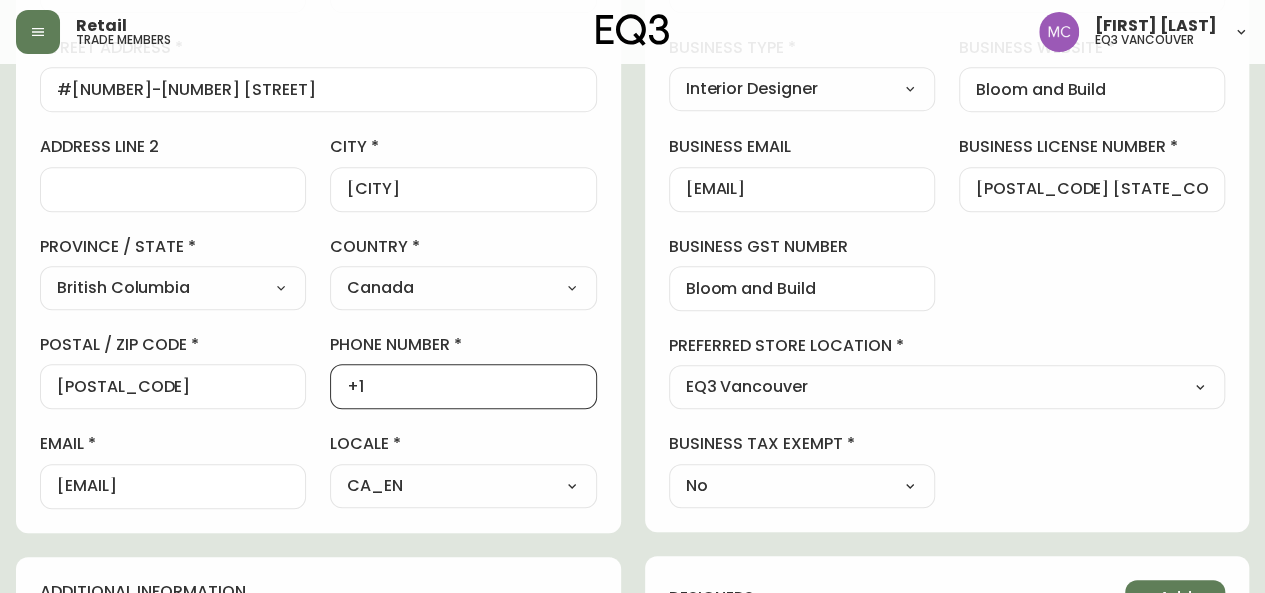 drag, startPoint x: 472, startPoint y: 385, endPoint x: 363, endPoint y: 382, distance: 109.041275 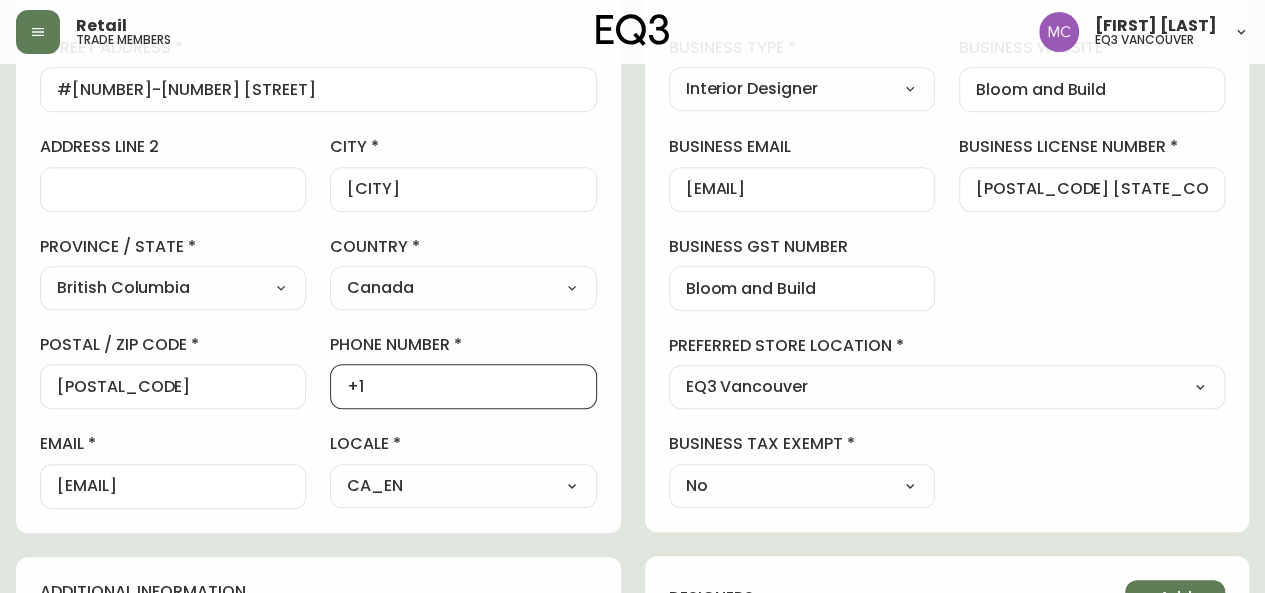 click on "+1" at bounding box center (463, 386) 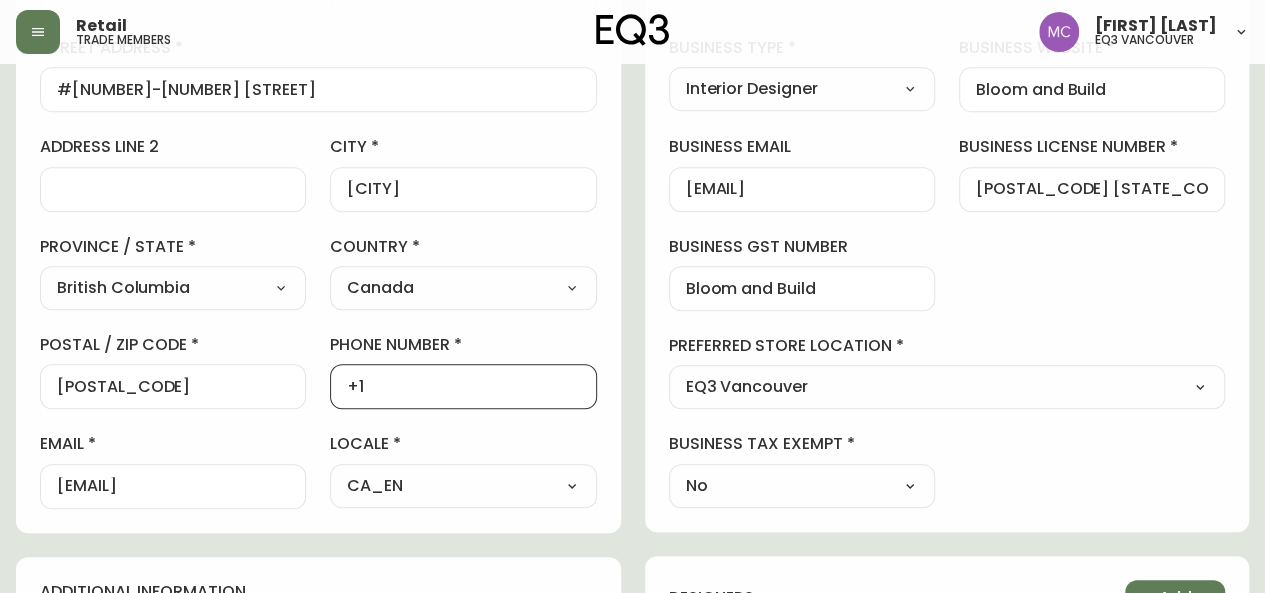 type on "+1[PHONE]" 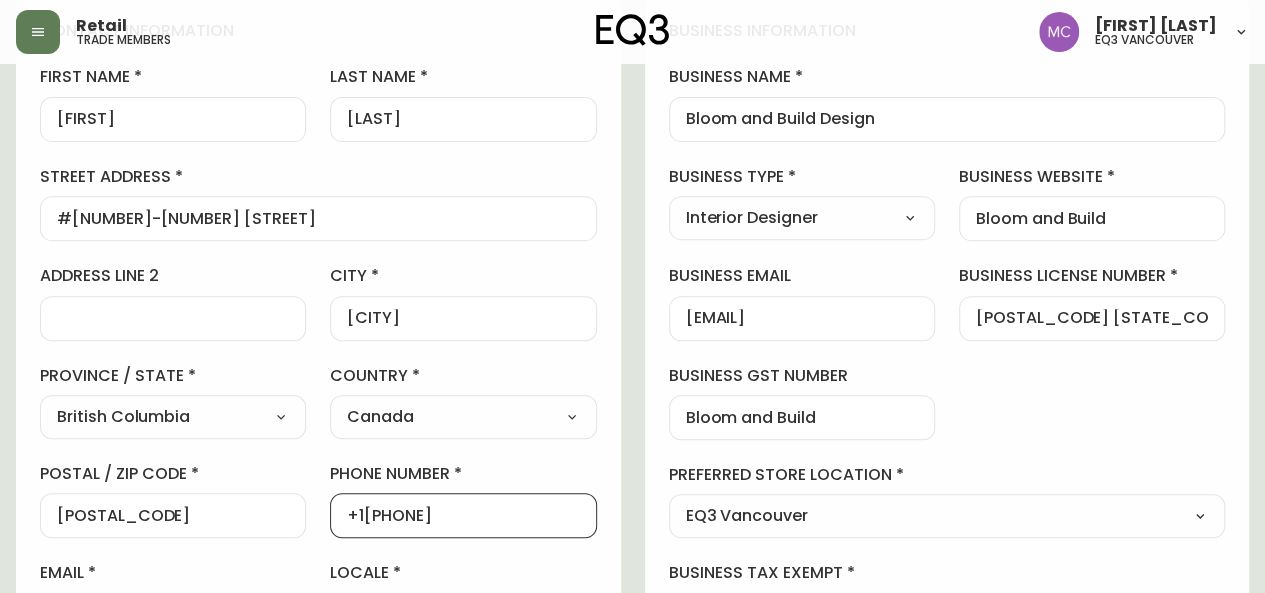 scroll, scrollTop: 283, scrollLeft: 0, axis: vertical 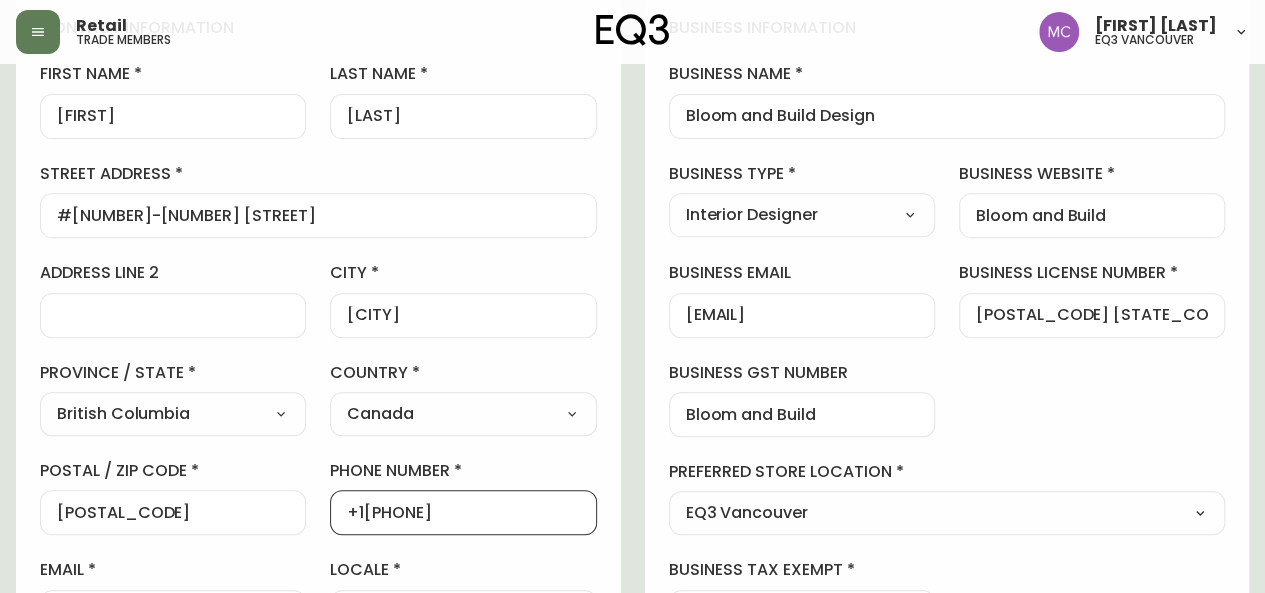 click on "Select Canada United States" at bounding box center [463, 414] 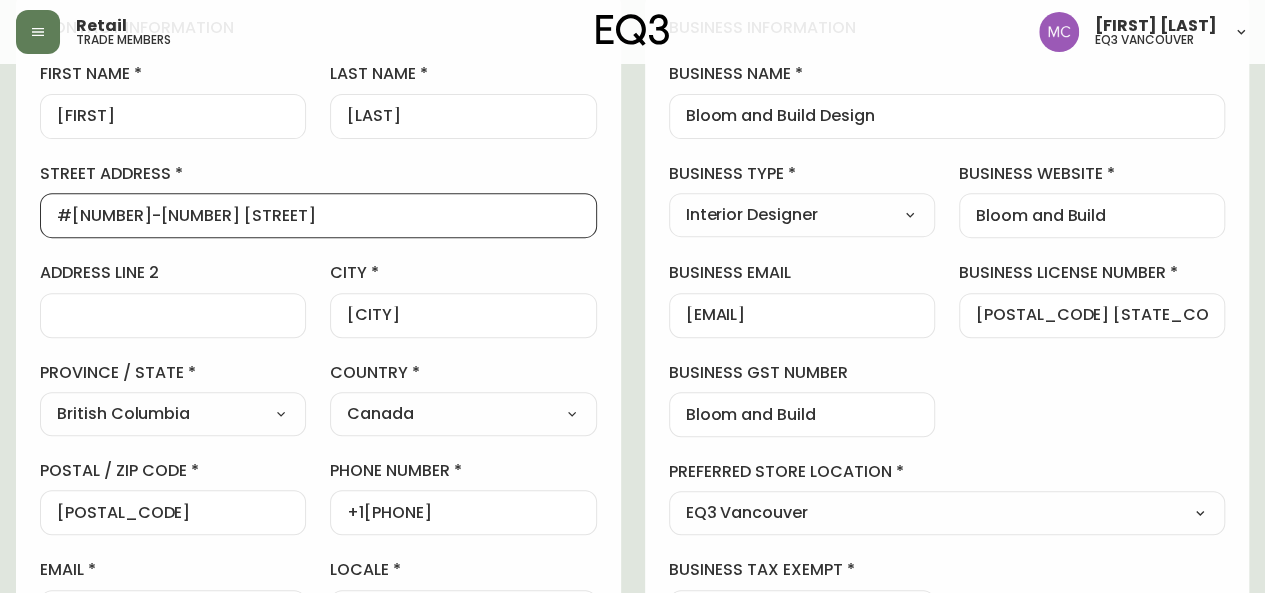 click on "#[NUMBER]-[NUMBER] [STREET]" at bounding box center (318, 215) 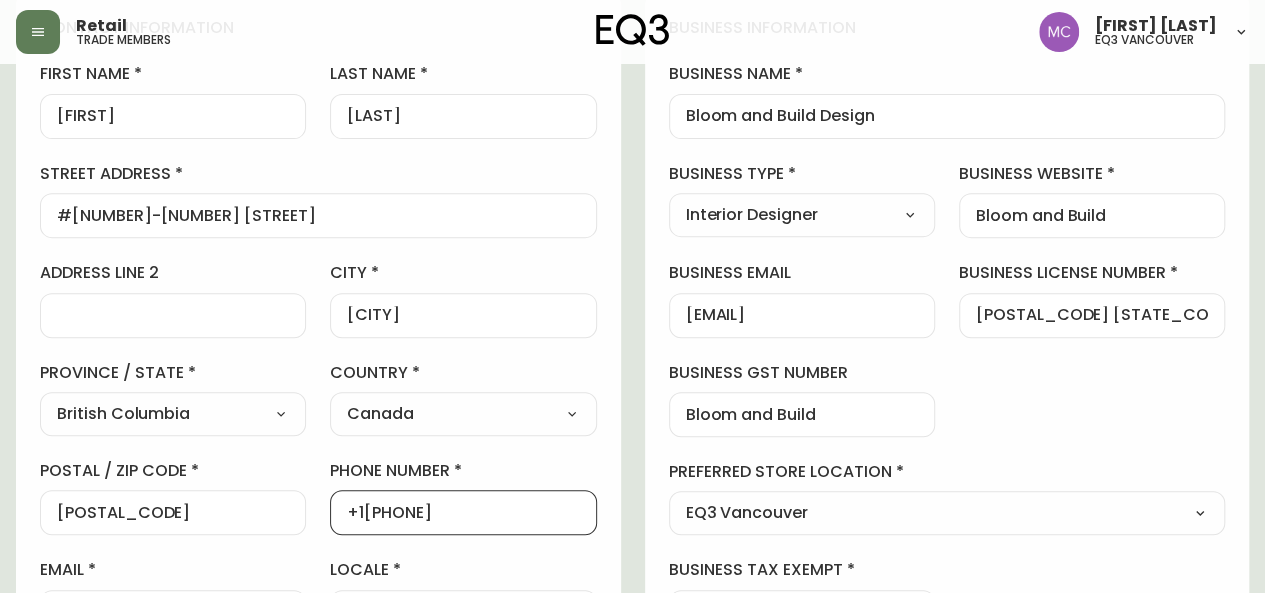 click on "+1[PHONE]" at bounding box center [463, 512] 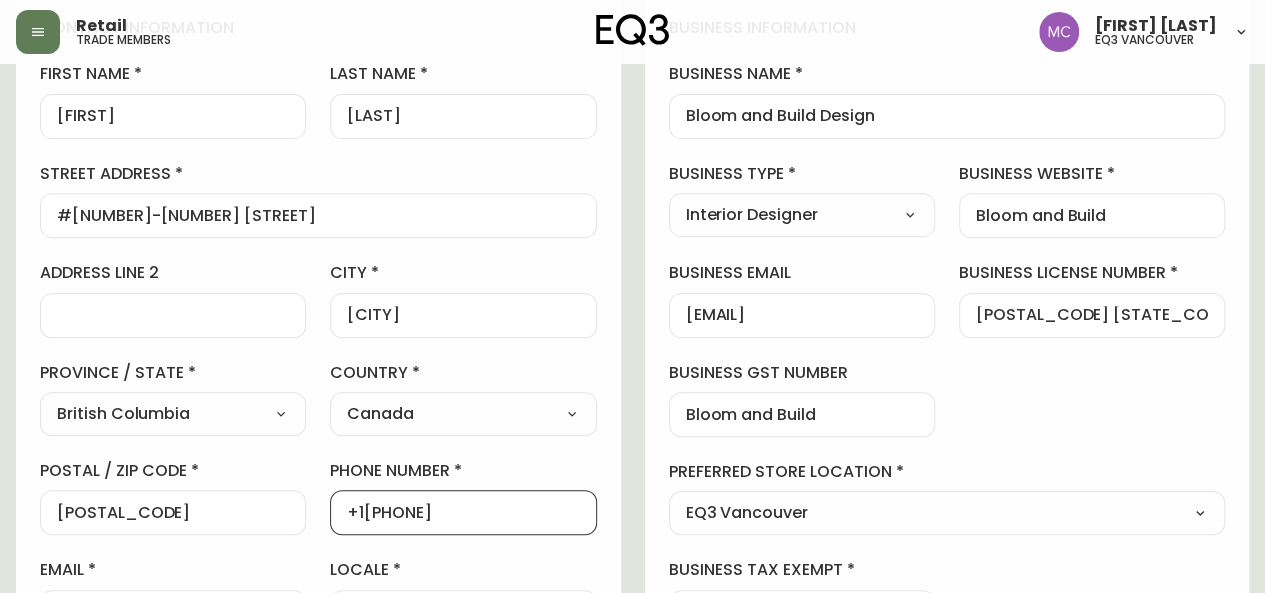 drag, startPoint x: 478, startPoint y: 509, endPoint x: 354, endPoint y: 508, distance: 124.004036 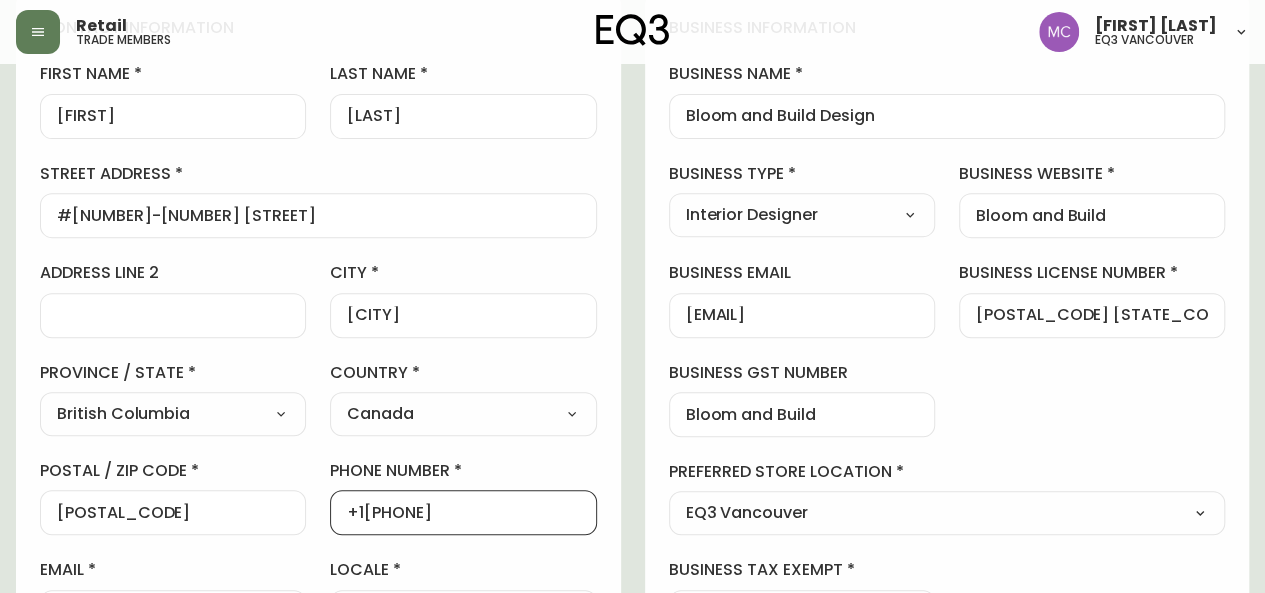 click on "+1[PHONE]" at bounding box center [463, 512] 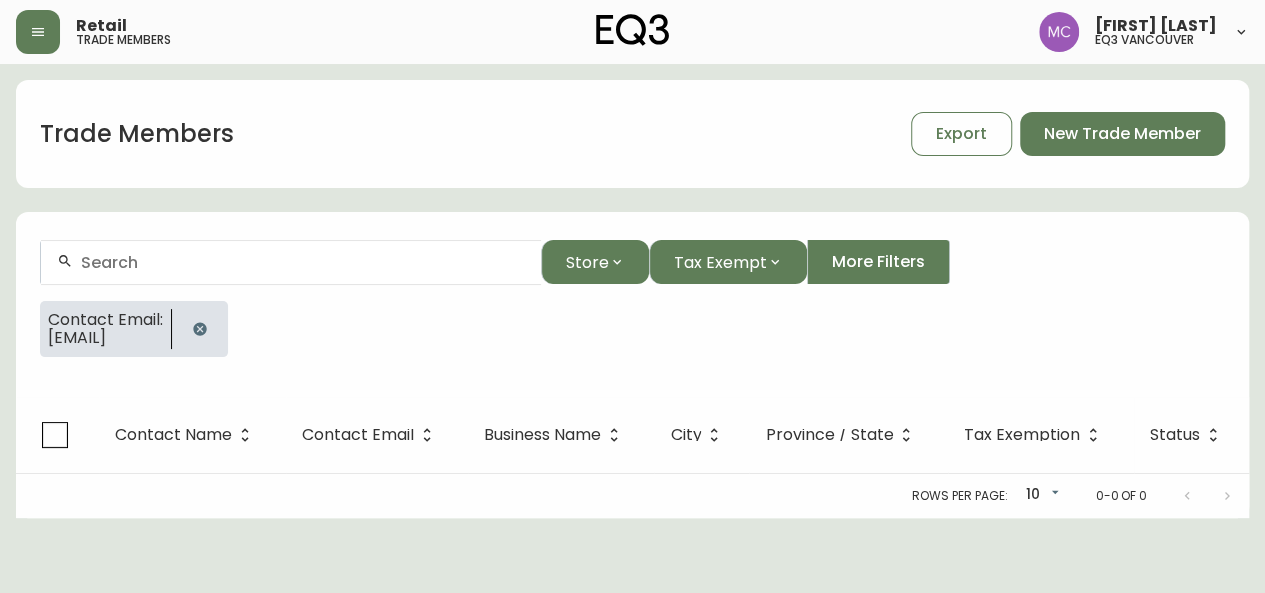 scroll, scrollTop: 0, scrollLeft: 0, axis: both 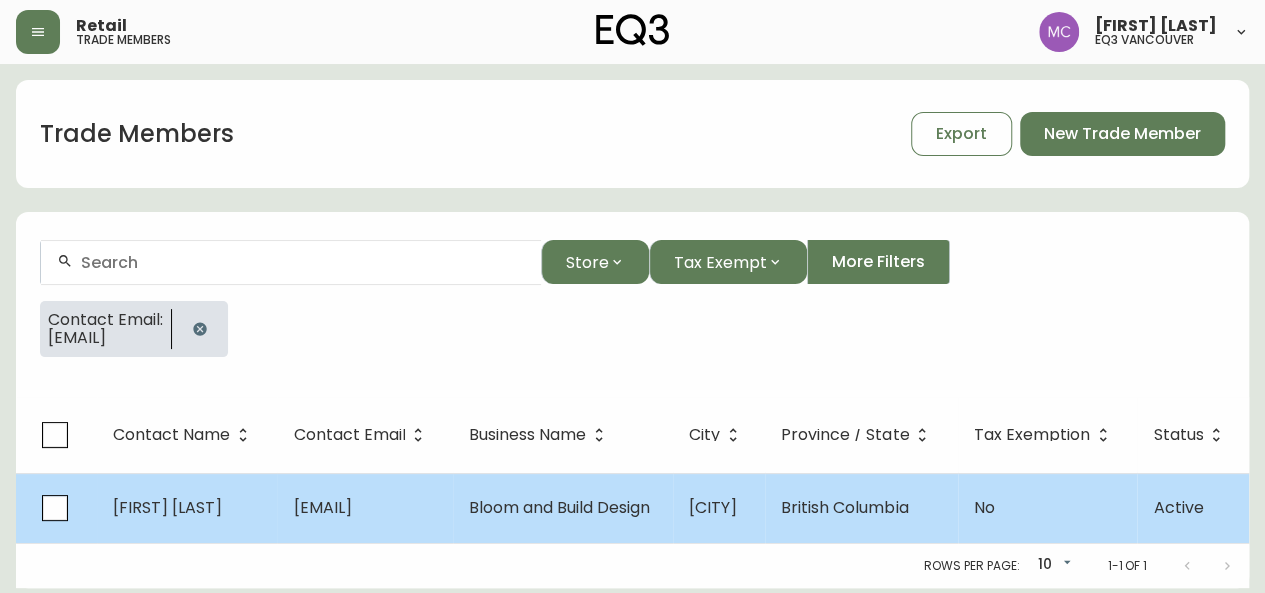 click on "[FIRST] [LAST]" at bounding box center [187, 508] 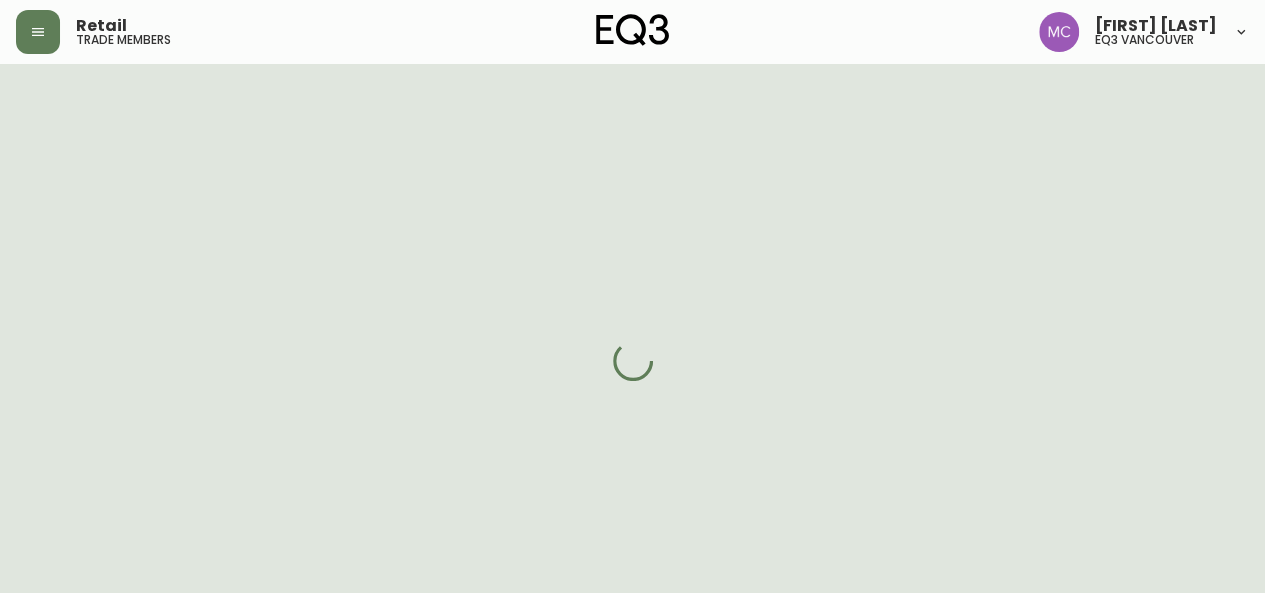 select on "[STATE]" 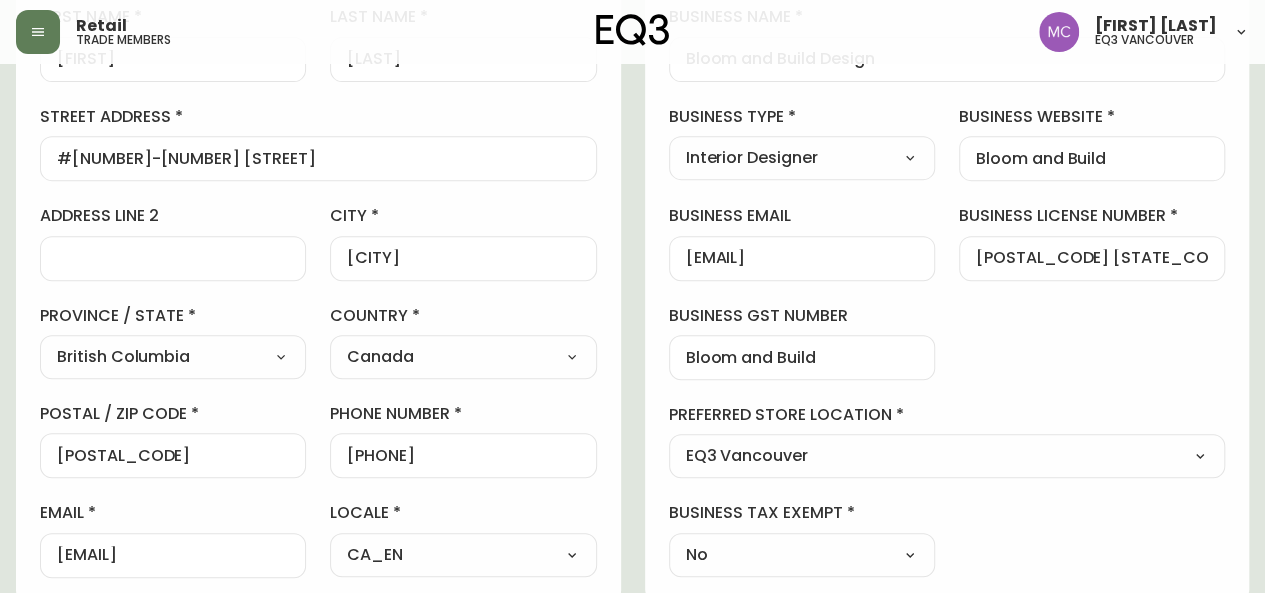 scroll, scrollTop: 348, scrollLeft: 0, axis: vertical 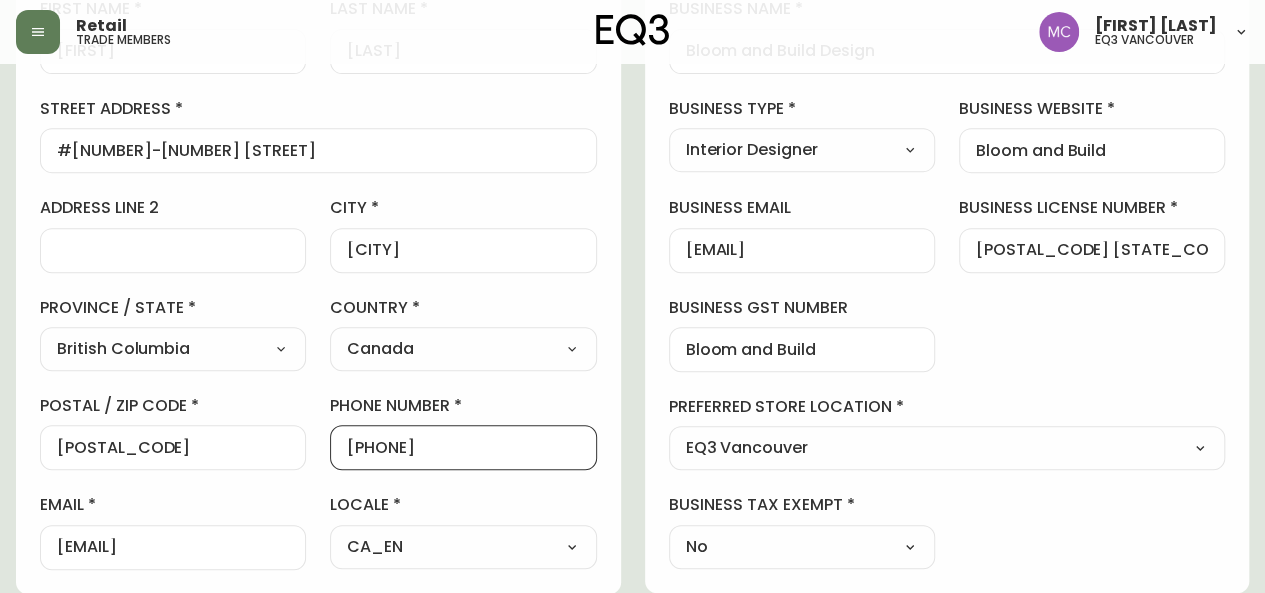 drag, startPoint x: 500, startPoint y: 453, endPoint x: 357, endPoint y: 443, distance: 143.34923 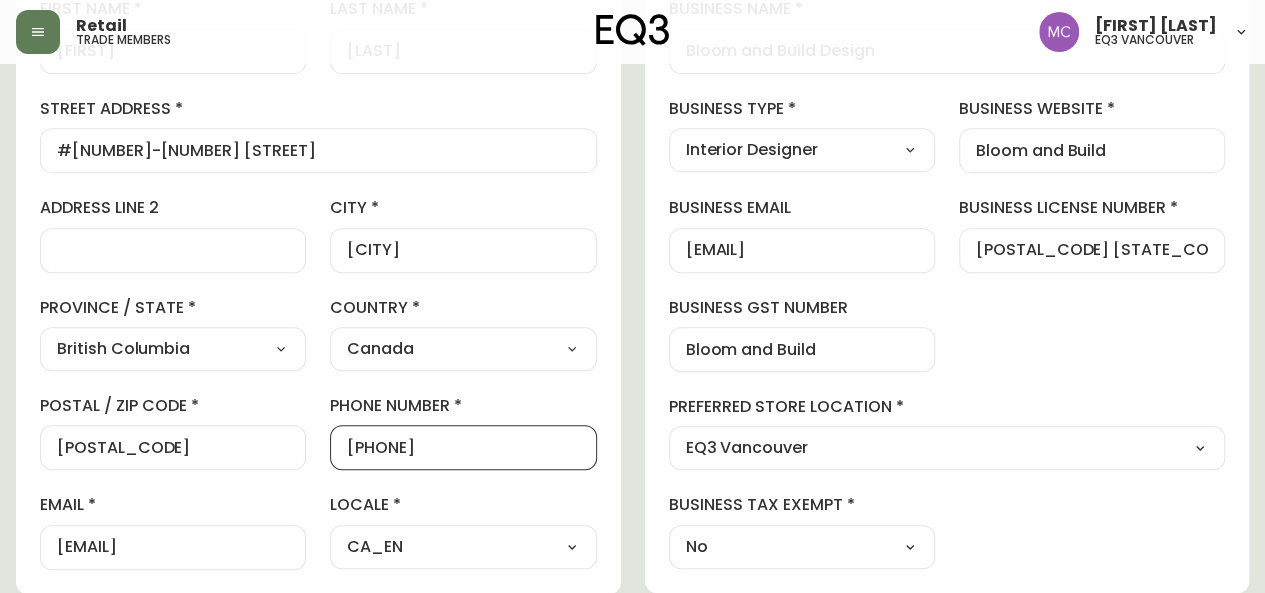 click on "[PHONE]" at bounding box center [463, 447] 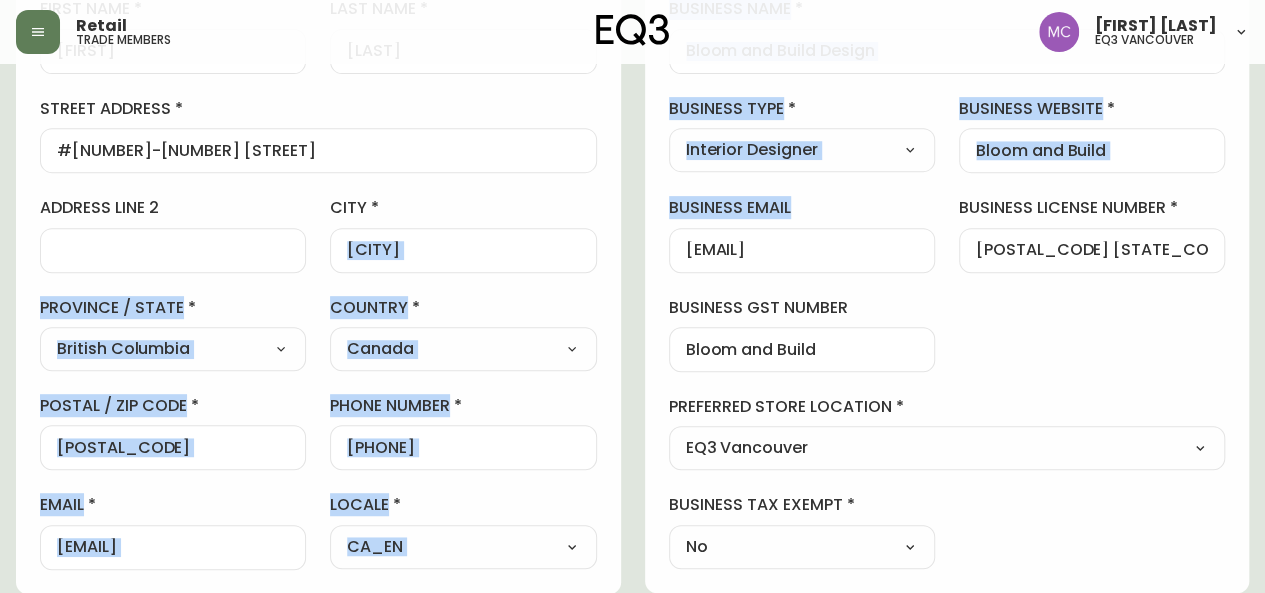drag, startPoint x: 621, startPoint y: 221, endPoint x: 680, endPoint y: 244, distance: 63.324562 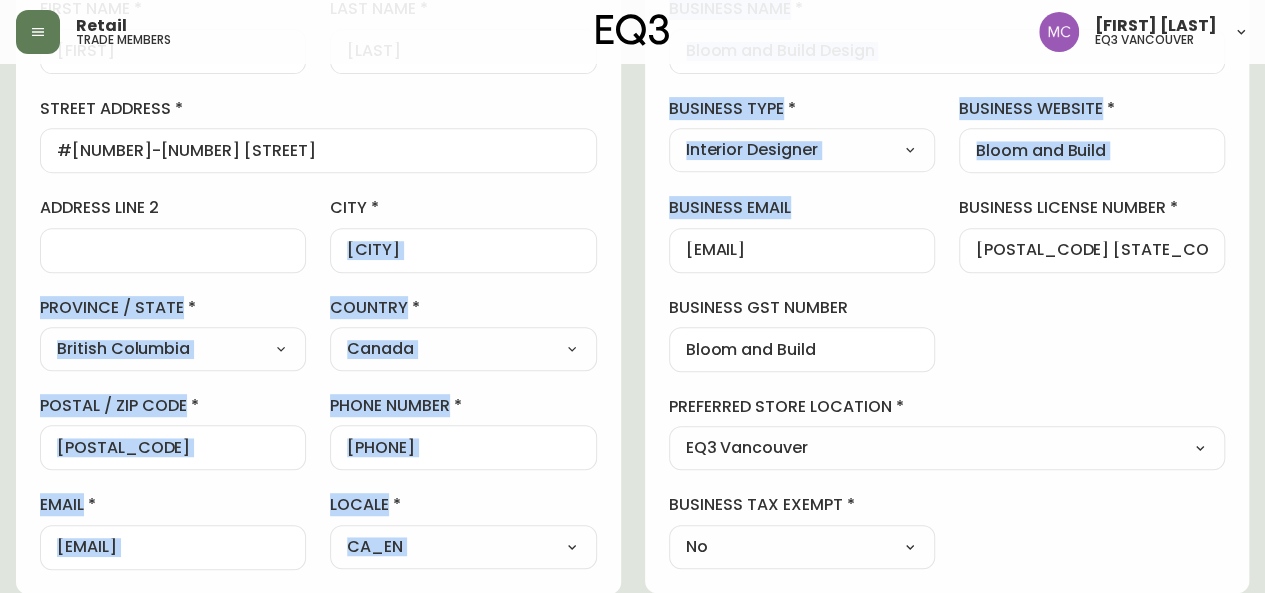 click on "contact information first name [FIRST] last name [LAST] street address #31-45500 Campus Drive address line 2 city [CITY] province / state British Columbia Select Alberta British Columbia Manitoba New Brunswick Newfoundland and Labrador Nova Scotia Nunavut Northwest Territories Ontario Prince Edward Island Quebec Saskatchewan Yukon country Canada Select Canada United States postal / zip code v2r 6e9 phone number +1[PHONE] email [EMAIL] locale CA_EN Select CA_EN CA_FR US_EN additional information do you require a designer kit? Yes! I wish to purchase the EQ3 Designer Kit for $49. This kit contains 3” swatches of EQ3’s complete range of fabric and leather options, as well as wood samples and the latest catalogue. Thank you, I have already received a kit. No, I do not wish to purchase a Designer Kit. how did you hear about the eq3 trade program? Social Media Select Social Media Advertisement Trade Show Outreach from a Trade Rep Other additional information business information No" at bounding box center (632, 592) 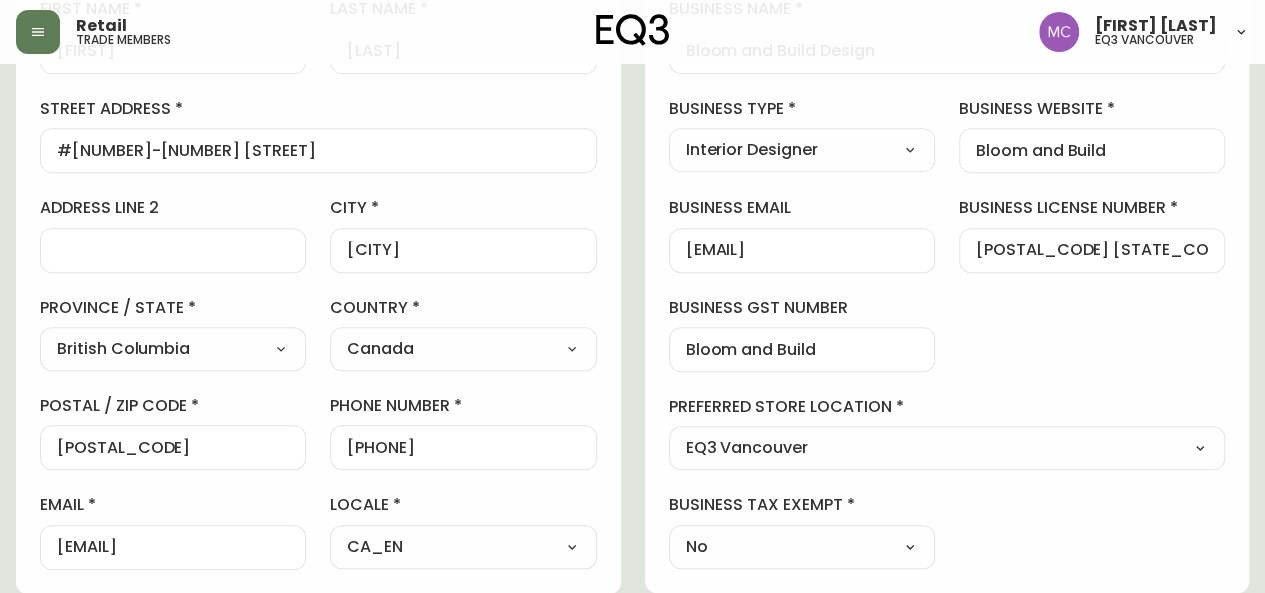 click on "[EMAIL]" at bounding box center [802, 250] 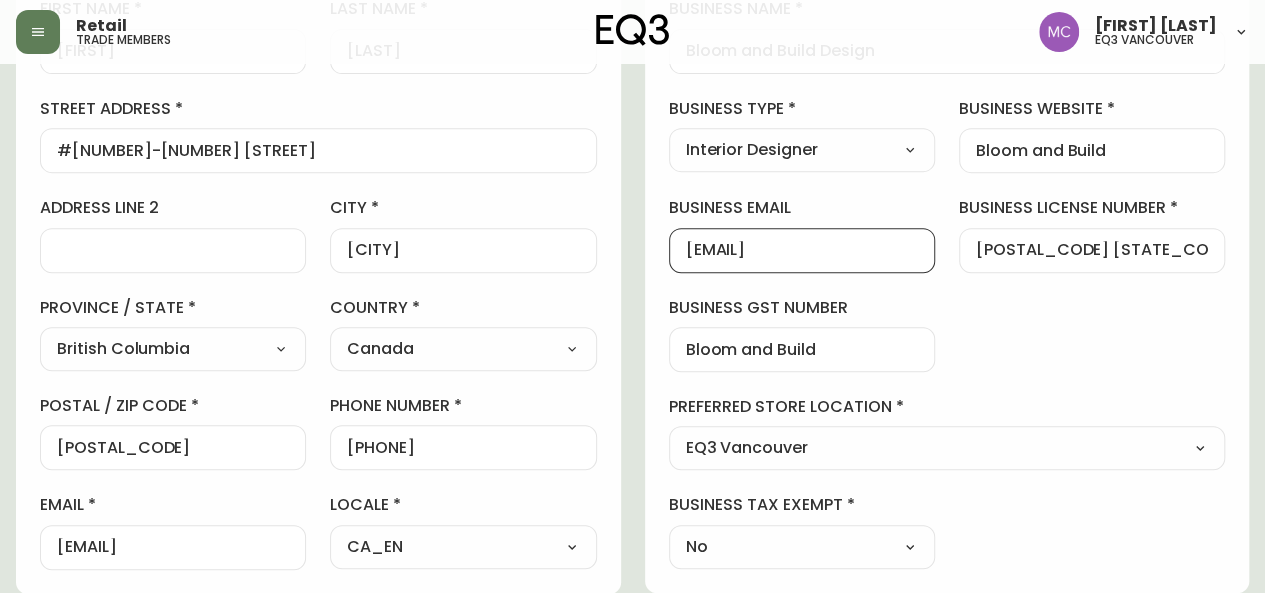scroll, scrollTop: 0, scrollLeft: 0, axis: both 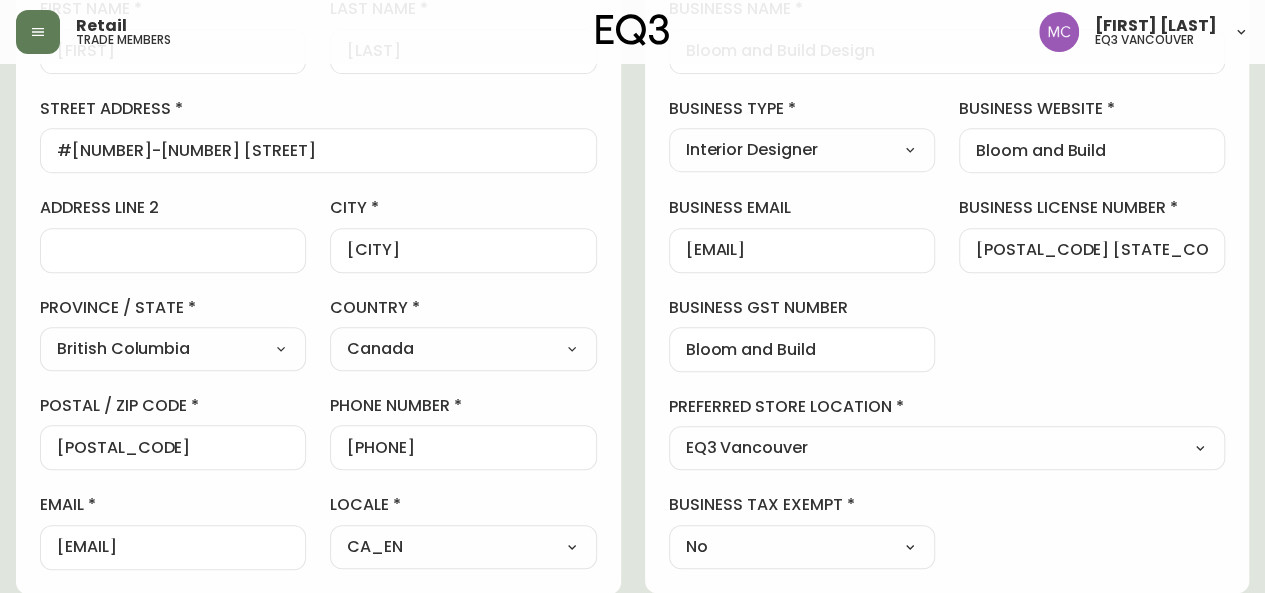 drag, startPoint x: 680, startPoint y: 247, endPoint x: 828, endPoint y: 247, distance: 148 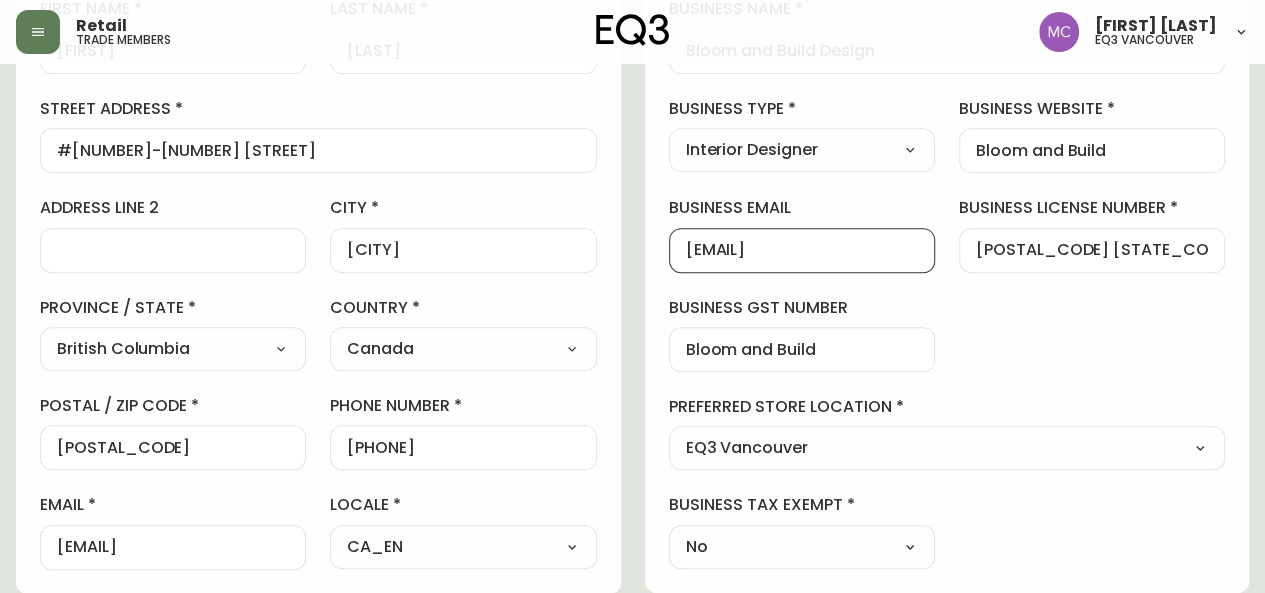 drag, startPoint x: 828, startPoint y: 247, endPoint x: 770, endPoint y: 249, distance: 58.034473 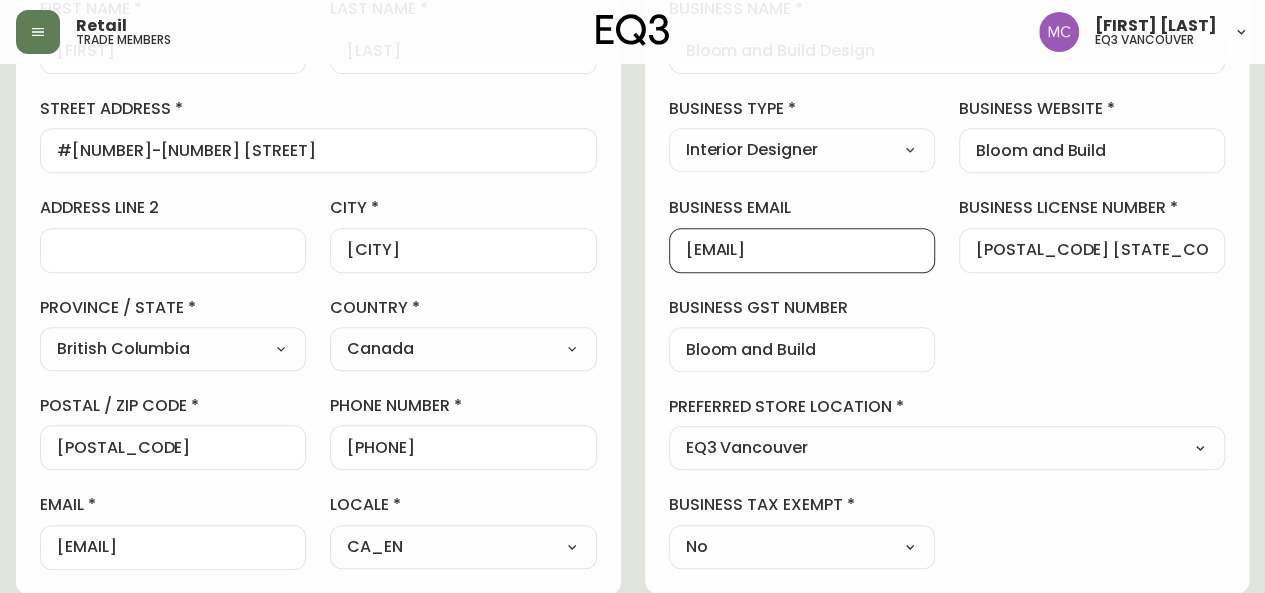 scroll, scrollTop: 0, scrollLeft: 0, axis: both 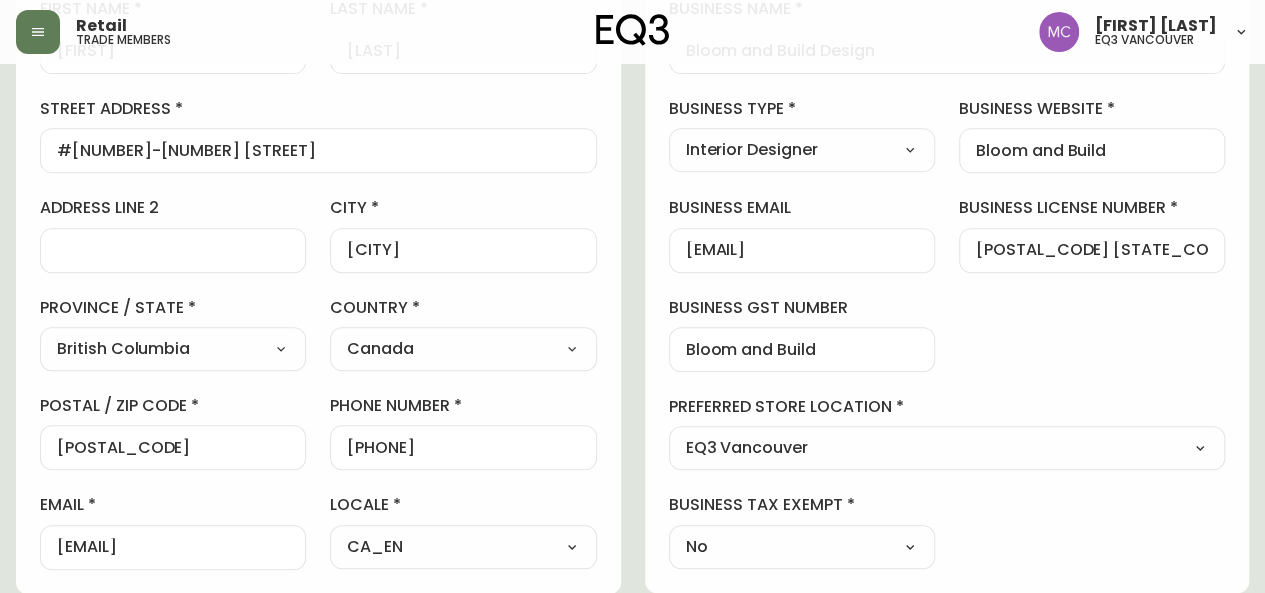 click on "[FIRST]   [LAST] Added: [DATE] at [TIME] Save active contact information first name [FIRST] last name [LAST] street address [NUMBER]-[NUMBER] [STREET] address line 2 city [CITY] province / state [STATE] Select Alberta British Columbia Manitoba New Brunswick Newfoundland and Labrador Nova Scotia Nunavut Northwest Territories Ontario Prince Edward Island Quebec Saskatchewan Yukon country Canada Select Canada United States postal / zip code [POSTAL_CODE] phone number [PHONE] email [EMAIL] locale CA_EN Select CA_EN CA_FR US_EN additional information do you require a designer kit? Yes! I wish to purchase the EQ3 Designer Kit for $49. This kit contains 3” swatches of EQ3’s complete range of fabric and leather options, as well as wood samples and the latest catalogue. Thank you, I have already received a kit. No, I do not wish to purchase a Designer Kit. how did you hear about the eq3 trade program? Social Media Select Social Media Advertisement Trade Show No" at bounding box center (632, 486) 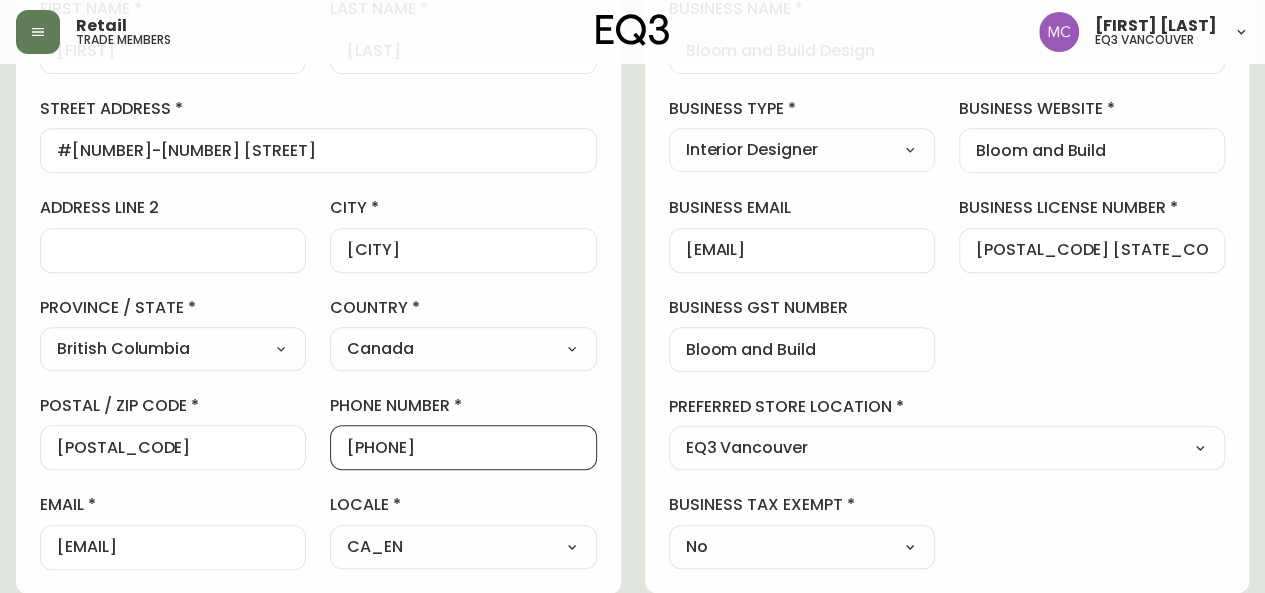 drag, startPoint x: 466, startPoint y: 451, endPoint x: 360, endPoint y: 429, distance: 108.25895 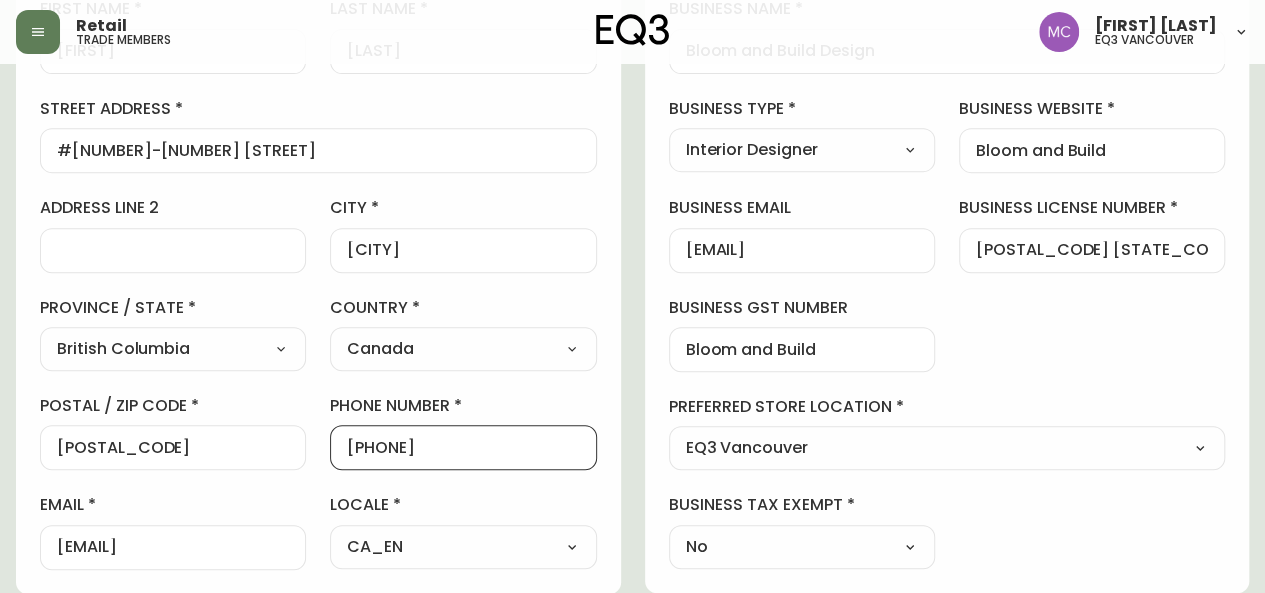 click on "[PHONE]" at bounding box center (463, 447) 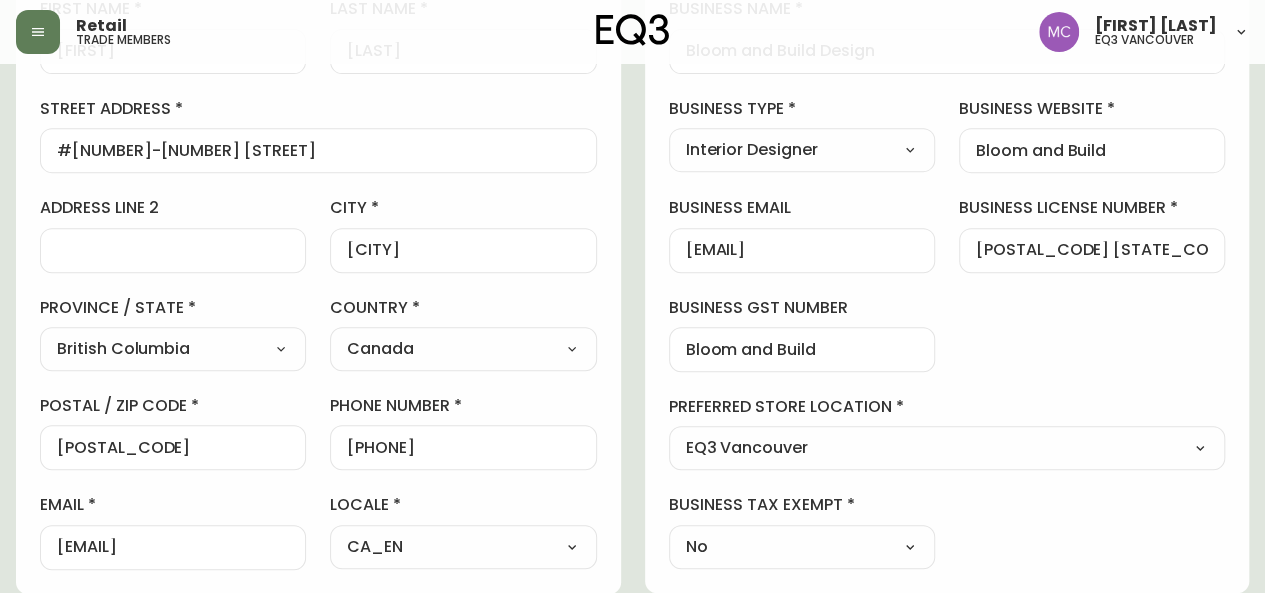 click on "[FIRST]   [LAST] Added: [DATE] at [TIME] Save active contact information first name [FIRST] last name [LAST] street address [NUMBER]-[NUMBER] [STREET] address line 2 city [CITY] province / state [STATE] Select Alberta British Columbia Manitoba New Brunswick Newfoundland and Labrador Nova Scotia Nunavut Northwest Territories Ontario Prince Edward Island Quebec Saskatchewan Yukon country Canada Select Canada United States postal / zip code [POSTAL_CODE] phone number [PHONE] email [EMAIL] locale CA_EN Select CA_EN CA_FR US_EN additional information do you require a designer kit? Yes! I wish to purchase the EQ3 Designer Kit for $49. This kit contains 3” swatches of EQ3’s complete range of fabric and leather options, as well as wood samples and the latest catalogue. Thank you, I have already received a kit. No, I do not wish to purchase a Designer Kit. how did you hear about the eq3 trade program? Social Media Select Social Media Advertisement Trade Show No" at bounding box center [632, 486] 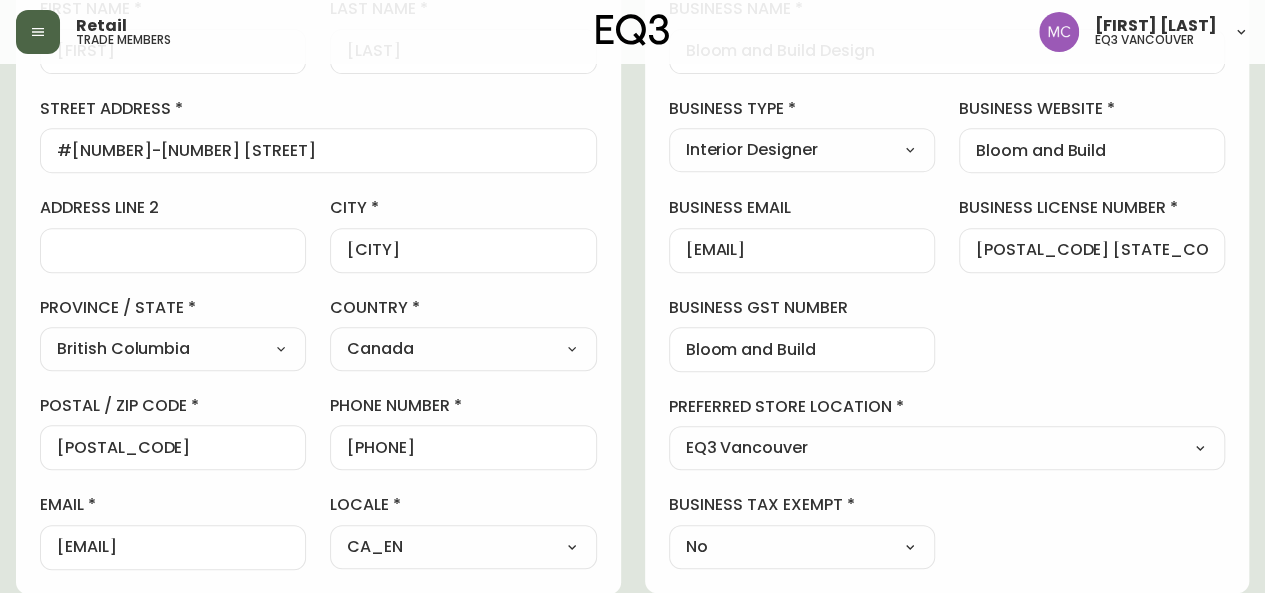 click at bounding box center (38, 32) 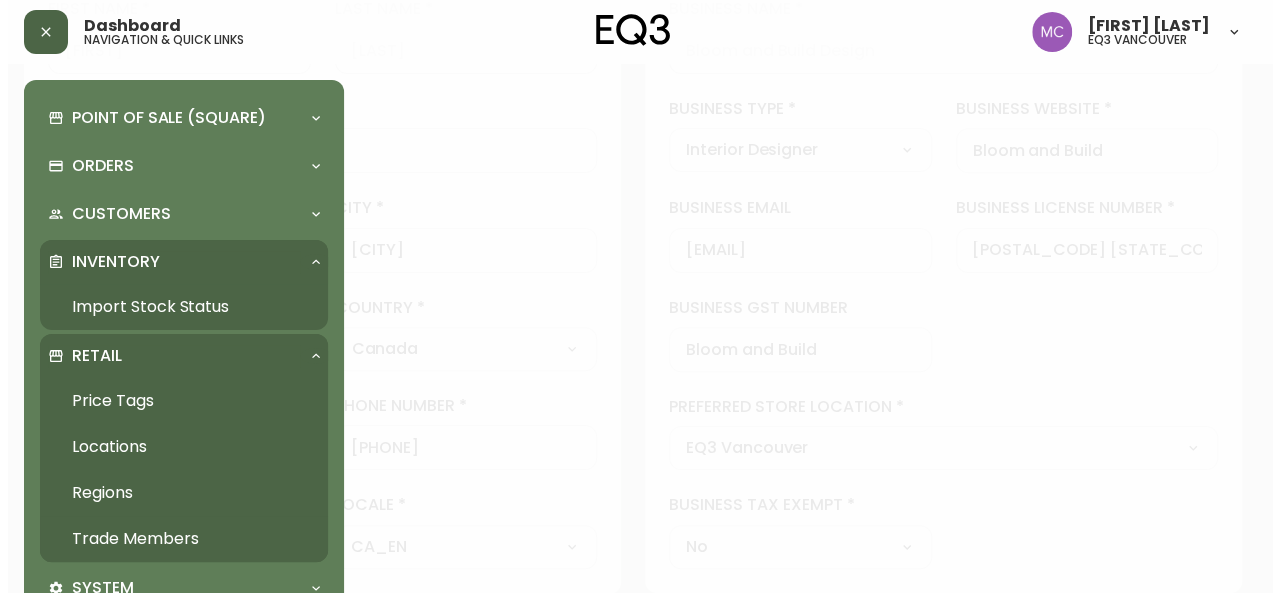 scroll, scrollTop: 348, scrollLeft: 0, axis: vertical 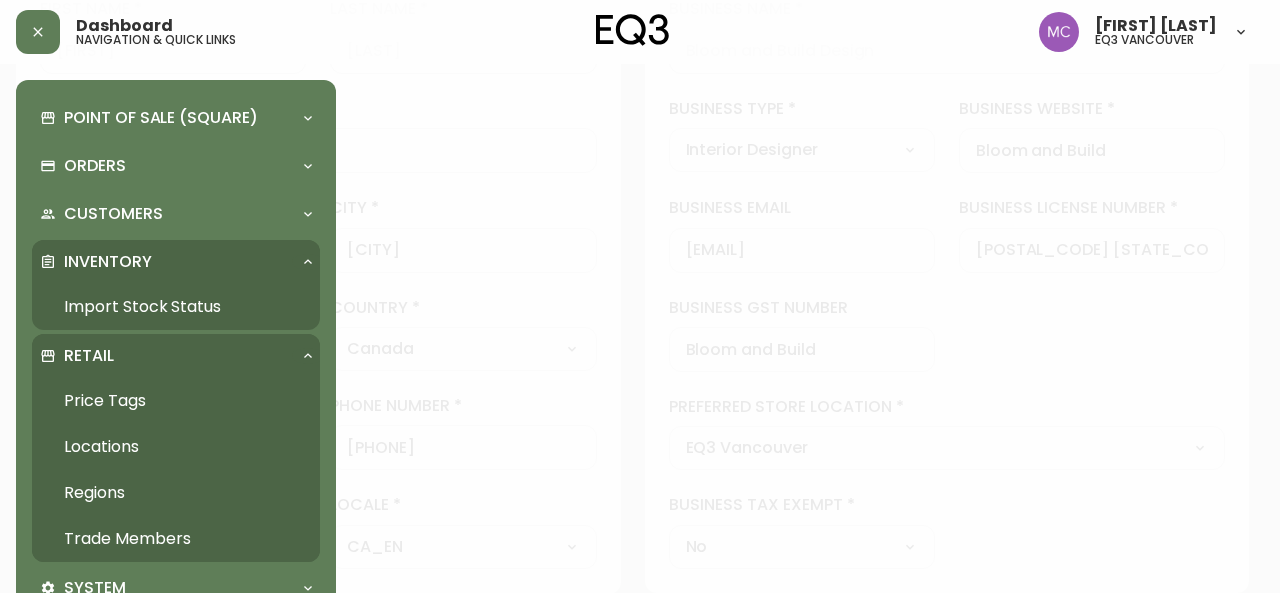 click on "Trade Members" at bounding box center [176, 539] 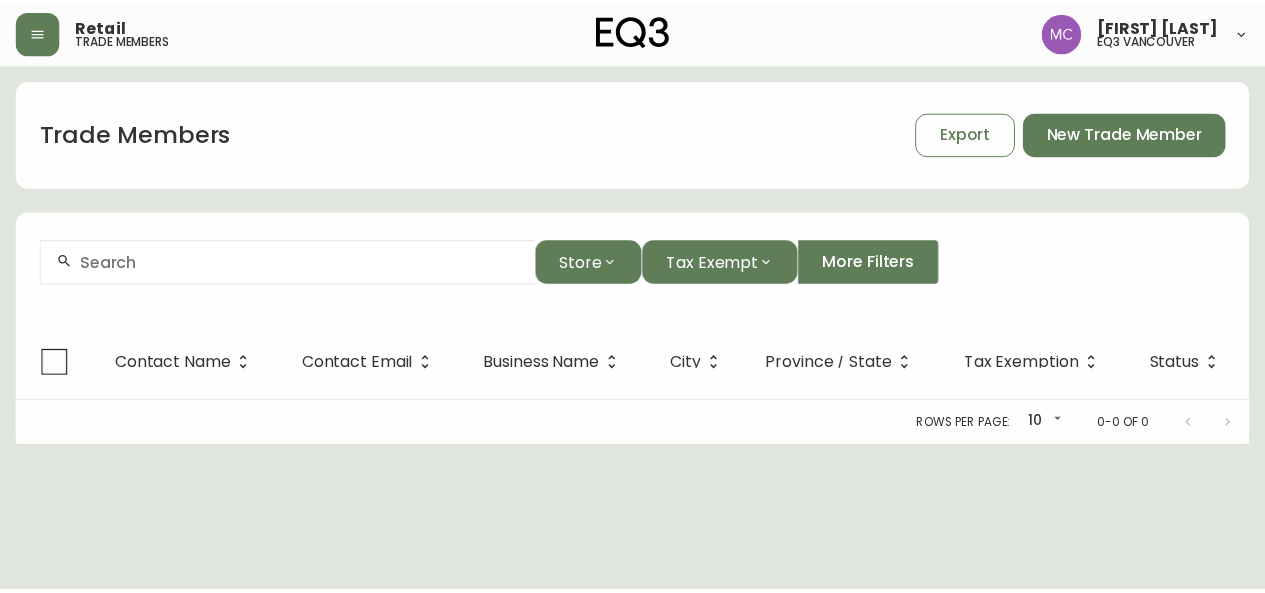 scroll, scrollTop: 0, scrollLeft: 0, axis: both 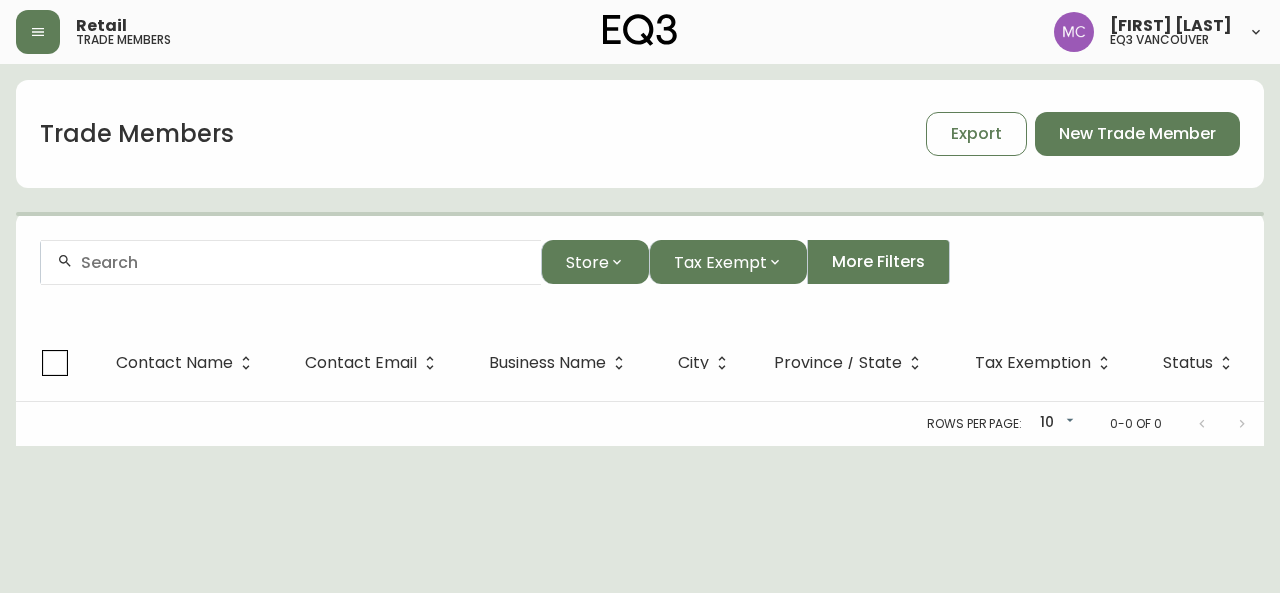 click at bounding box center (303, 262) 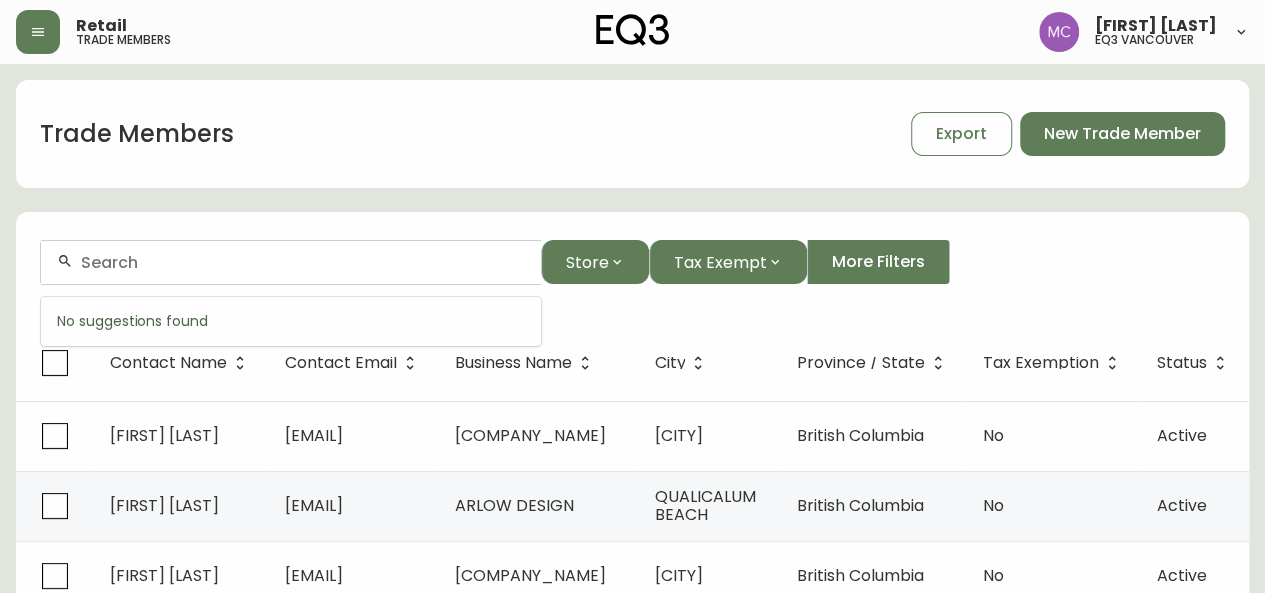paste on "TT DESIGN" 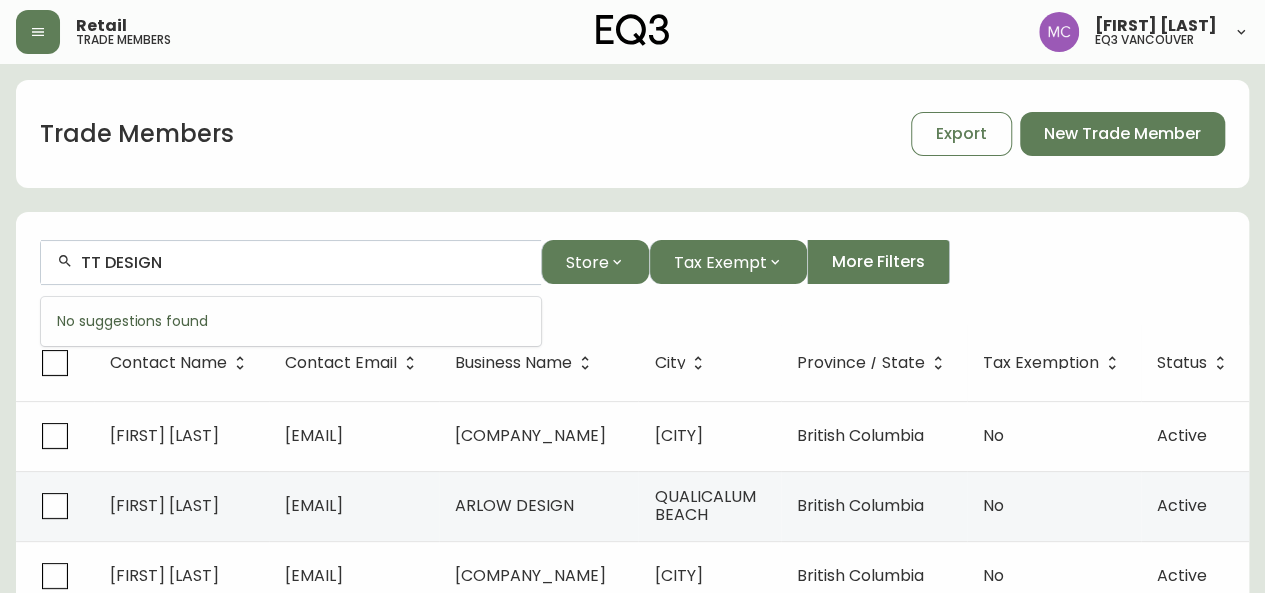 click on "TT DESIGN" at bounding box center [303, 262] 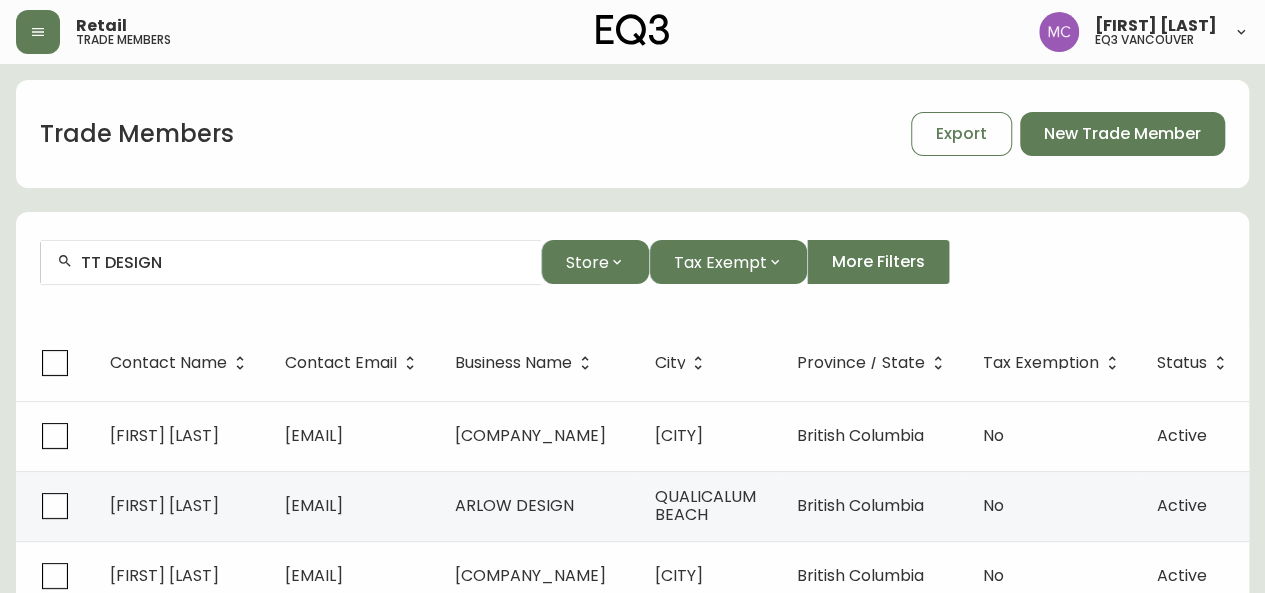 click on "Trade Members Export New Trade Member TT DESIGN Store Tax Exempt More Filters Contact Name Contact Email Business Name City Province / State Tax Exemption Status [FIRST] [LAST] [EMAIL] [BUSINESS_NAME] [CITY] [STATE] No Active [FIRST] [LAST] [EMAIL] [BUSINESS_NAME] [CITY] [STATE] No Active [FIRST] [LAST] [EMAIL] [BUSINESS_NAME] [CITY] [STATE] No Active [FIRST] [LAST] [EMAIL] [BUSINESS_NAME] [CITY] [STATE] No Active [FIRST] [LAST] [EMAIL] [BUSINESS_NAME] [CITY] [STATE] No Active [FIRST] [LAST] [EMAIL] [BUSINESS_NAME] [CITY] [STATE] No Active [FIRST] [LAST] [EMAIL] [BUSINESS_NAME] [CITY] [STATE] No Active [FIRST] [LAST] [EMAIL] [BUSINESS_NAME] [CITY] [STATE] No Active" at bounding box center (632, 605) 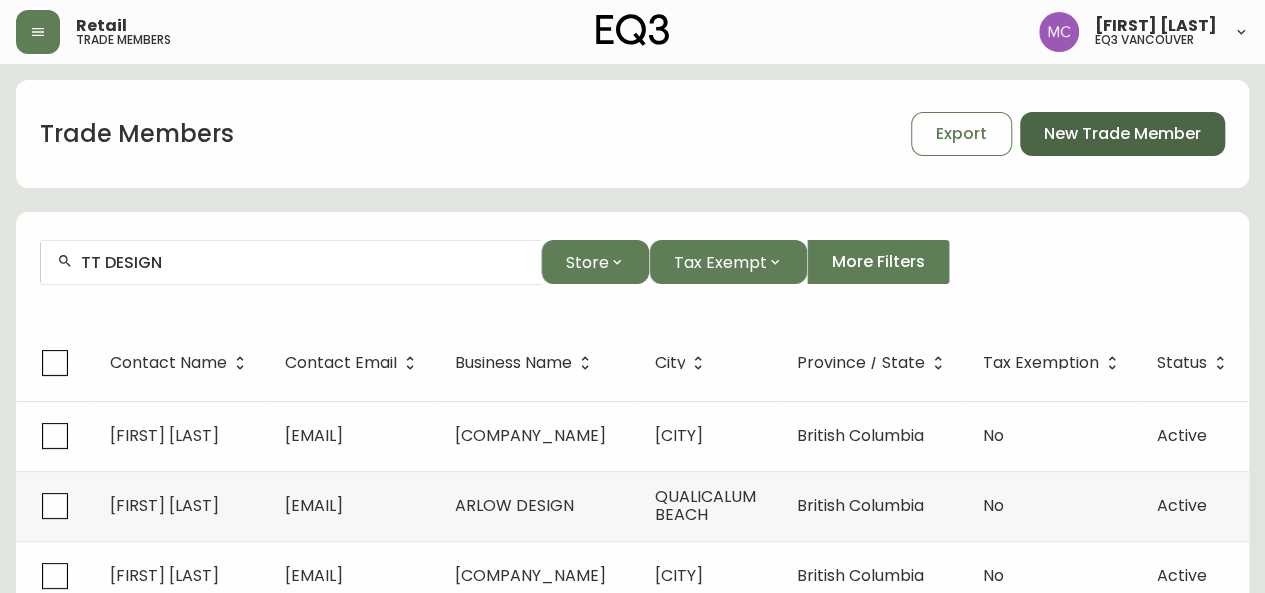 click on "New Trade Member" at bounding box center [1122, 134] 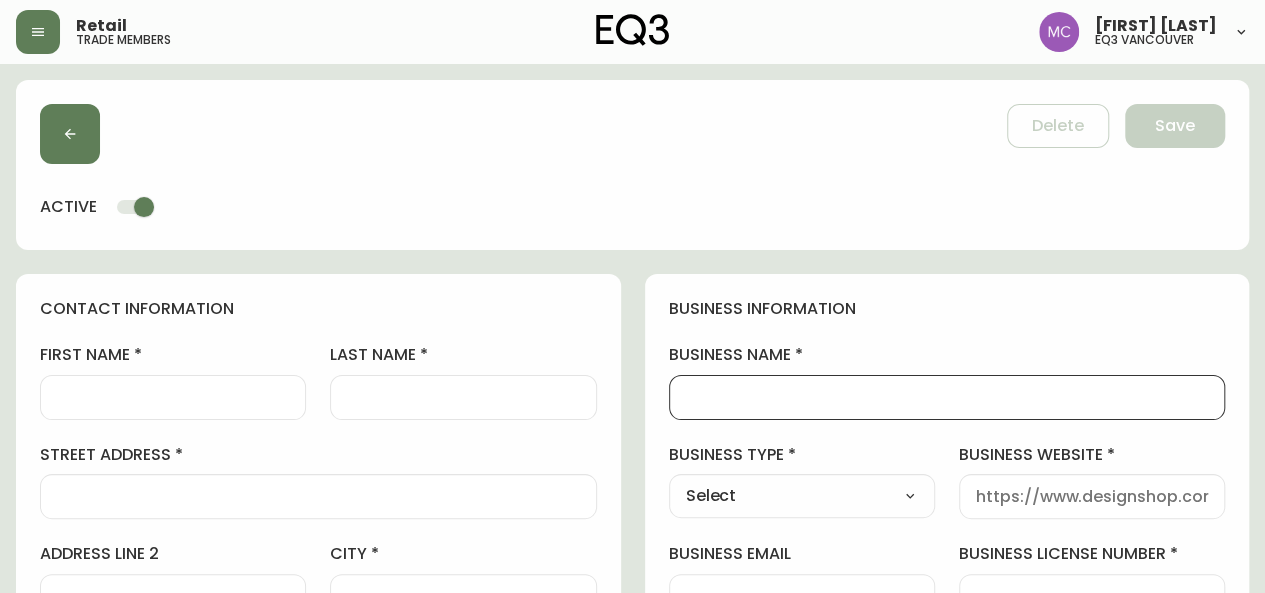 click on "business name" at bounding box center (947, 397) 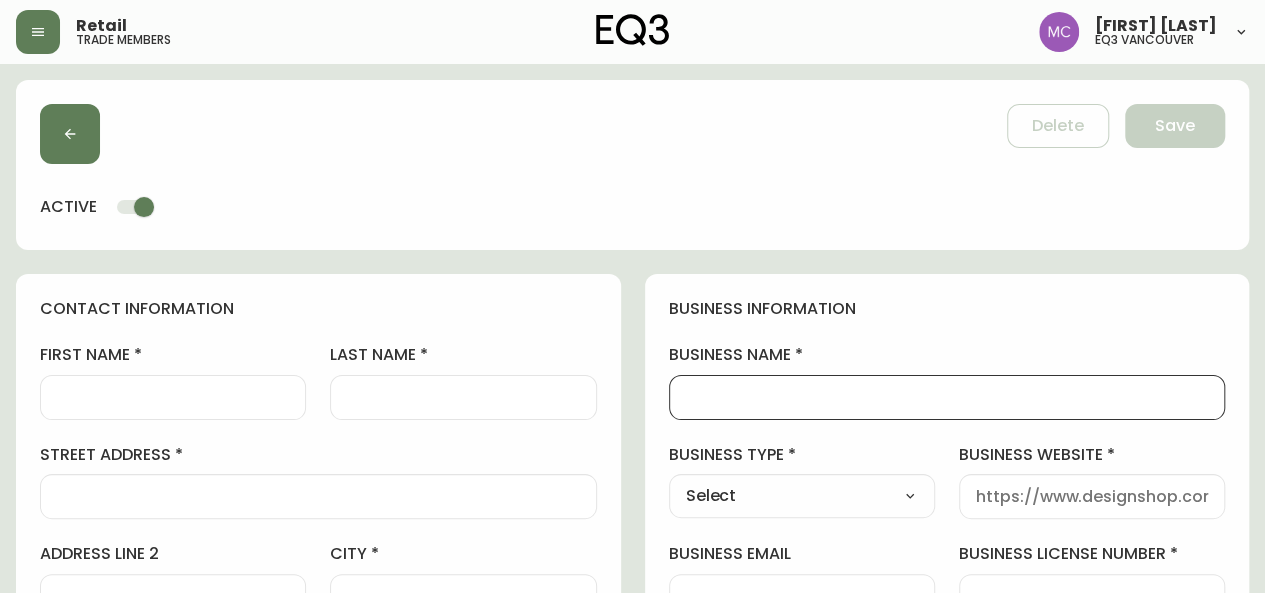 type on "m" 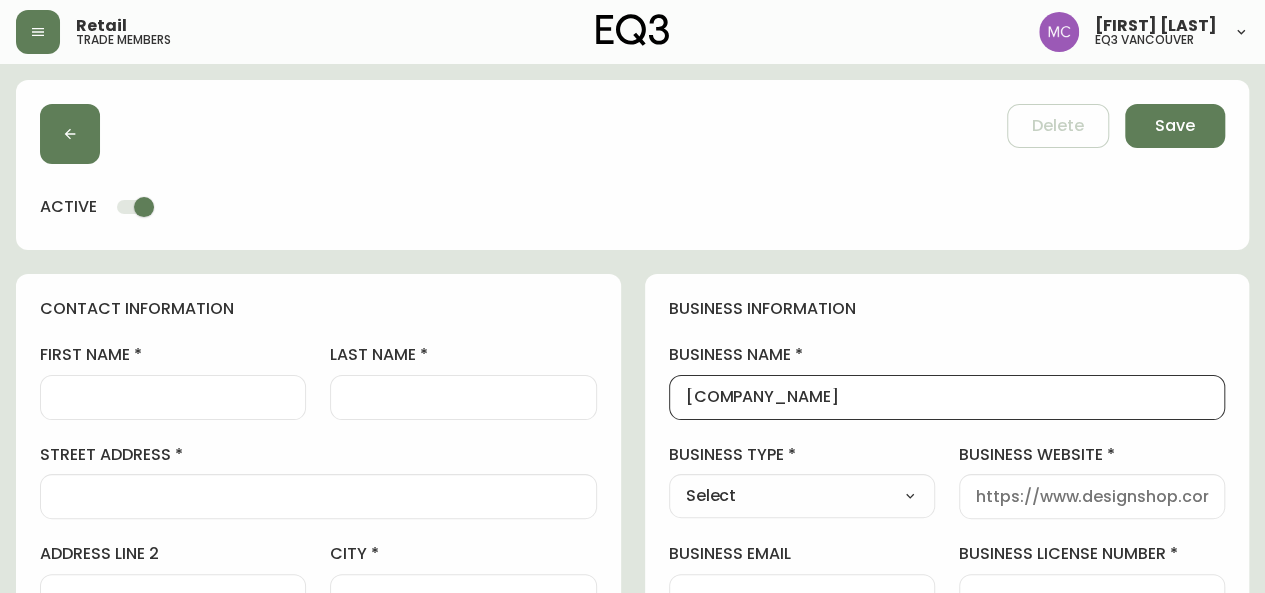 type on "[COMPANY_NAME]" 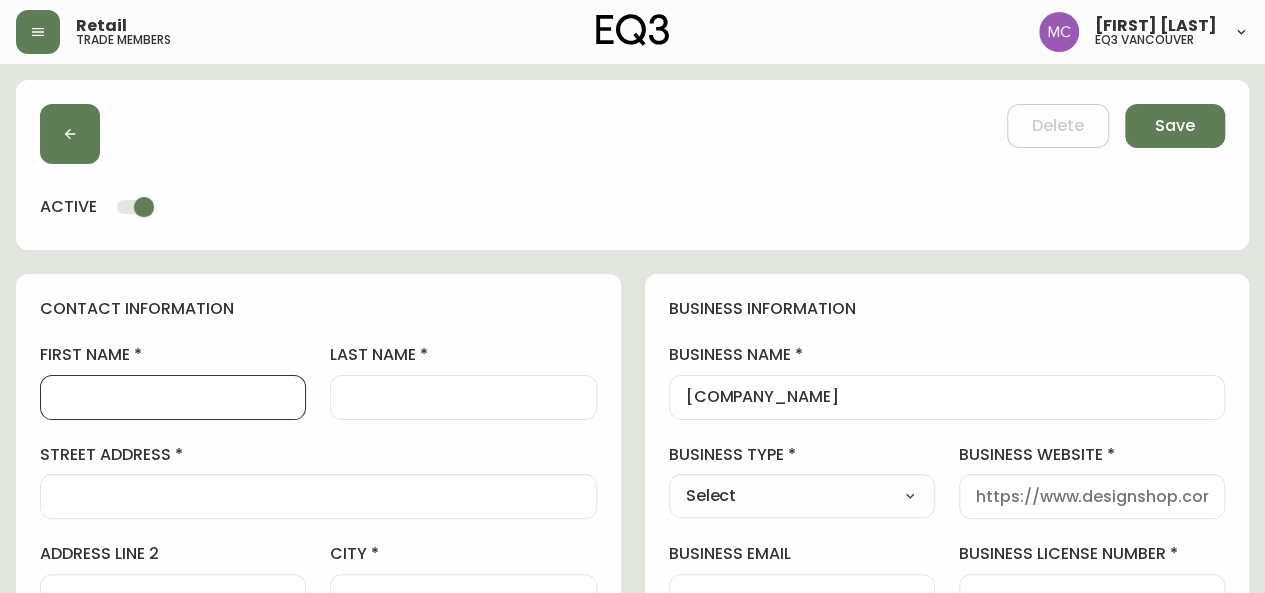 click on "first name" at bounding box center [173, 397] 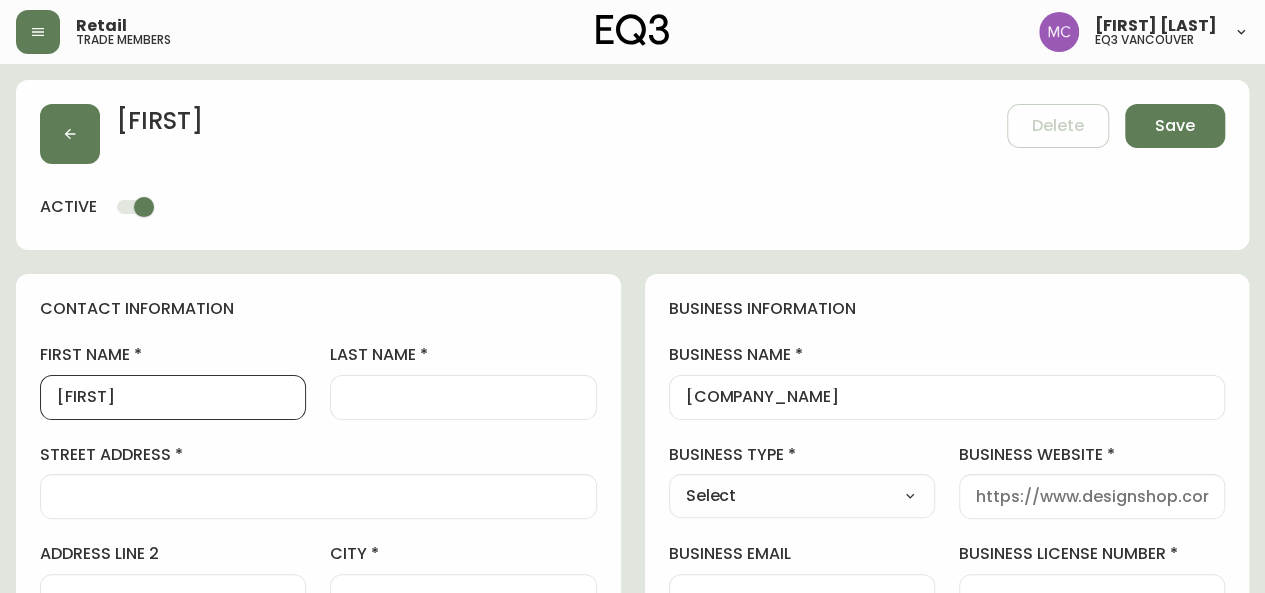 type on "[FIRST]" 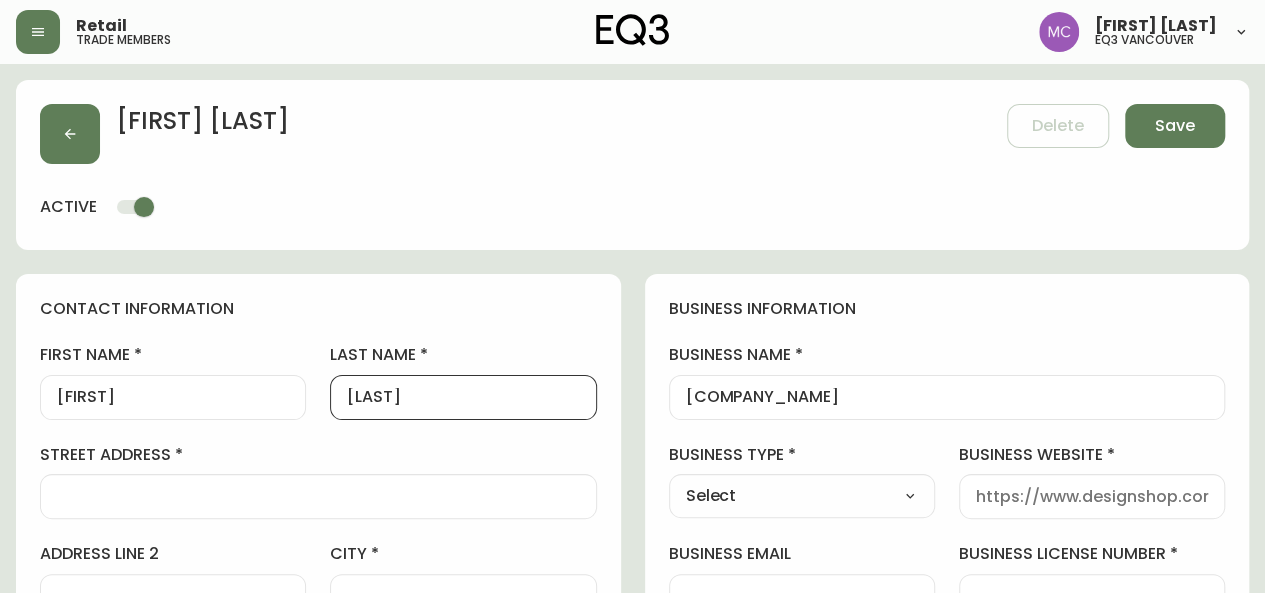 type on "[LAST]" 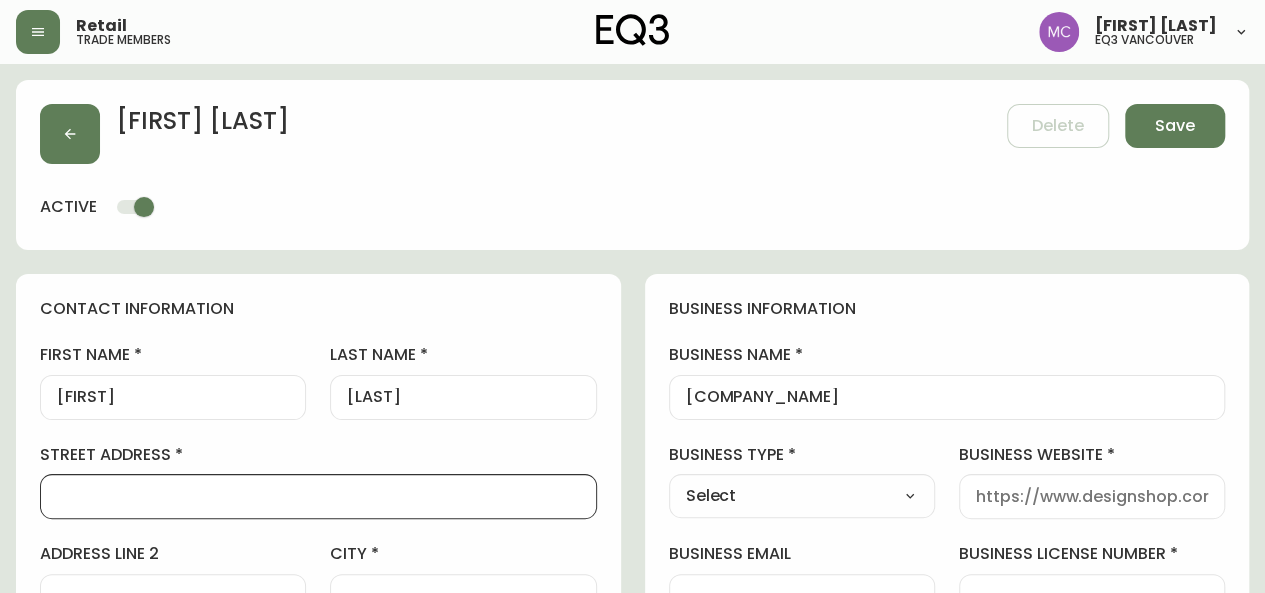 click on "street address" at bounding box center (318, 496) 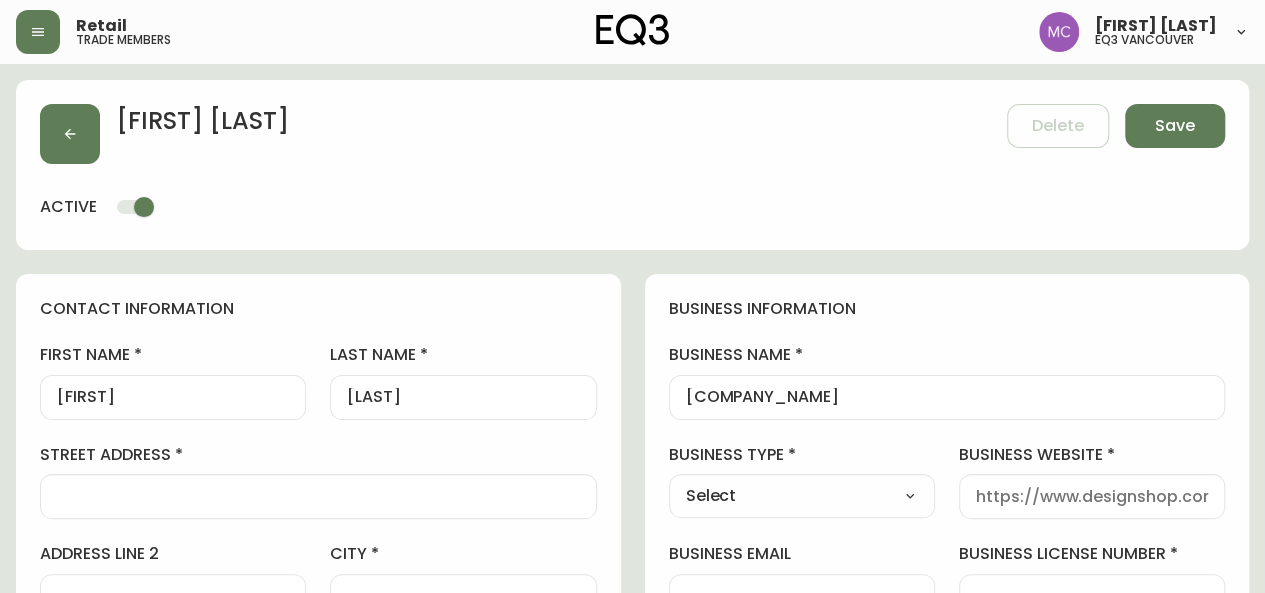 click at bounding box center [318, 496] 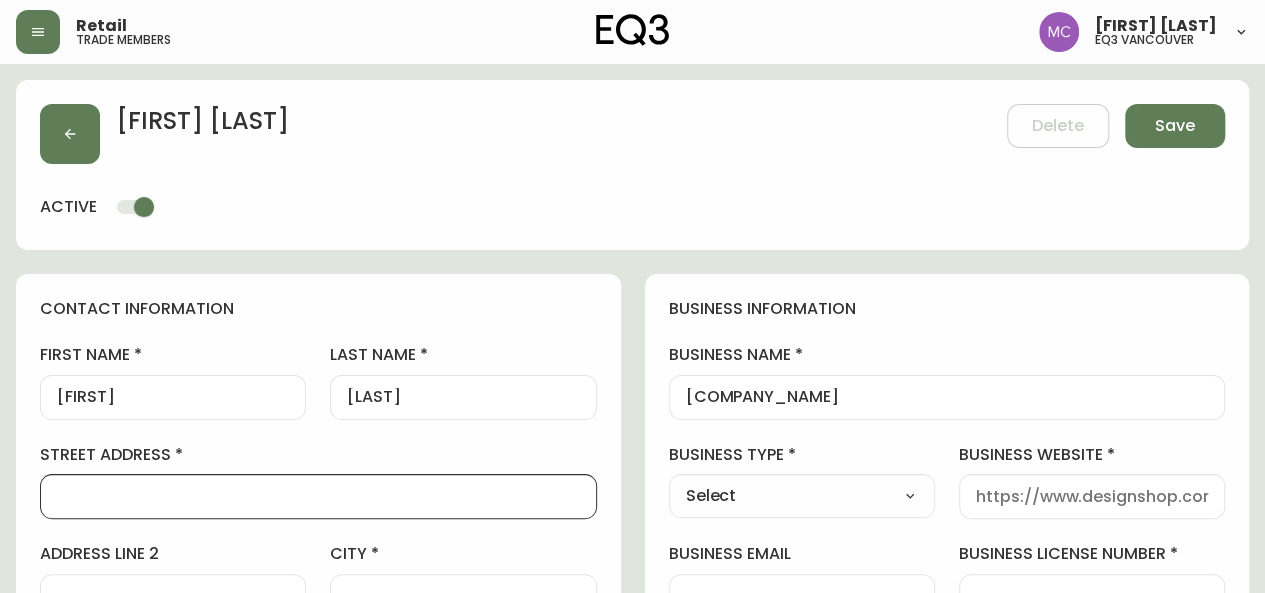 paste on "[NUMBER]-[NUMBER] [STREET]" 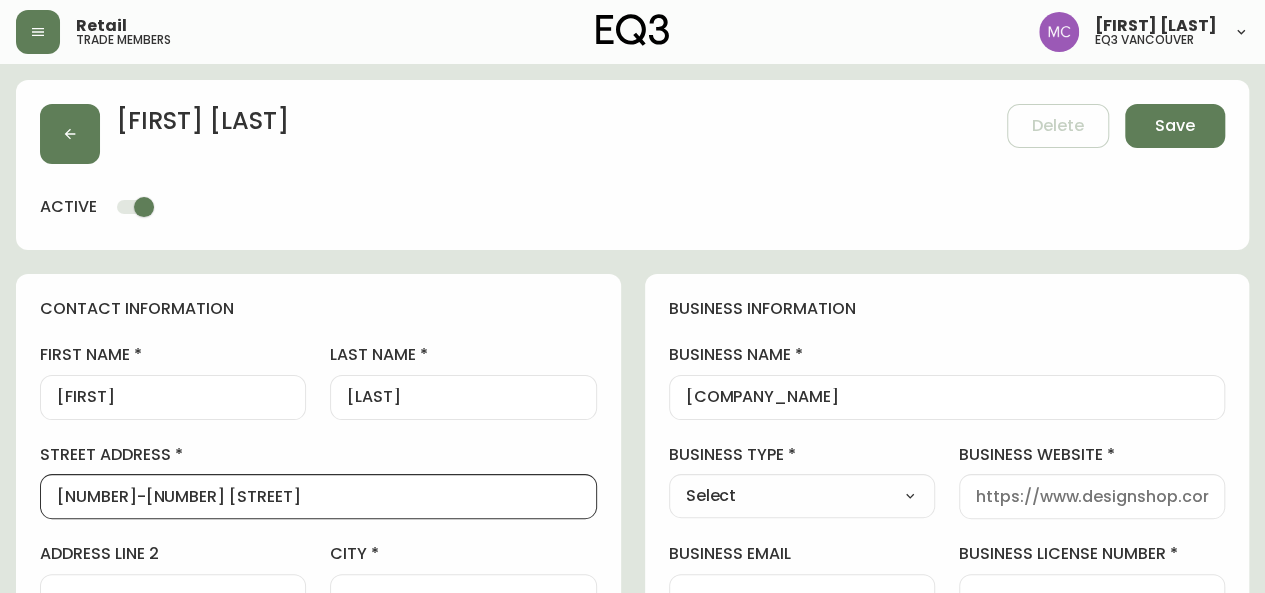type on "[NUMBER]-[NUMBER] [STREET]" 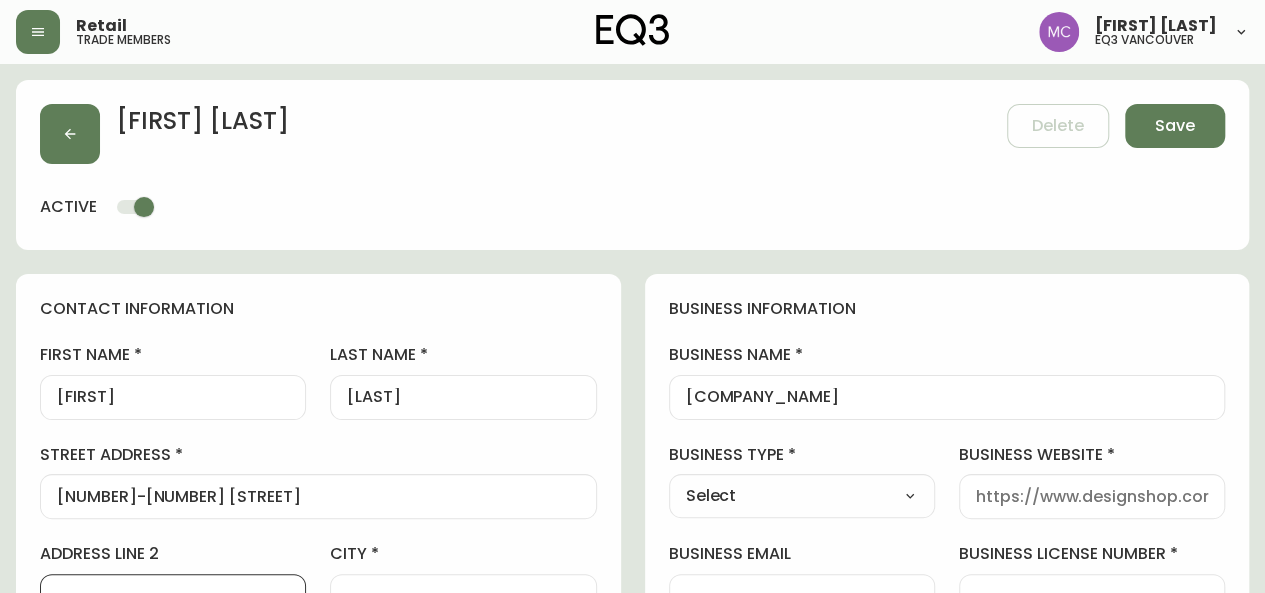 scroll, scrollTop: 11, scrollLeft: 0, axis: vertical 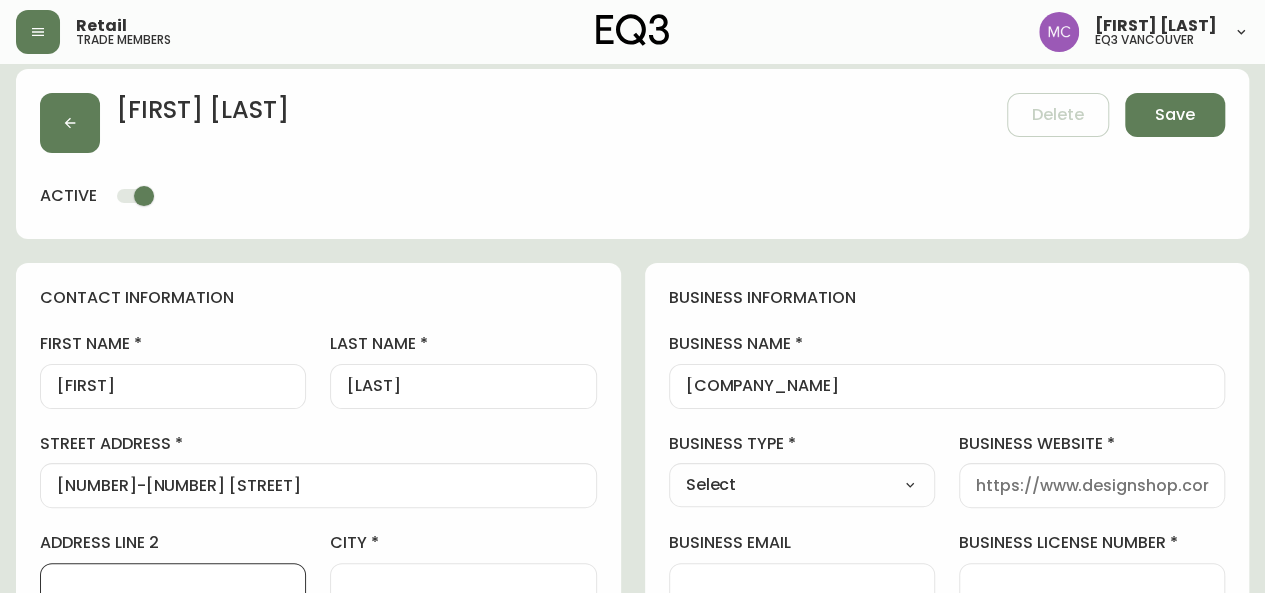 click on "city" at bounding box center (463, 585) 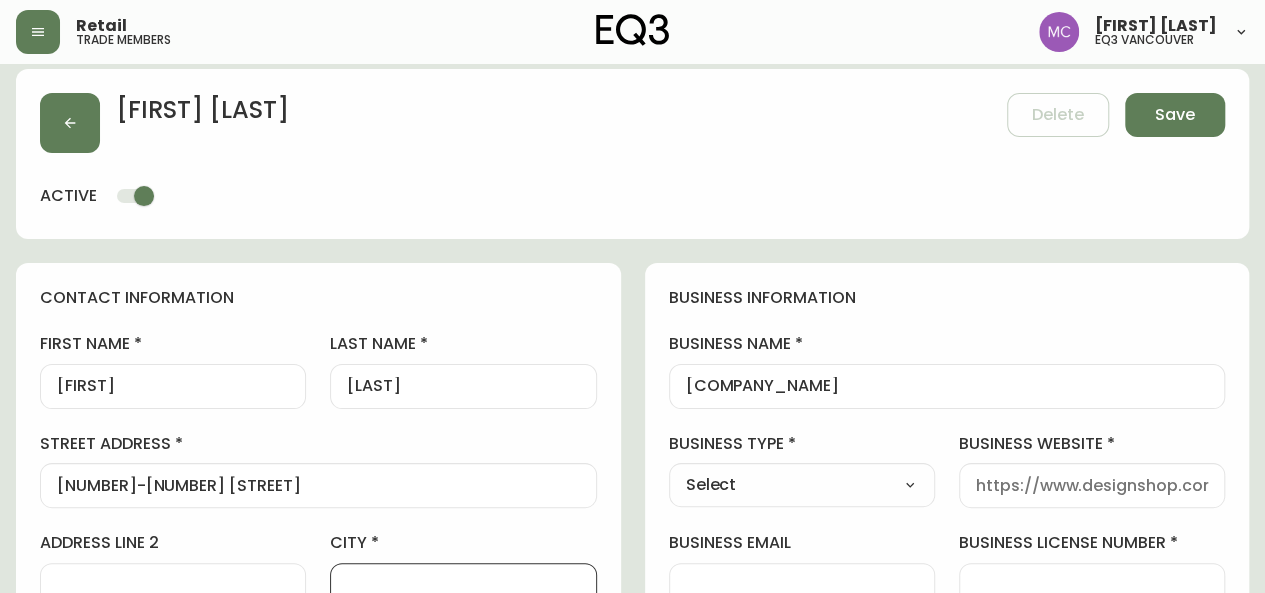 click on "city" at bounding box center [463, 585] 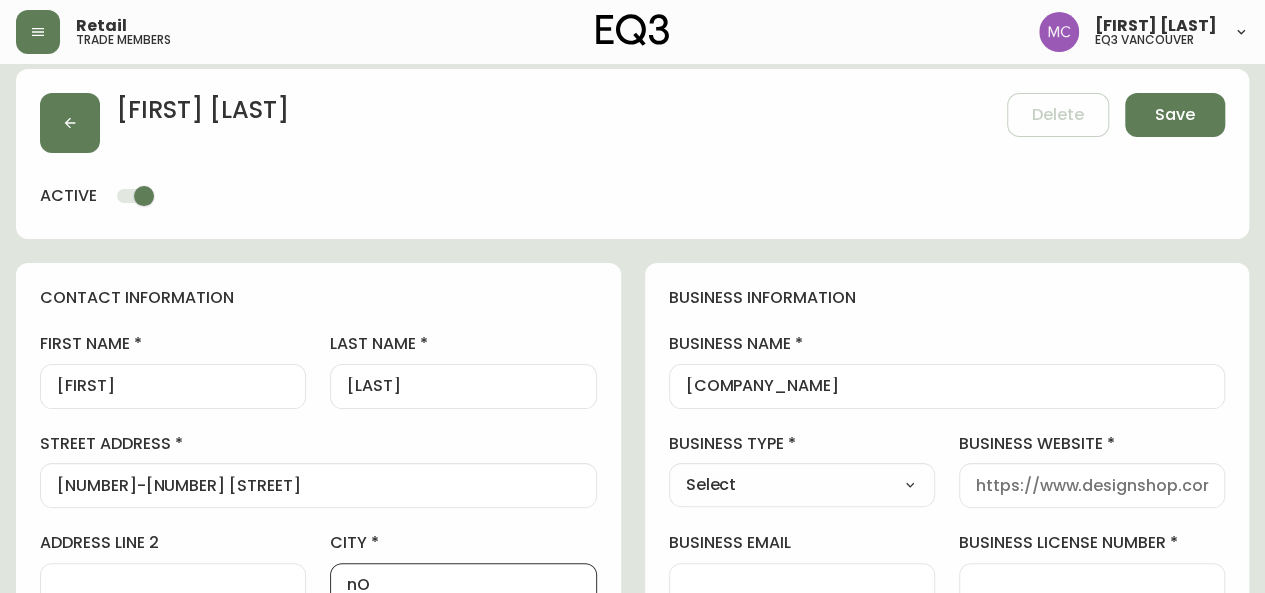 type on "n" 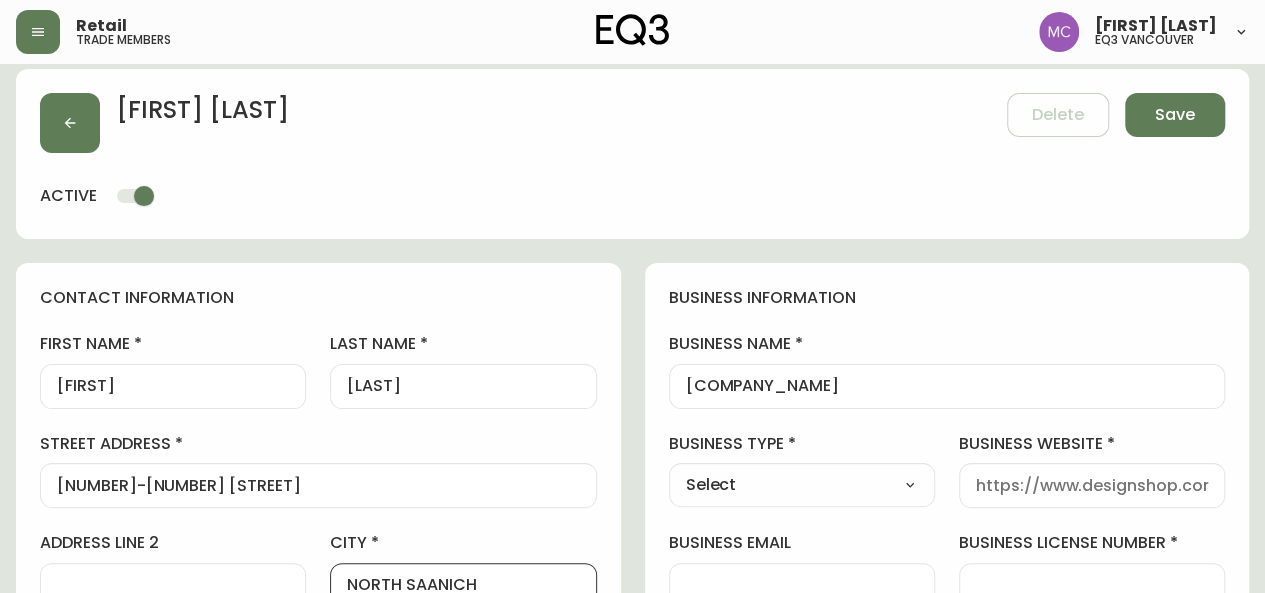 type on "NORTH SAANICH" 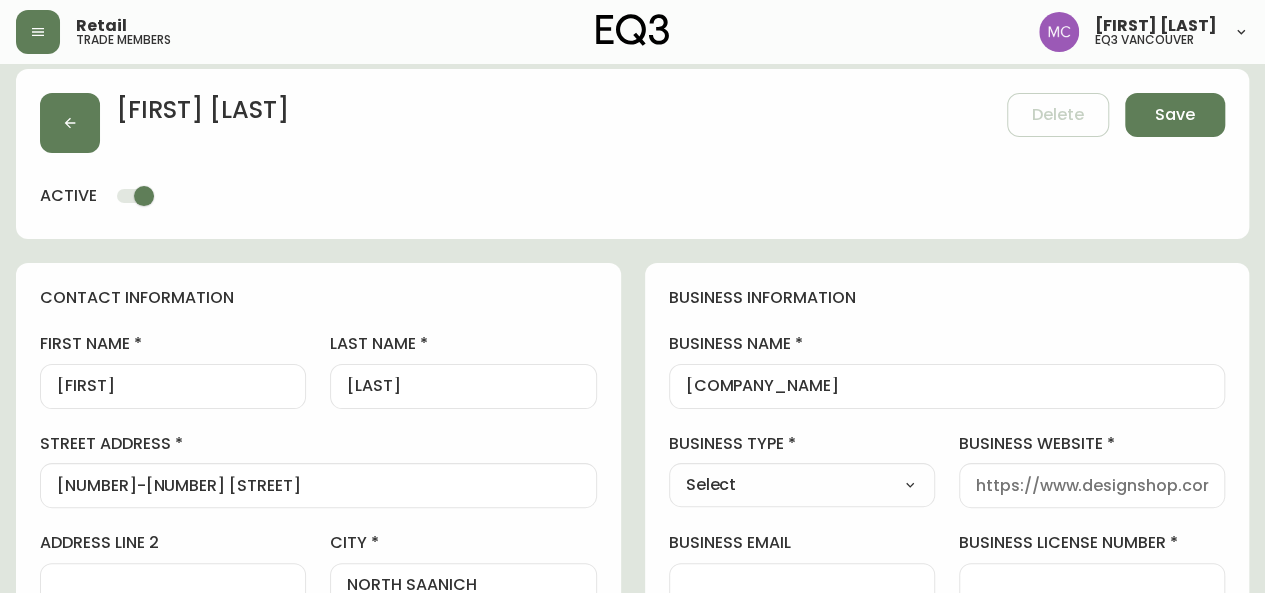 scroll, scrollTop: 396, scrollLeft: 0, axis: vertical 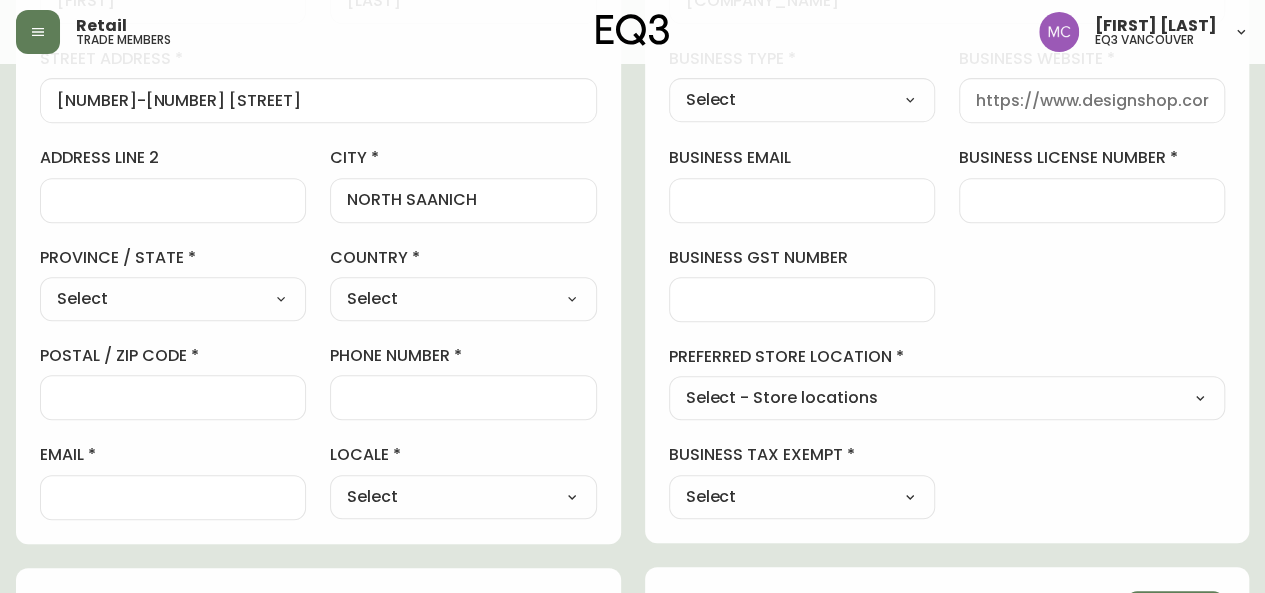 click on "Select Alberta British Columbia Manitoba New Brunswick Newfoundland and Labrador Nova Scotia Nunavut Northwest Territories Ontario Prince Edward Island Quebec Saskatchewan Yukon" at bounding box center [173, 299] 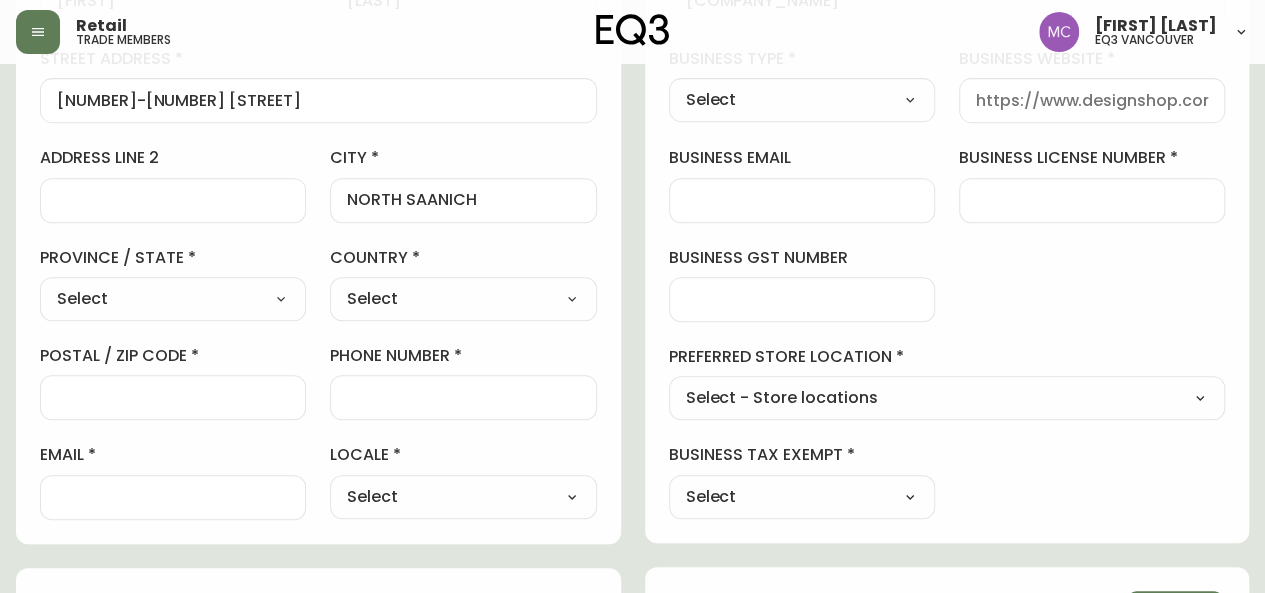 select on "[STATE]" 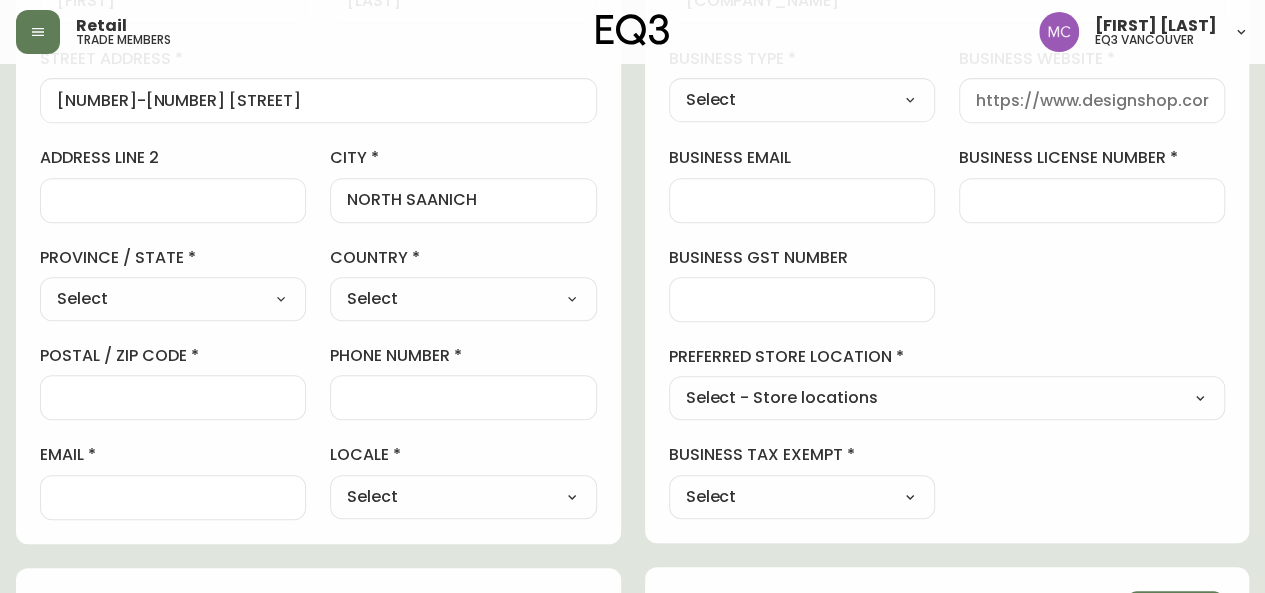 click on "Select Alberta British Columbia Manitoba New Brunswick Newfoundland and Labrador Nova Scotia Nunavut Northwest Territories Ontario Prince Edward Island Quebec Saskatchewan Yukon" at bounding box center [173, 299] 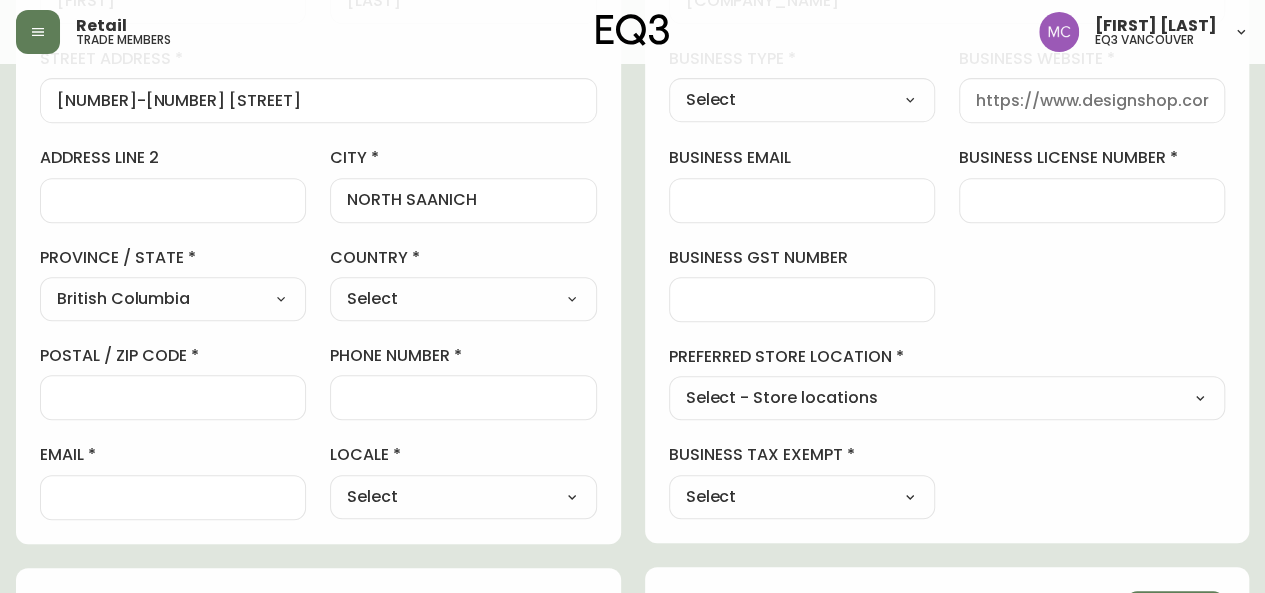 click on "Select Canada United States" at bounding box center [463, 299] 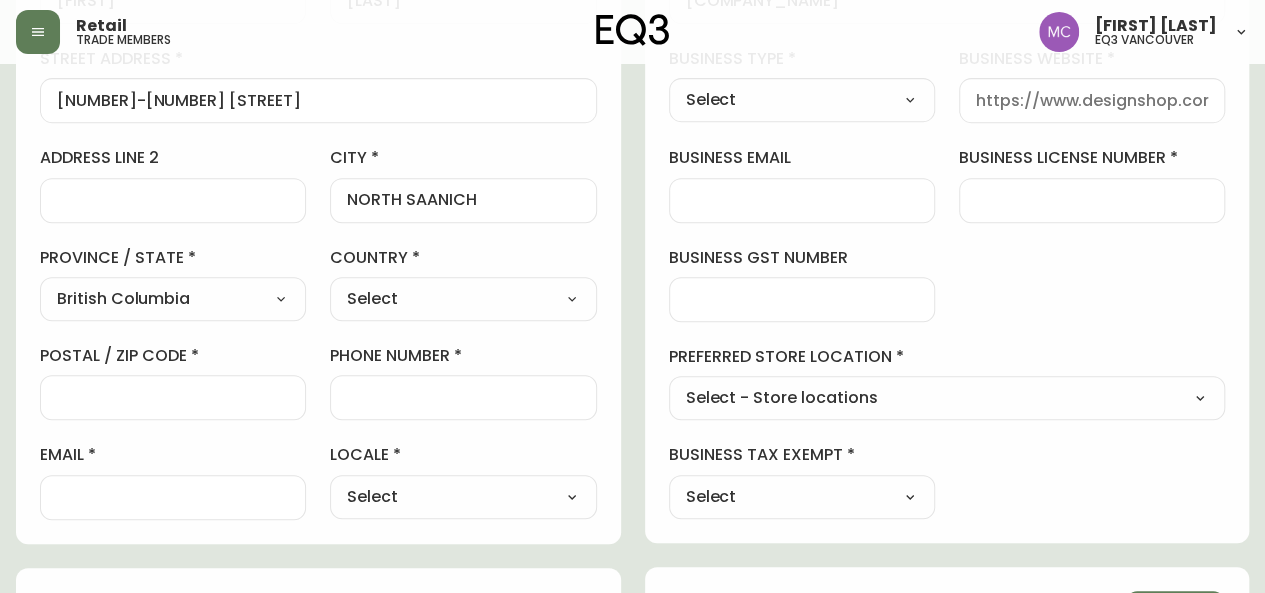 select on "[STATE]" 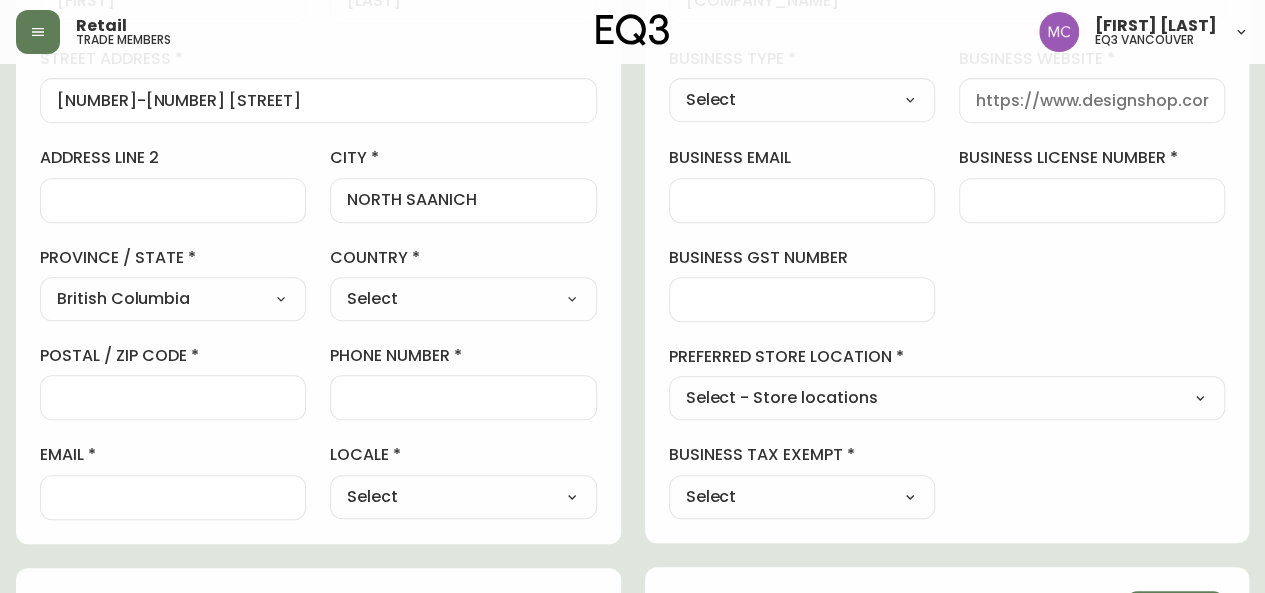 click on "Select Canada United States" at bounding box center [463, 299] 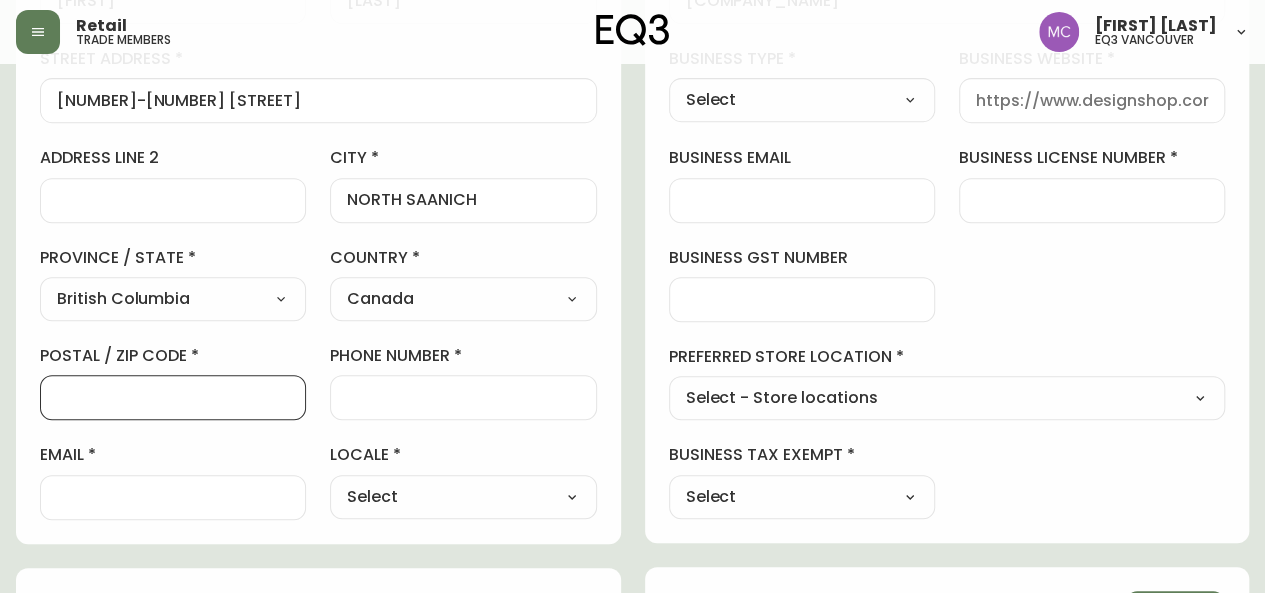 click on "postal / zip code" at bounding box center [173, 397] 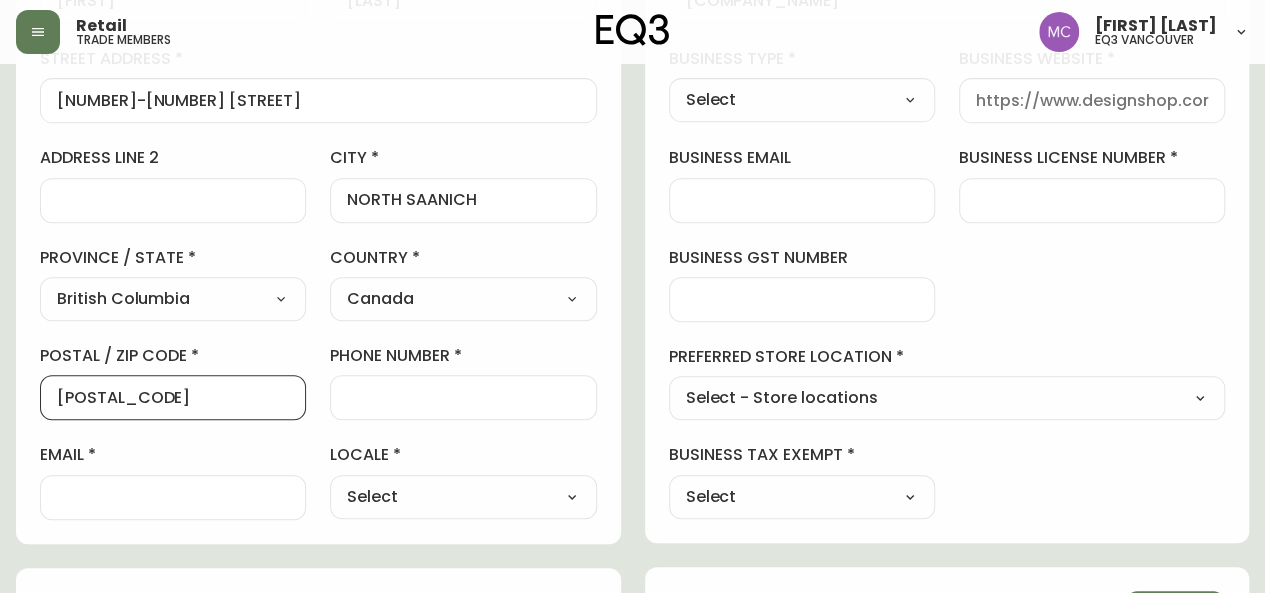 type on "[POSTAL_CODE]" 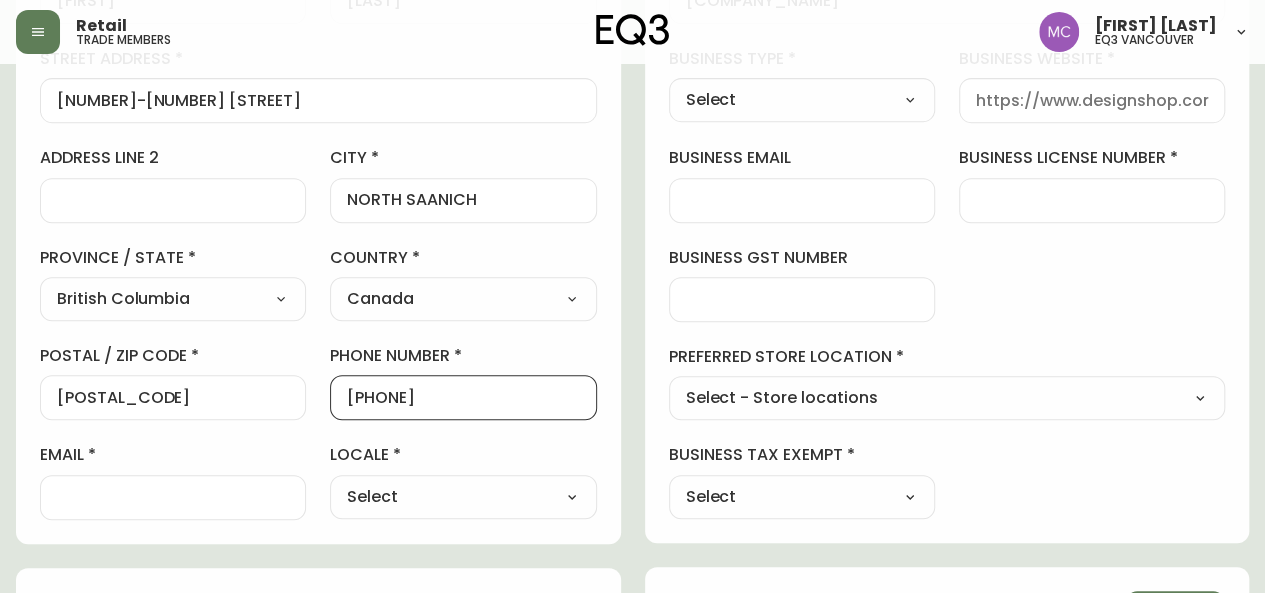 type on "[PHONE]" 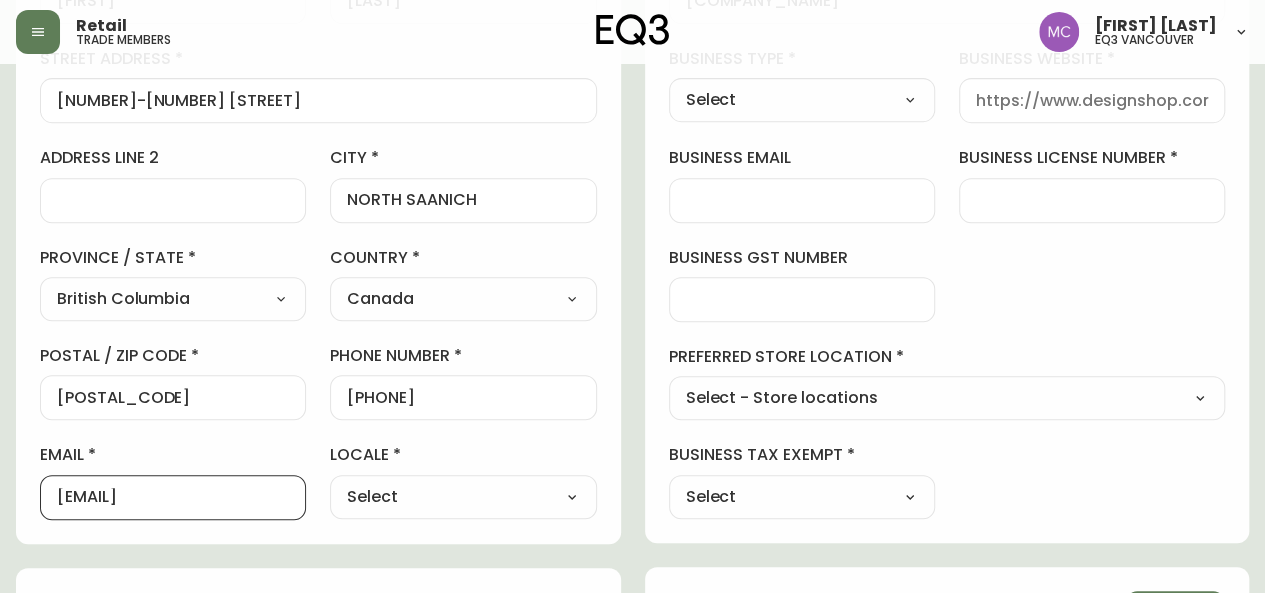 scroll, scrollTop: 0, scrollLeft: 97, axis: horizontal 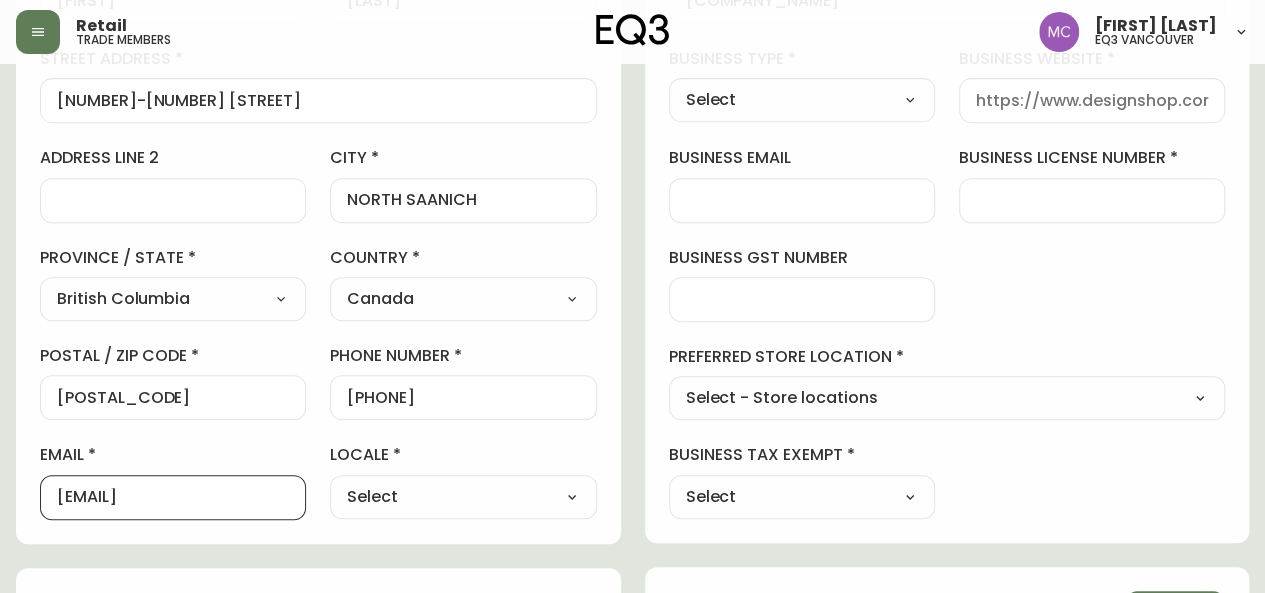 type on "[EMAIL]" 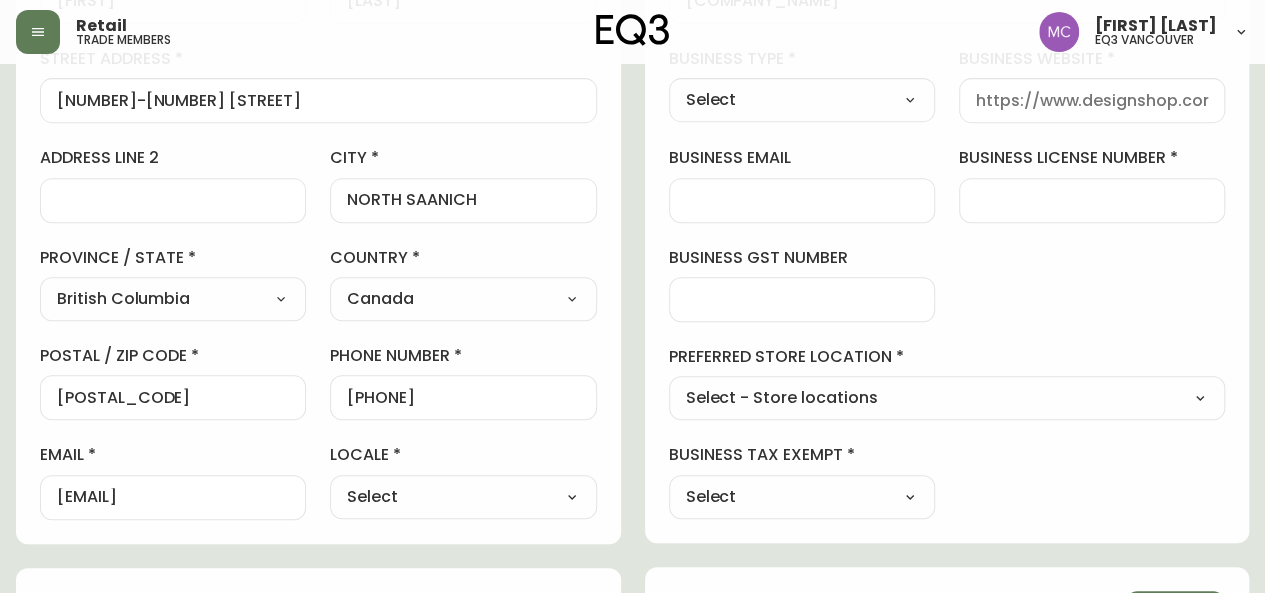 click on "Select CA_EN CA_FR US_EN" at bounding box center (463, 497) 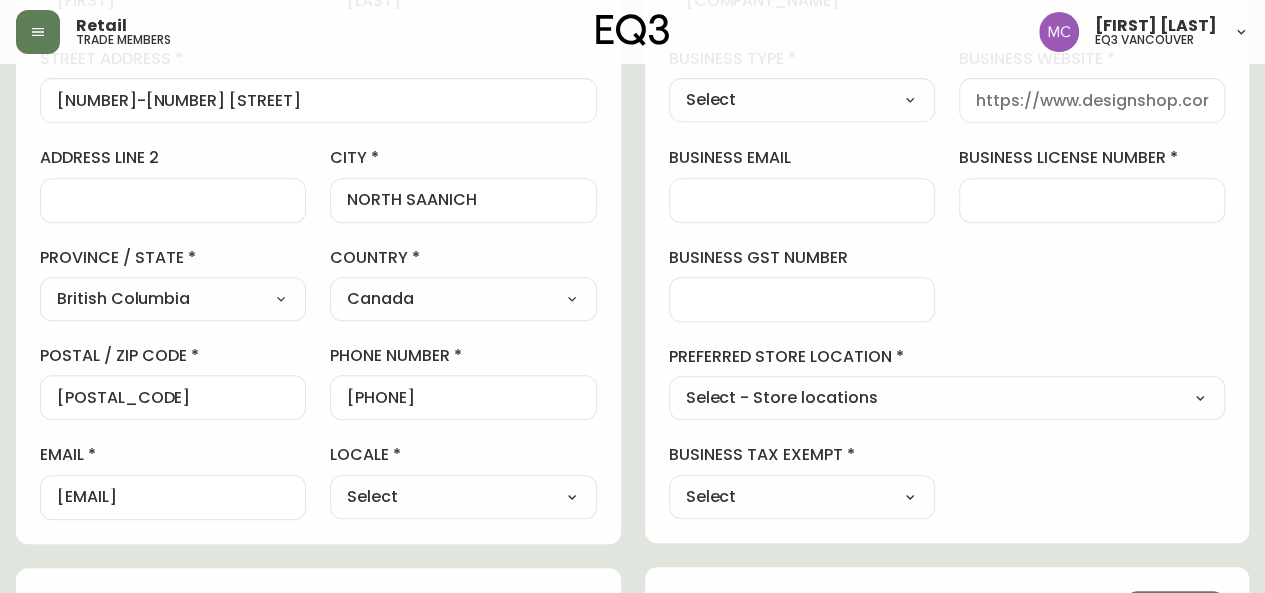 select on "CA_EN" 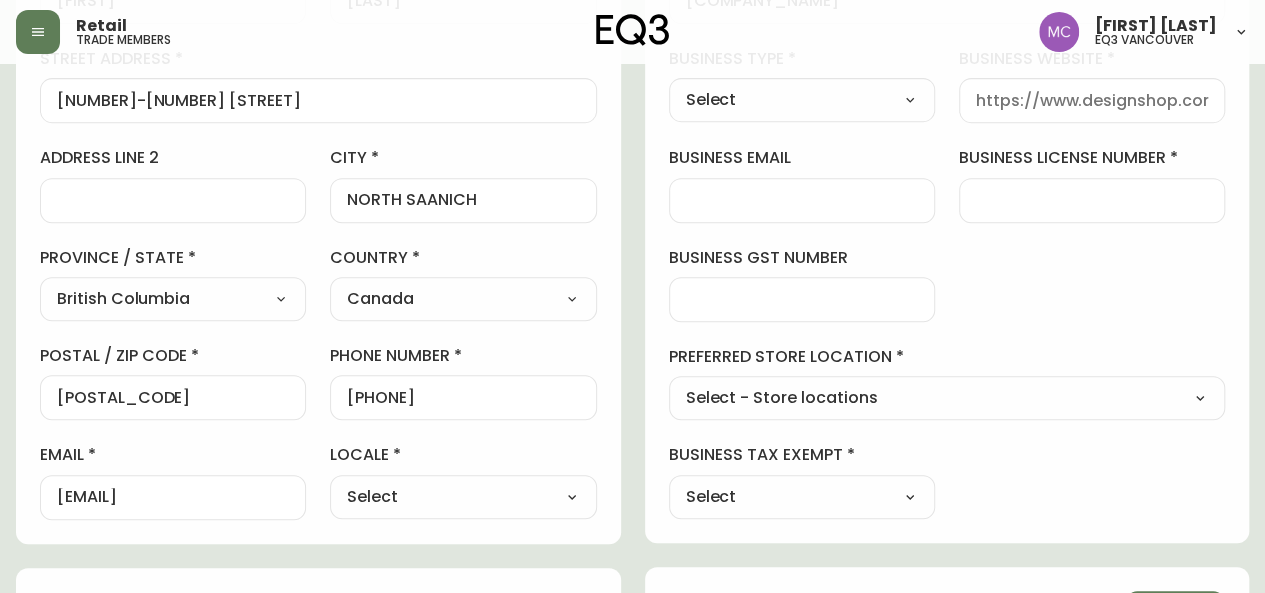 click on "Select CA_EN CA_FR US_EN" at bounding box center [463, 497] 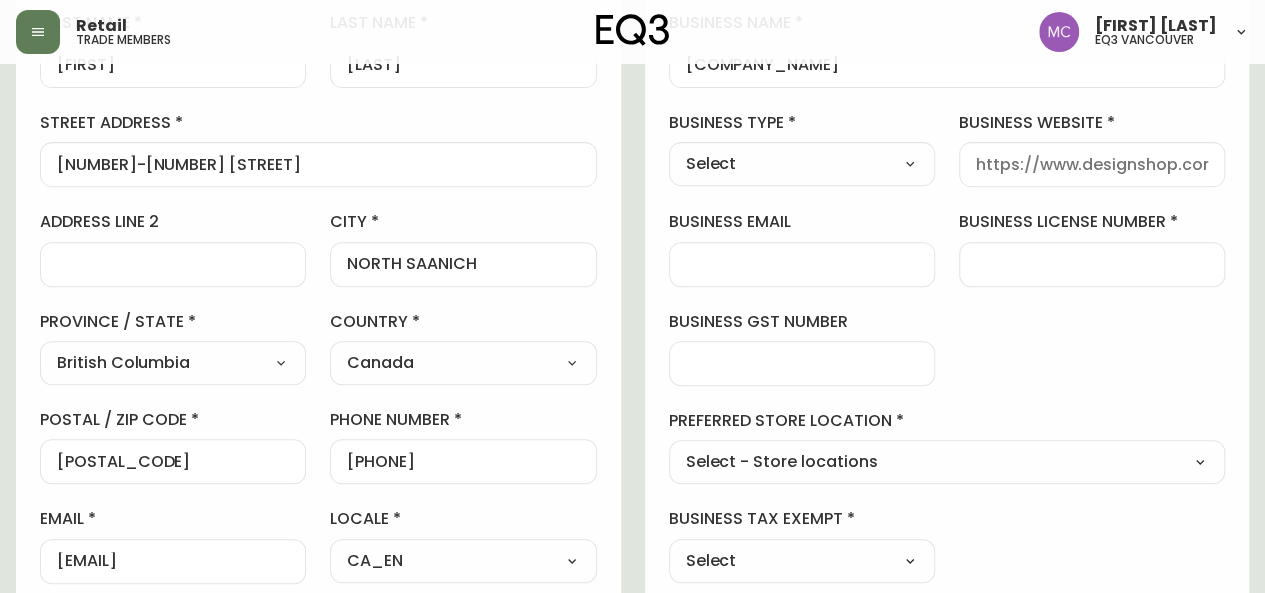 scroll, scrollTop: 330, scrollLeft: 0, axis: vertical 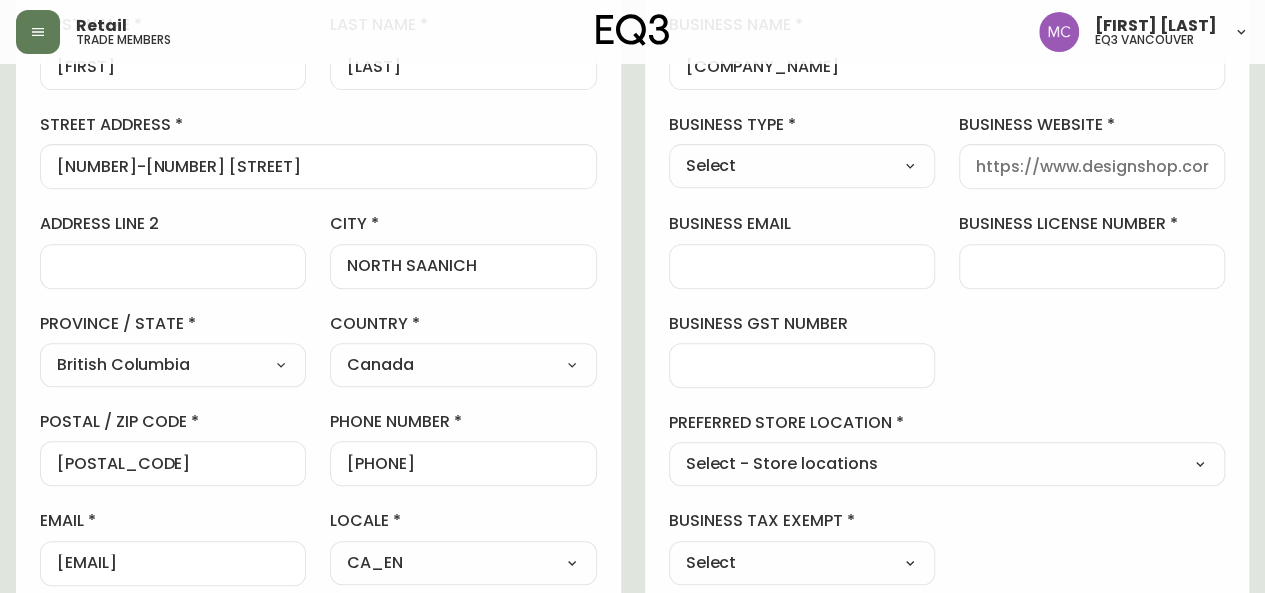 click on "business license number" at bounding box center [1092, 266] 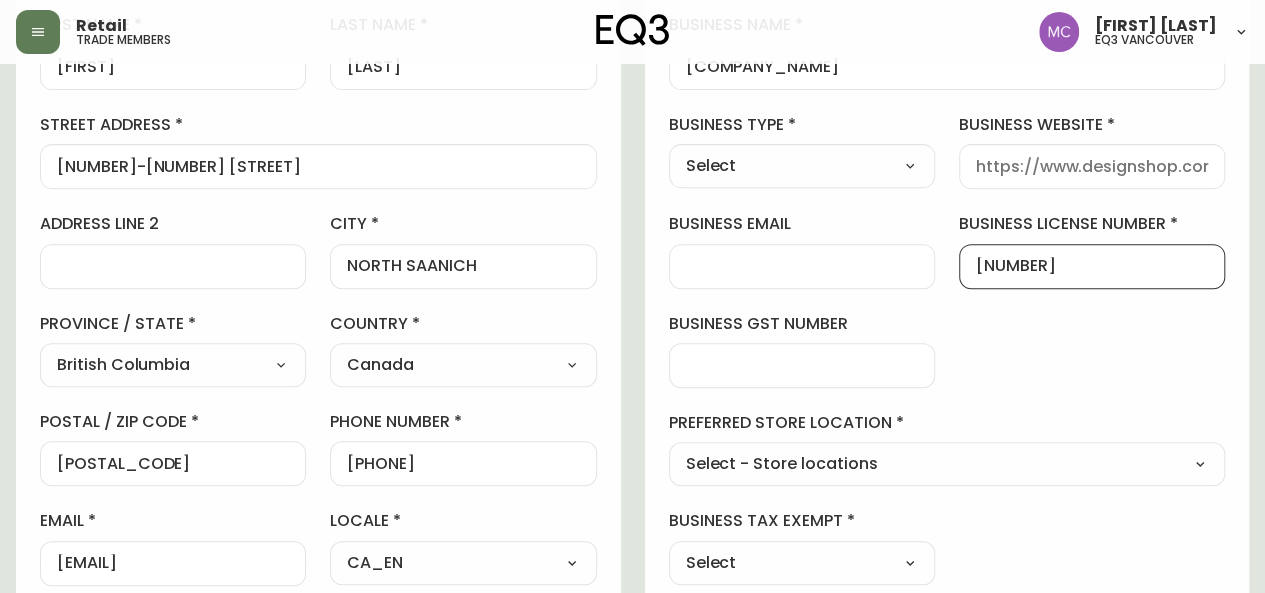 type on "[NUMBER]" 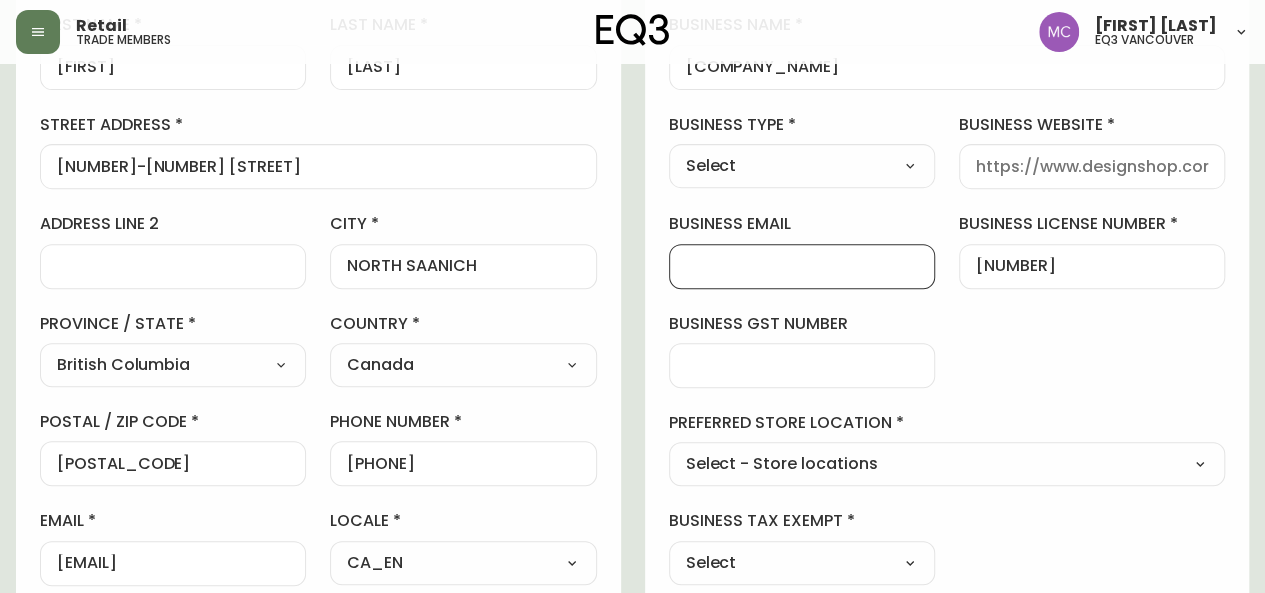click on "business email" at bounding box center [802, 266] 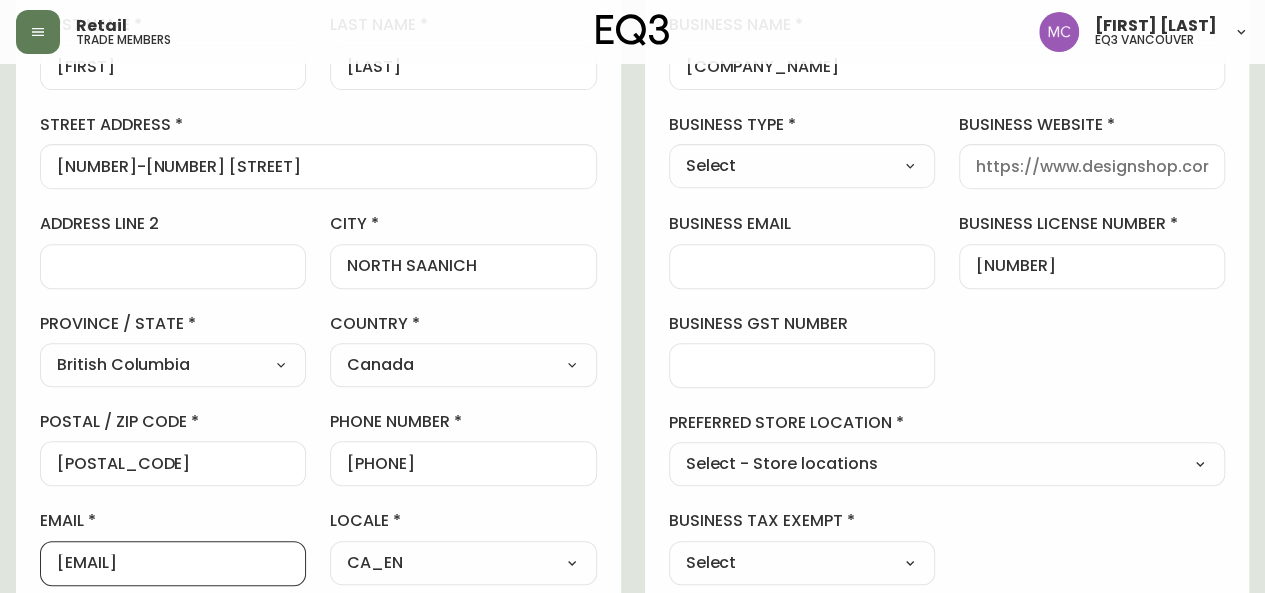 click on "[EMAIL]" at bounding box center (173, 563) 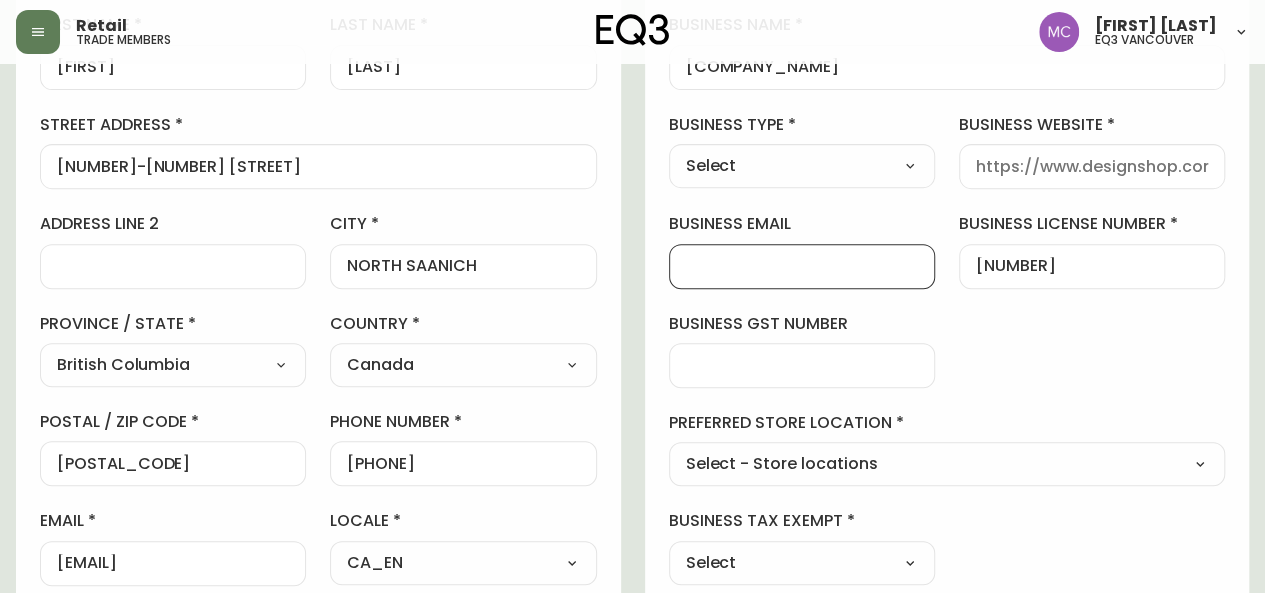 paste on "[EMAIL]" 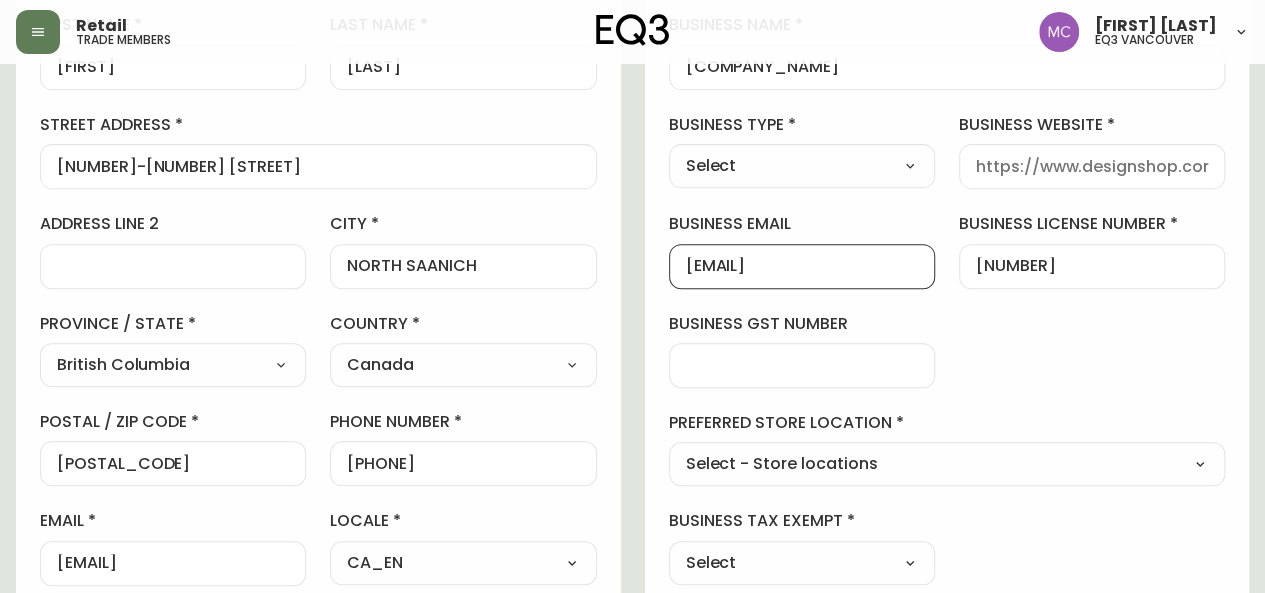 scroll, scrollTop: 0, scrollLeft: 96, axis: horizontal 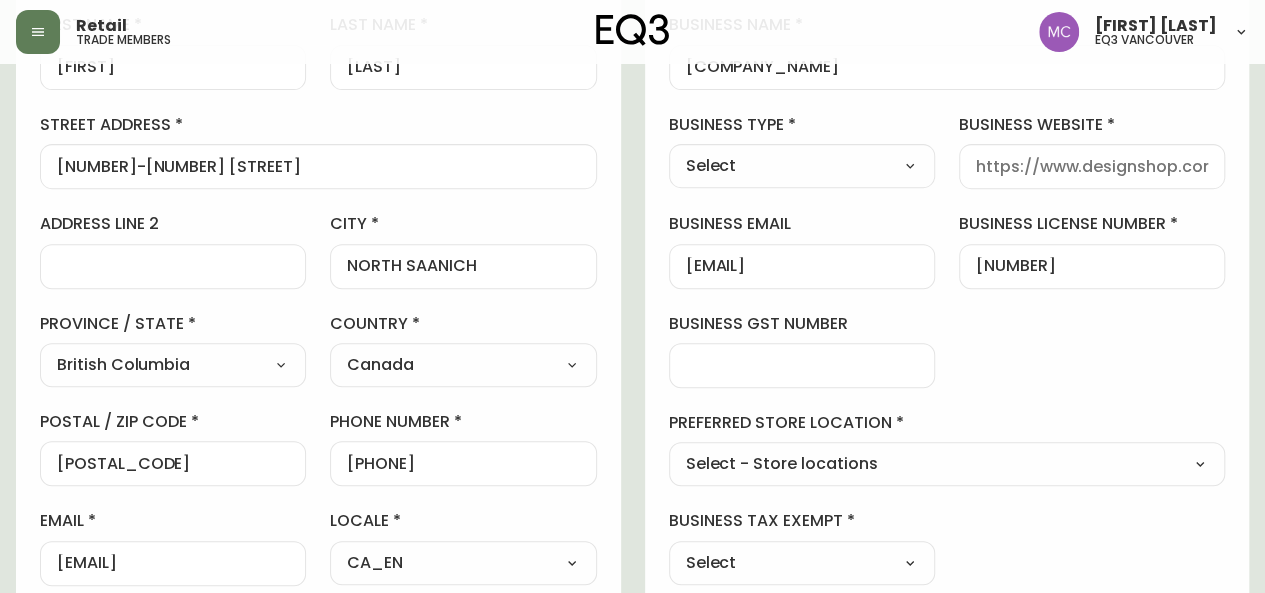 select on "[ALPHANUMERIC_CODE]" 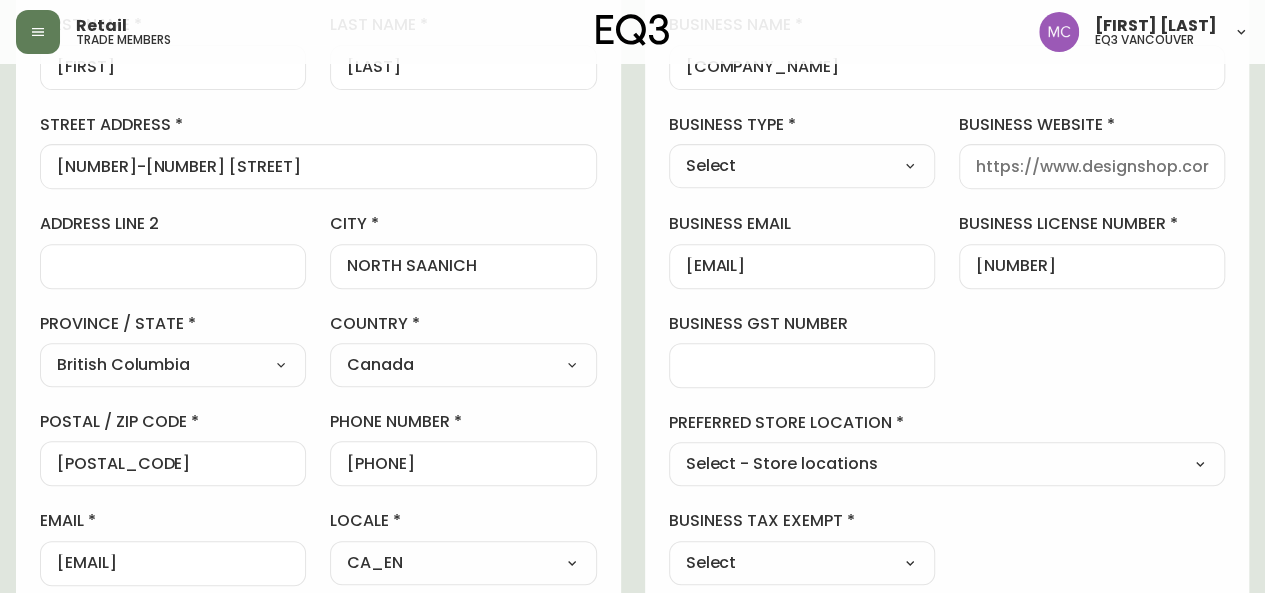 click on "Select - Store locations EQ3 Brossard EQ3 Burlington EQ3 Calgary EQ3 Montréal - Griffintown EQ3 Montréal - St Laurent EQ3 Ottawa EQ3 Outlet - Laval EQ3 Quebec City EQ3 Toronto - Hanna EQ3 Toronto - King EQ3 Vancouver EQ3 Winnipeg Select - Trade locations EQ3 US Trade - Formally East" at bounding box center (947, 465) 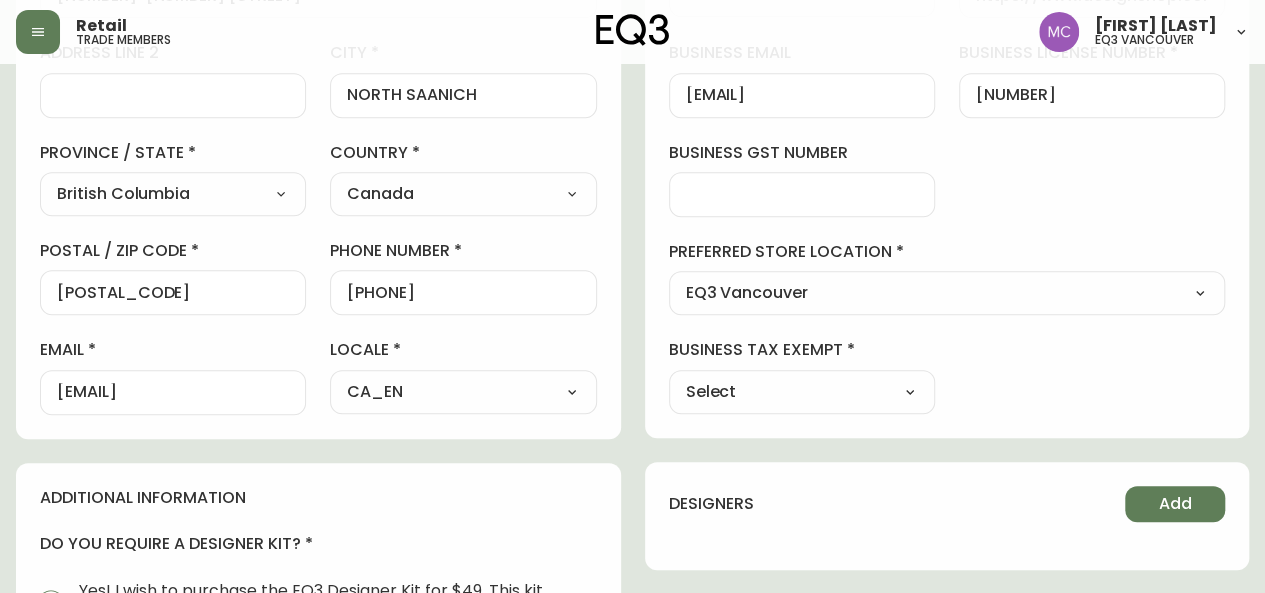 scroll, scrollTop: 547, scrollLeft: 0, axis: vertical 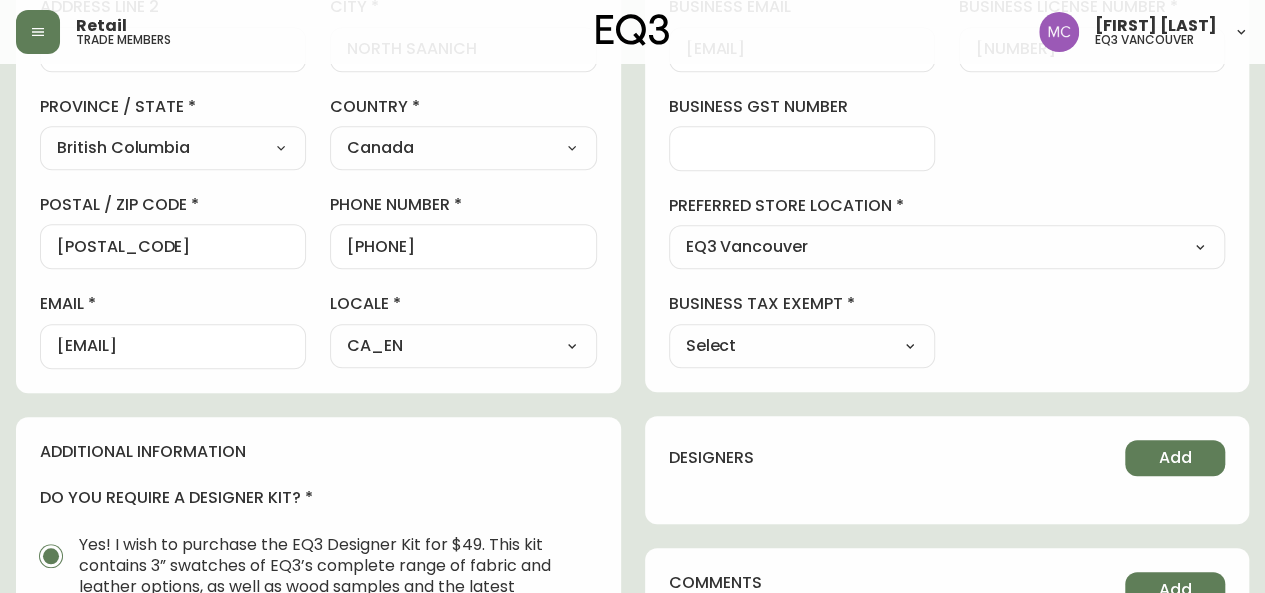 click on "Select Yes No" at bounding box center [802, 346] 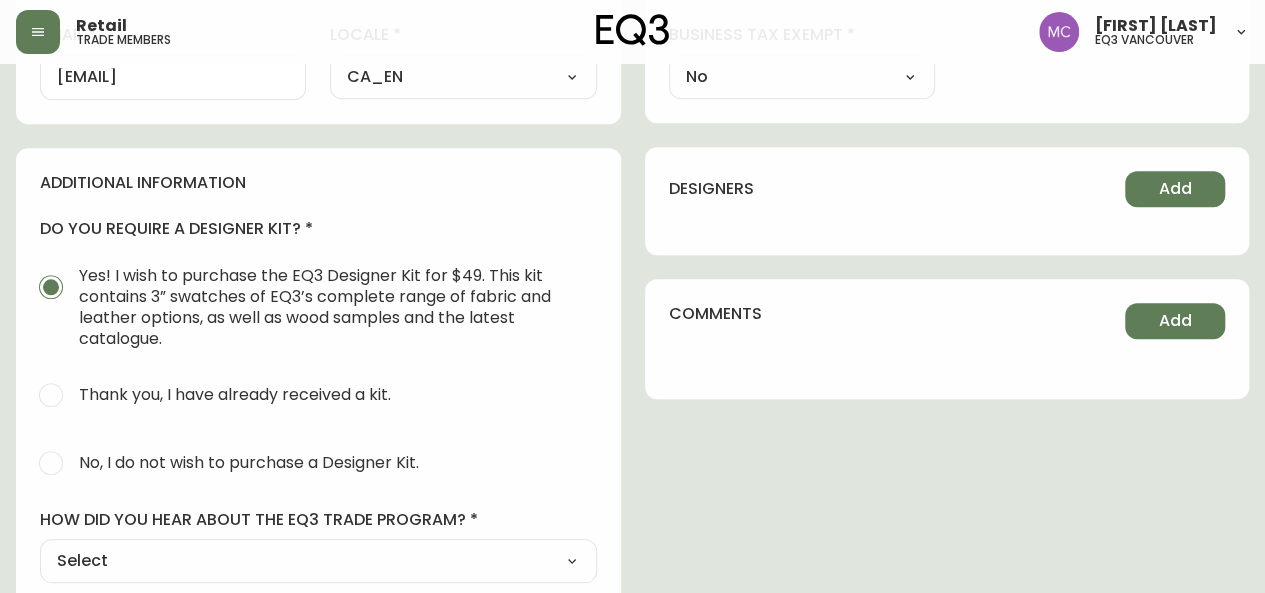scroll, scrollTop: 871, scrollLeft: 0, axis: vertical 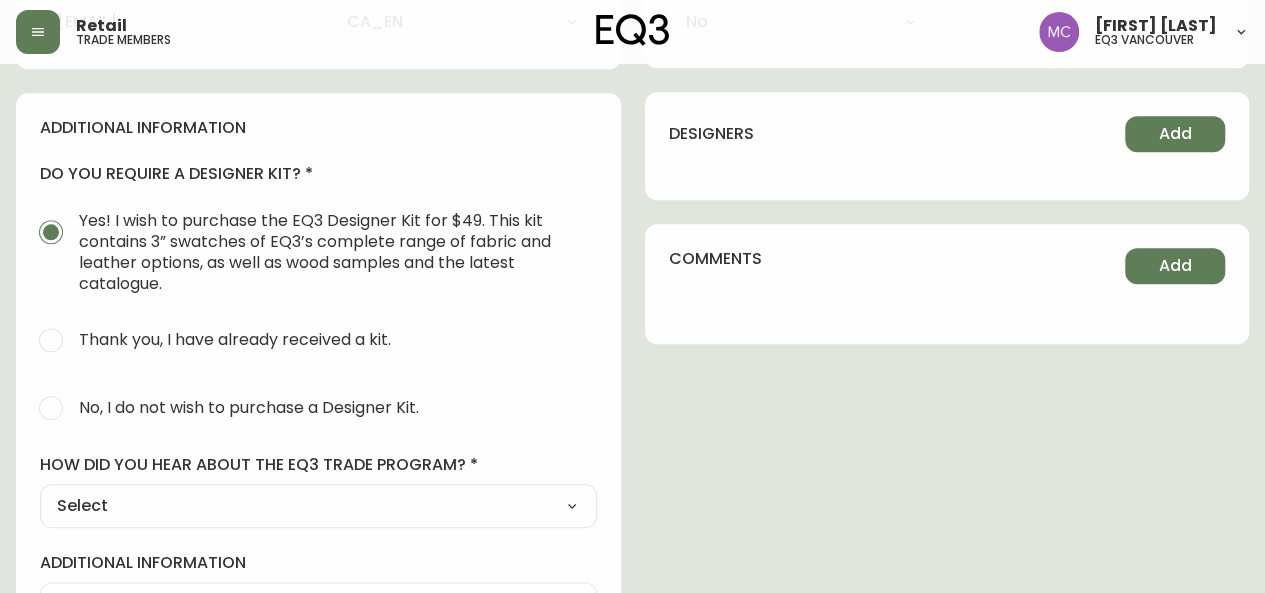 click on "No, I do not wish to purchase a Designer Kit." at bounding box center [249, 407] 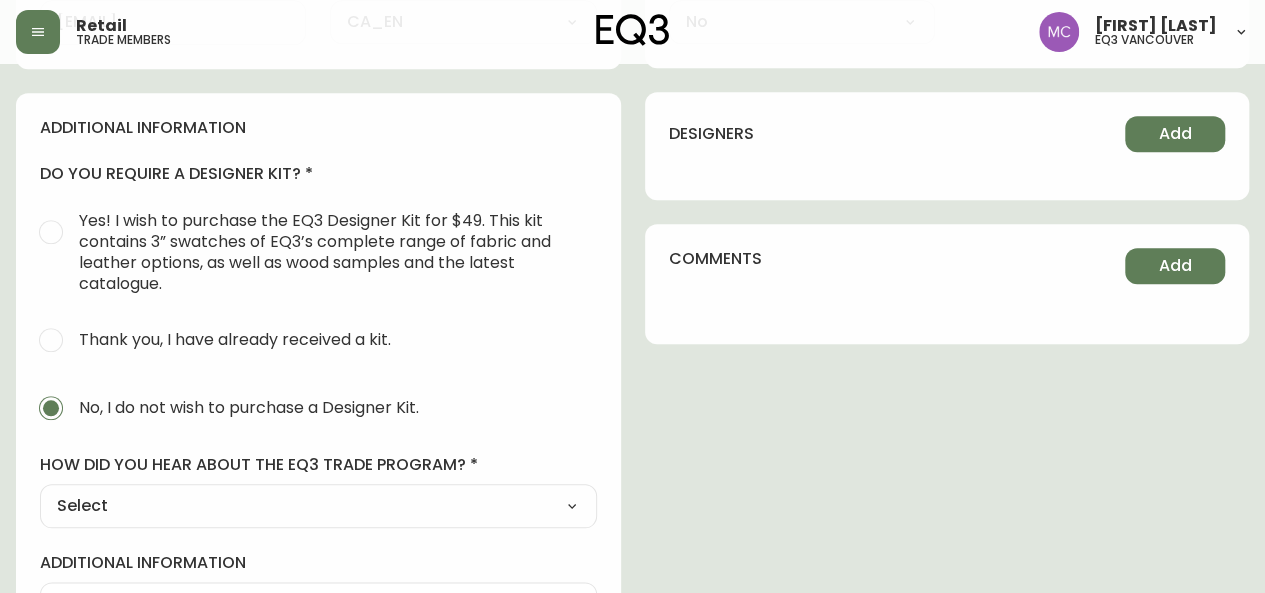 click on "Select Social Media Advertisement Trade Show Outreach from a Trade Rep Other" at bounding box center (318, 506) 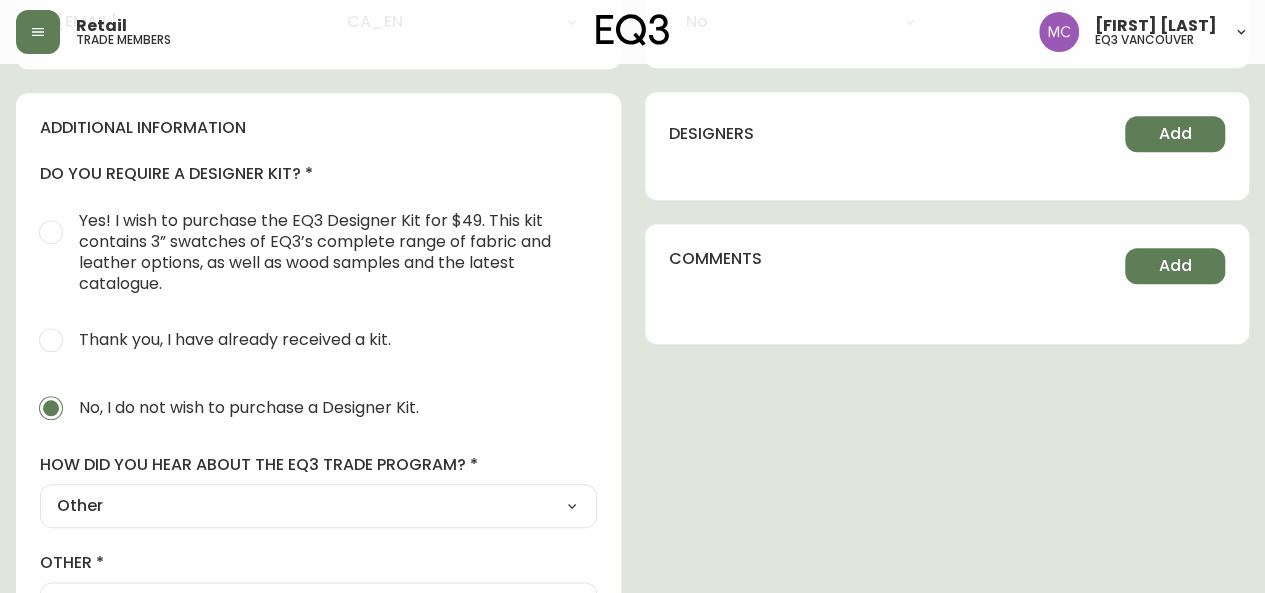 type on "Other" 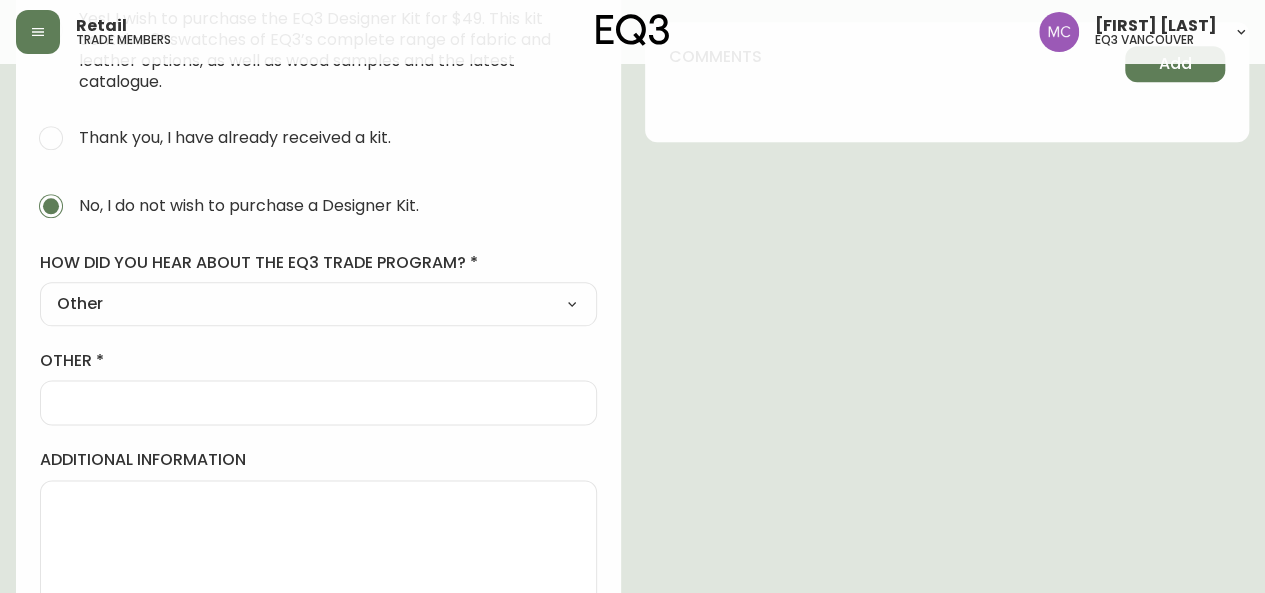 scroll, scrollTop: 1104, scrollLeft: 0, axis: vertical 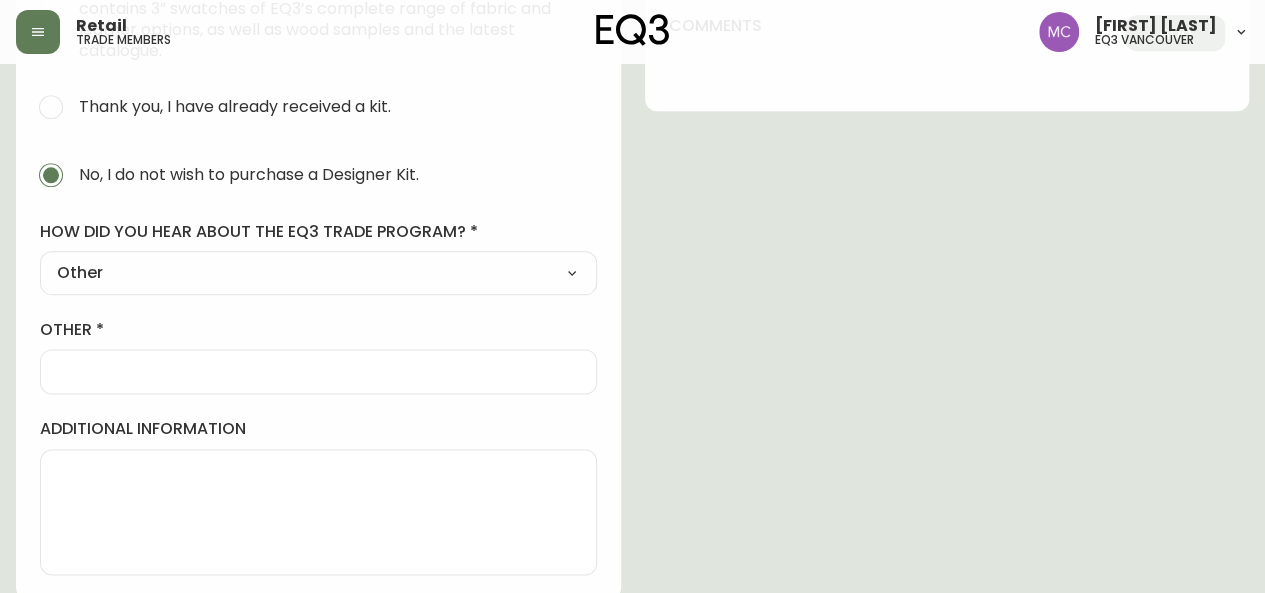 click at bounding box center [318, 371] 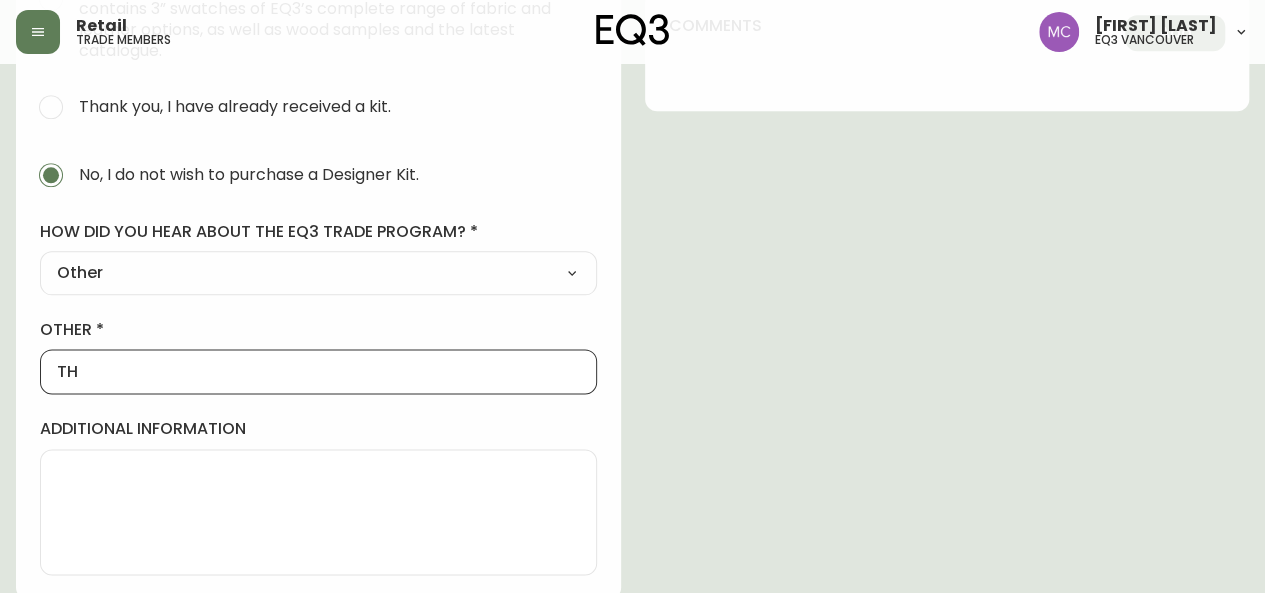 type on "T" 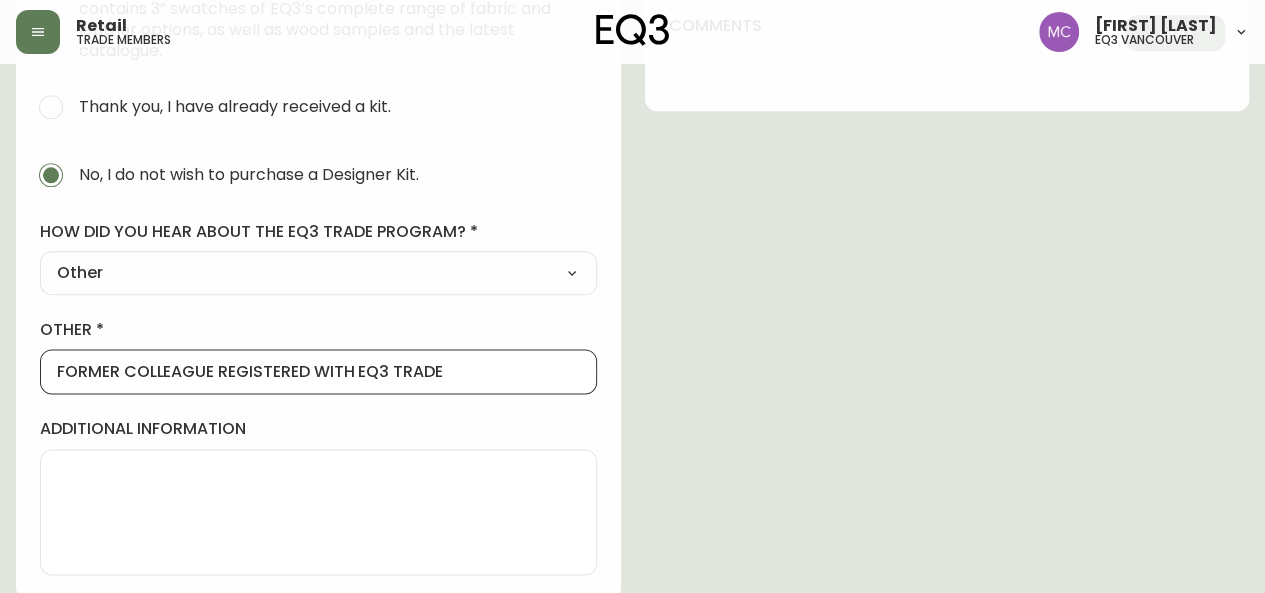type on "FORMER COLLEAGUE REGISTERED WITH EQ3 TRADE" 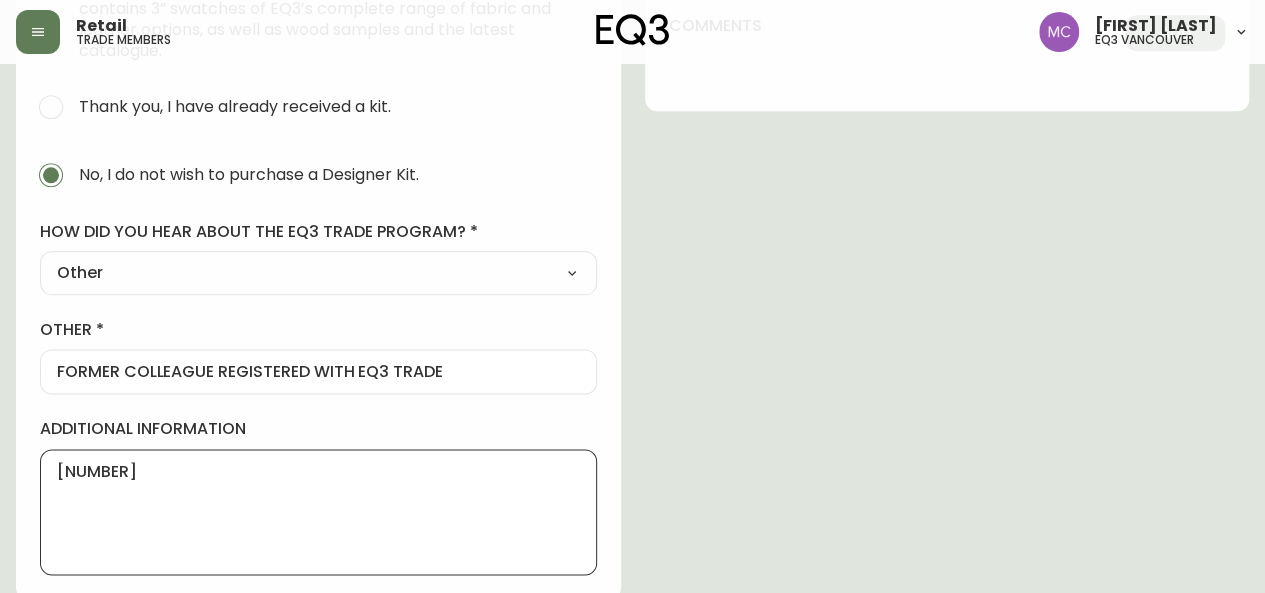 click on "[NUMBER]" at bounding box center (318, 512) 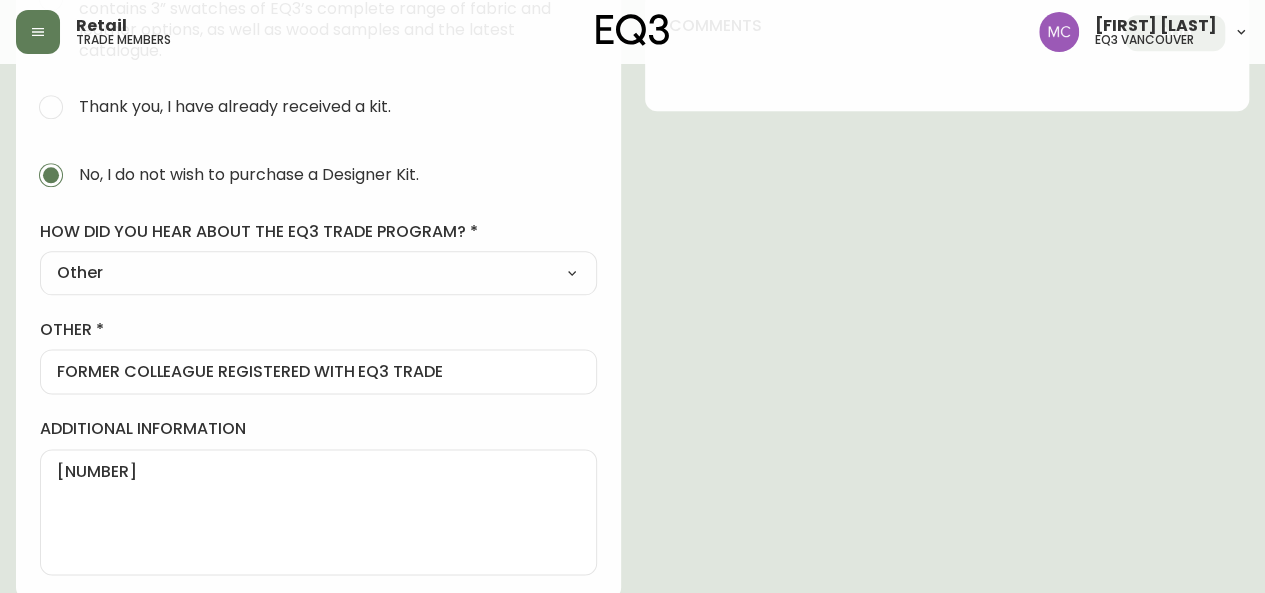 drag, startPoint x: 56, startPoint y: 465, endPoint x: 181, endPoint y: 472, distance: 125.19585 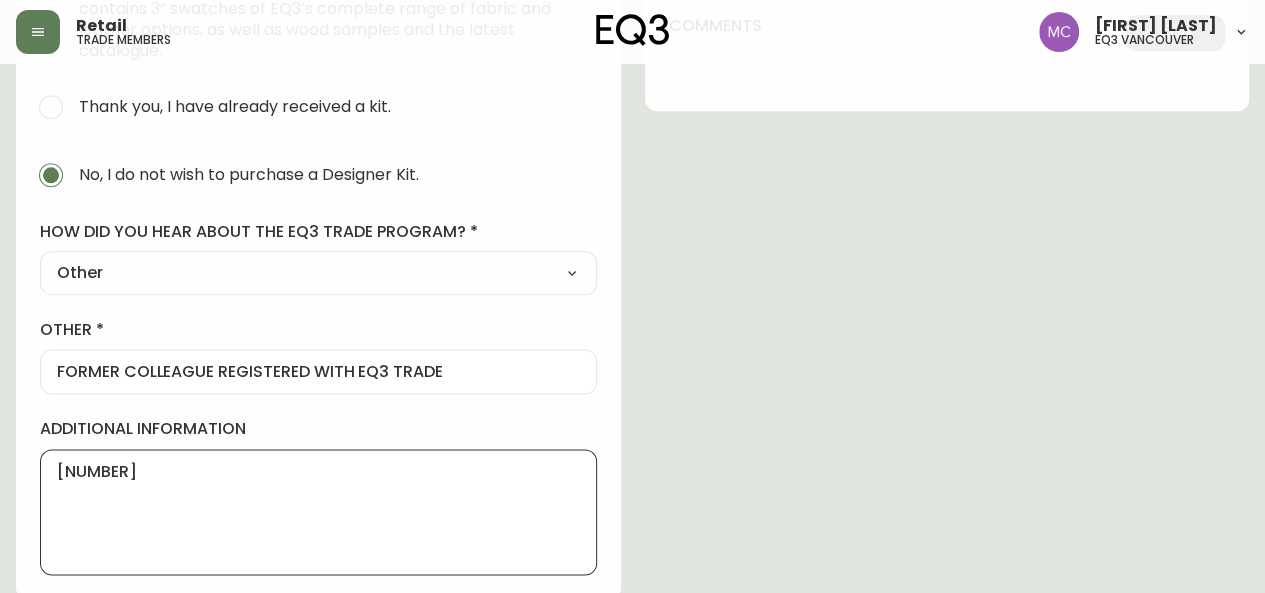 drag, startPoint x: 181, startPoint y: 472, endPoint x: 17, endPoint y: 455, distance: 164.87874 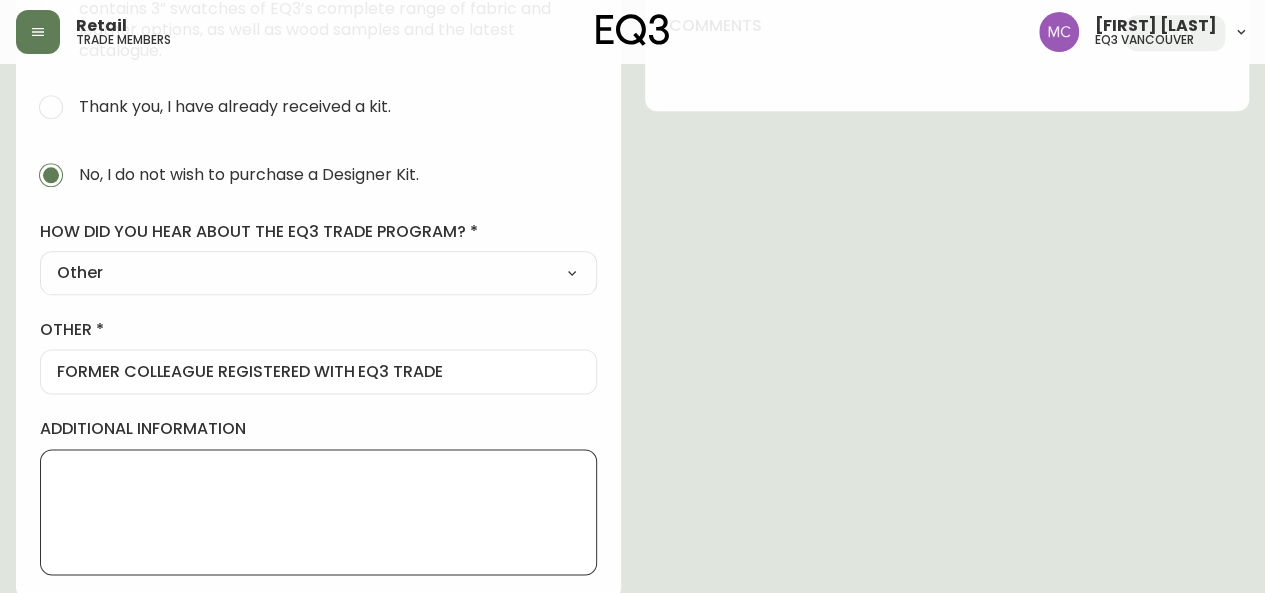 click on "additional information do you require a designer kit? Yes! I wish to purchase the EQ3 Designer Kit for $49. This kit contains 3” swatches of EQ3’s complete range of fabric and leather options, as well as wood samples and the latest catalogue. Thank you, I have already received a kit. No, I do not wish to purchase a Designer Kit. how did you hear about the eq3 trade program? Other Select Social Media Advertisement Trade Show Outreach from a Trade Rep Other other FORMER COLLEAGUE REGISTERED WITH EQ3 TRADE additional information" at bounding box center (318, 229) 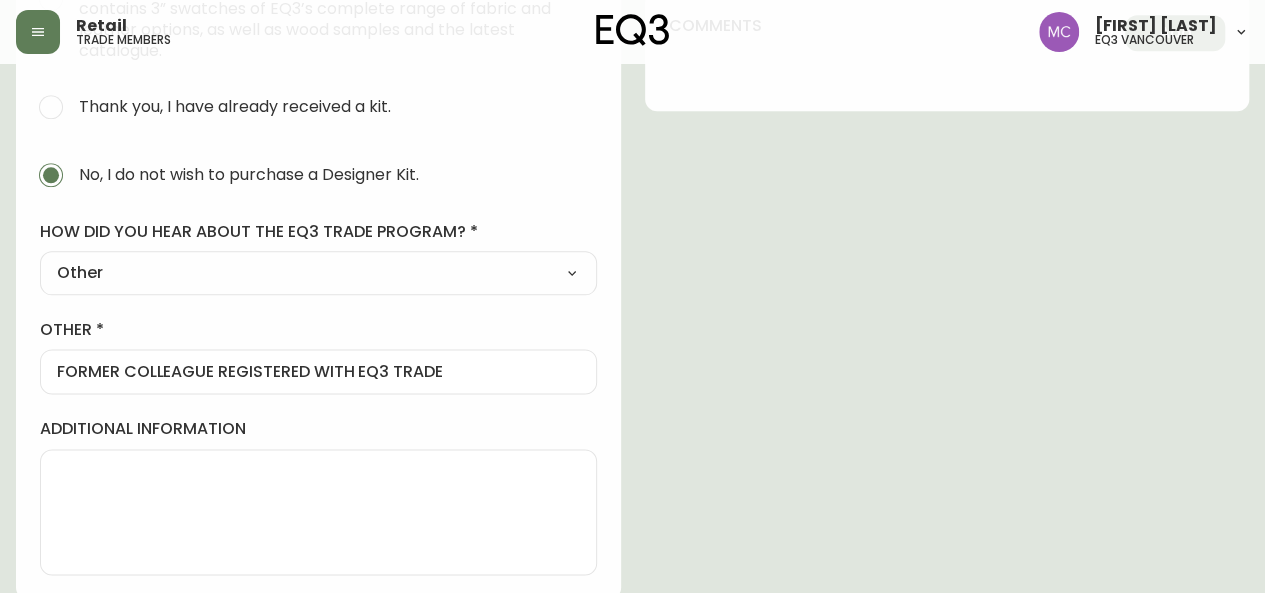 click on "additional information" at bounding box center [318, 512] 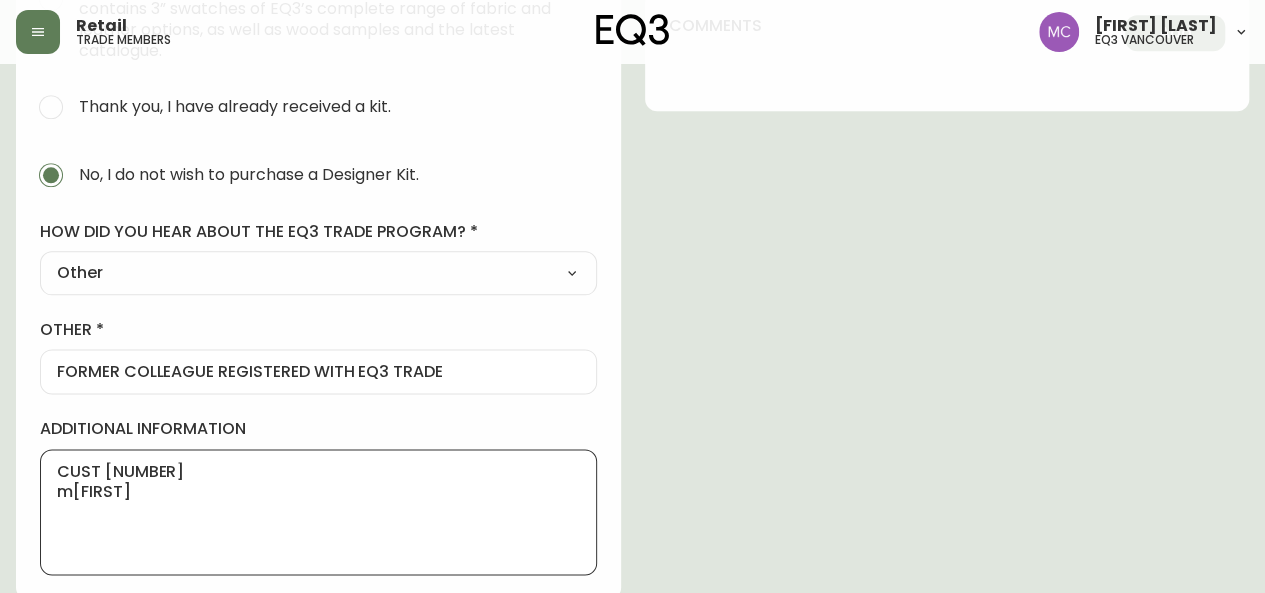 click on "CUST [NUMBER]
m[FIRST]" at bounding box center (318, 512) 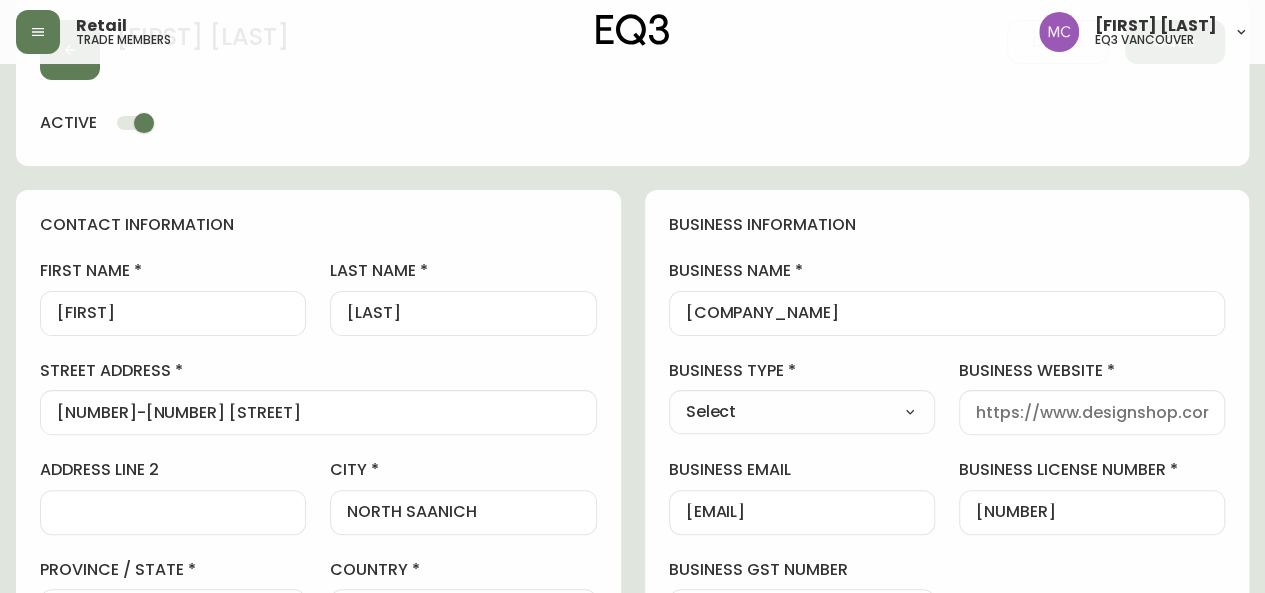scroll, scrollTop: 50, scrollLeft: 0, axis: vertical 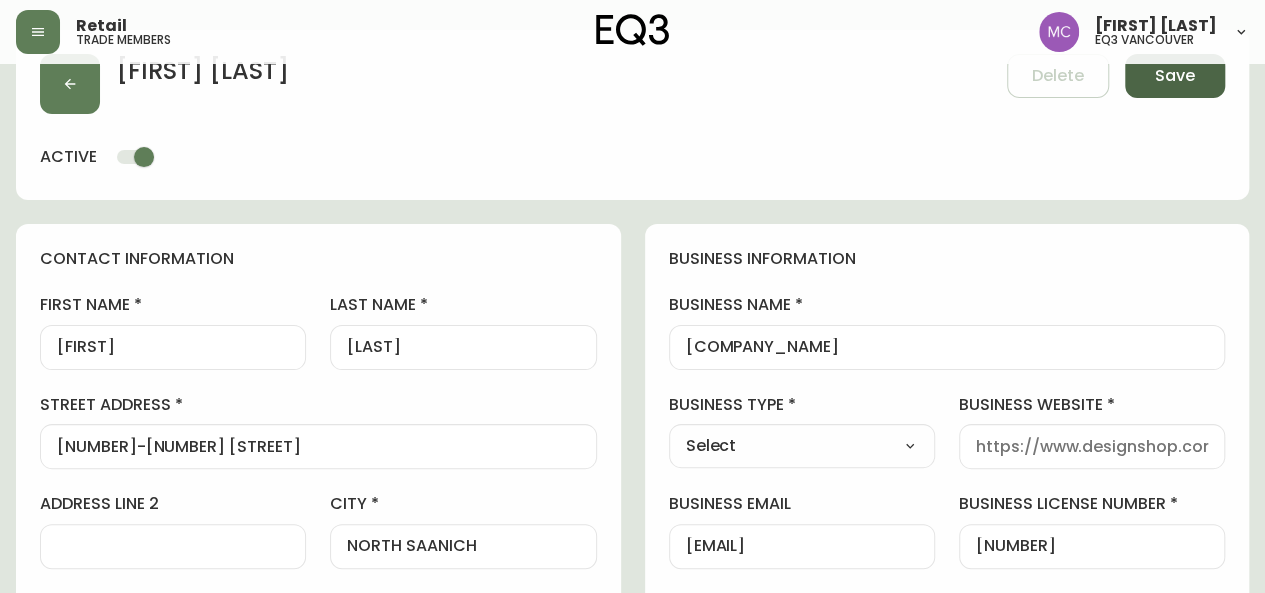 type on "[NUMERIC_CODE]
[FIRST]" 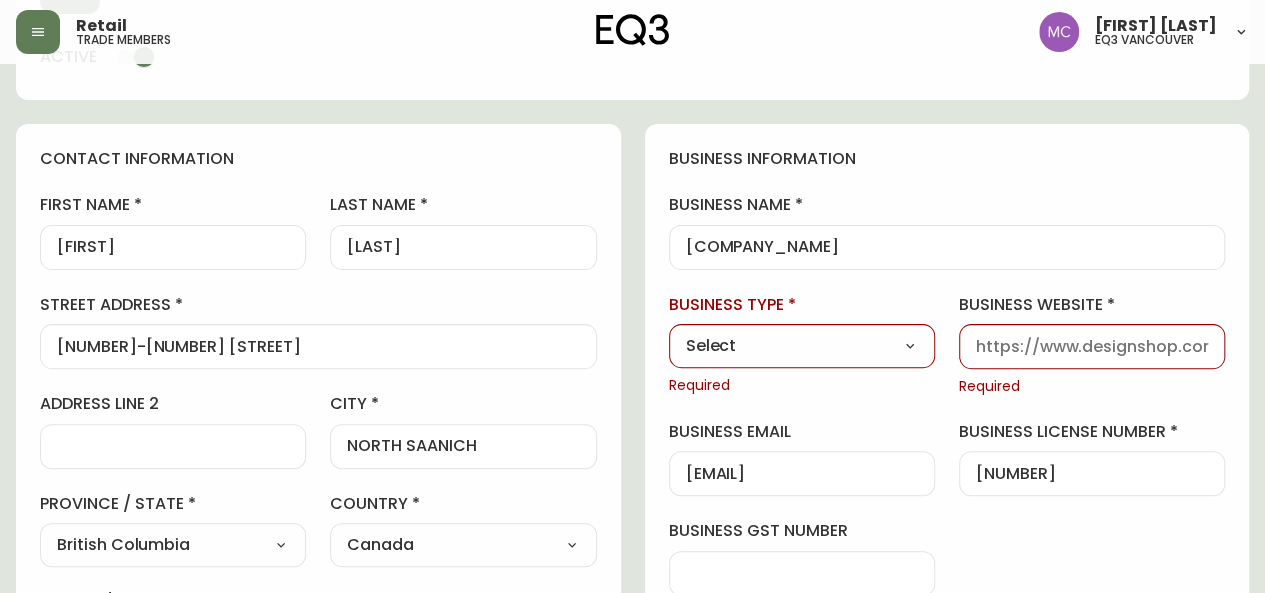 scroll, scrollTop: 154, scrollLeft: 0, axis: vertical 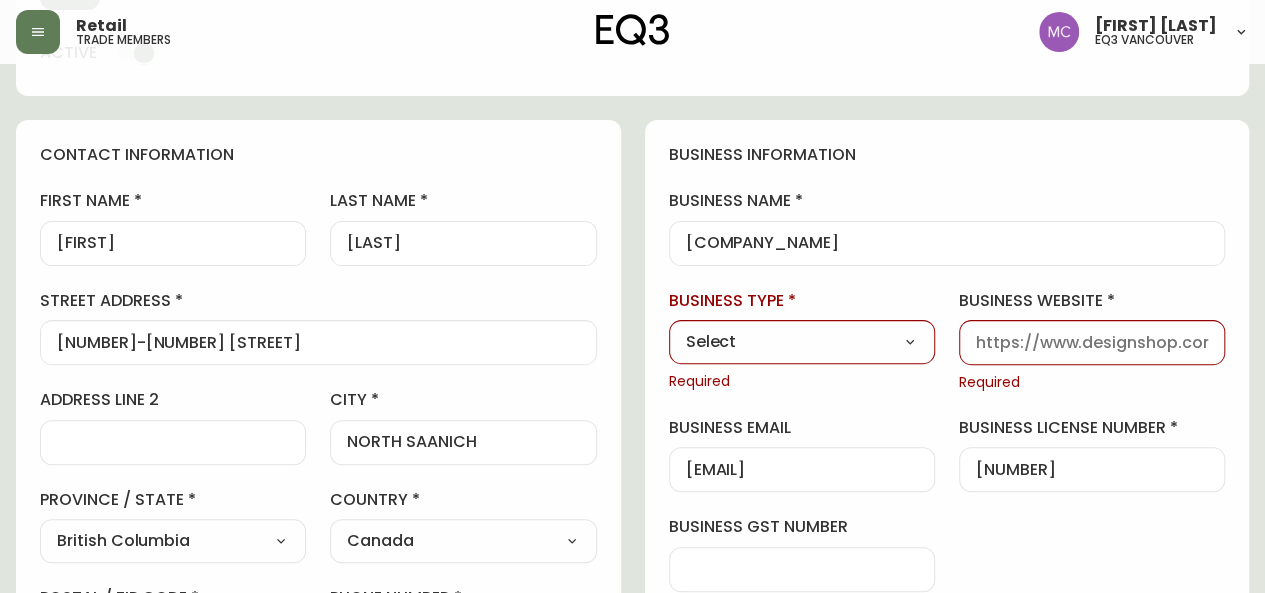 click on "Select Interior Designer Architect Home Builder Contractor Real Estate Agent Hospitality Other" at bounding box center (802, 342) 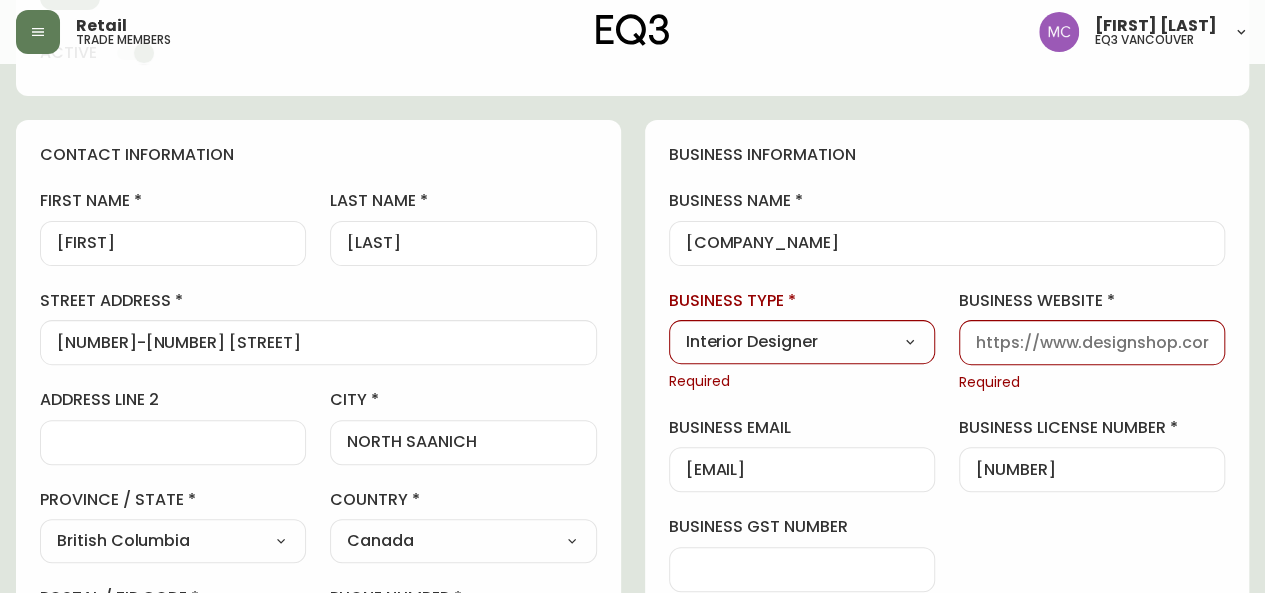 click on "Select Interior Designer Architect Home Builder Contractor Real Estate Agent Hospitality Other" at bounding box center [802, 342] 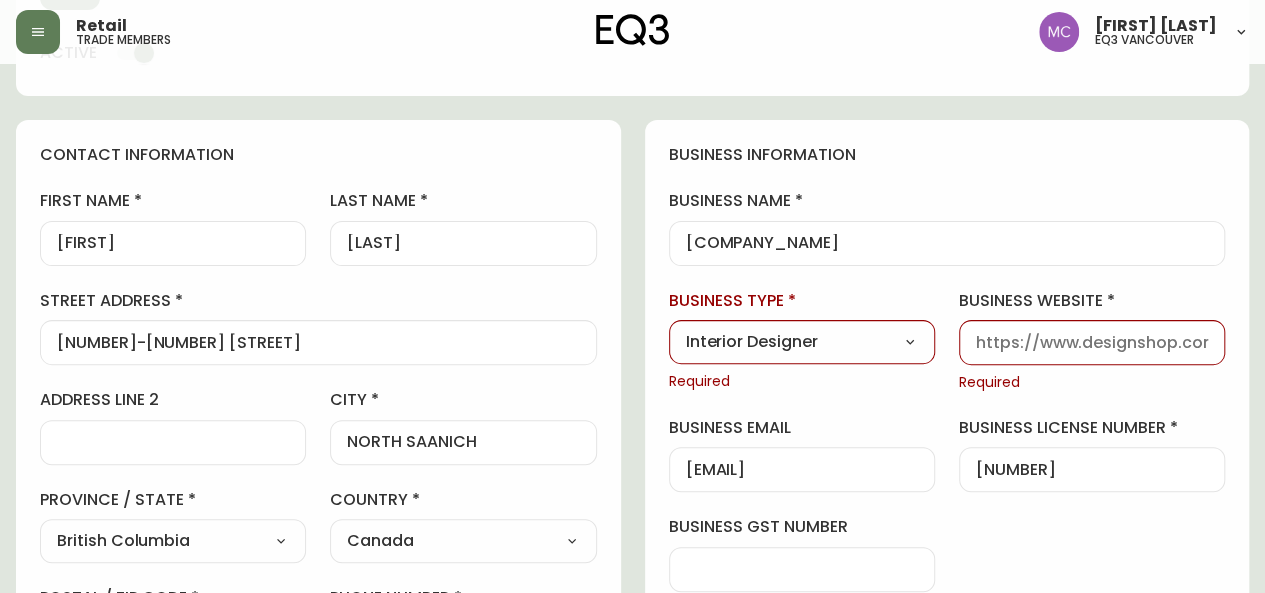 select on "Architect" 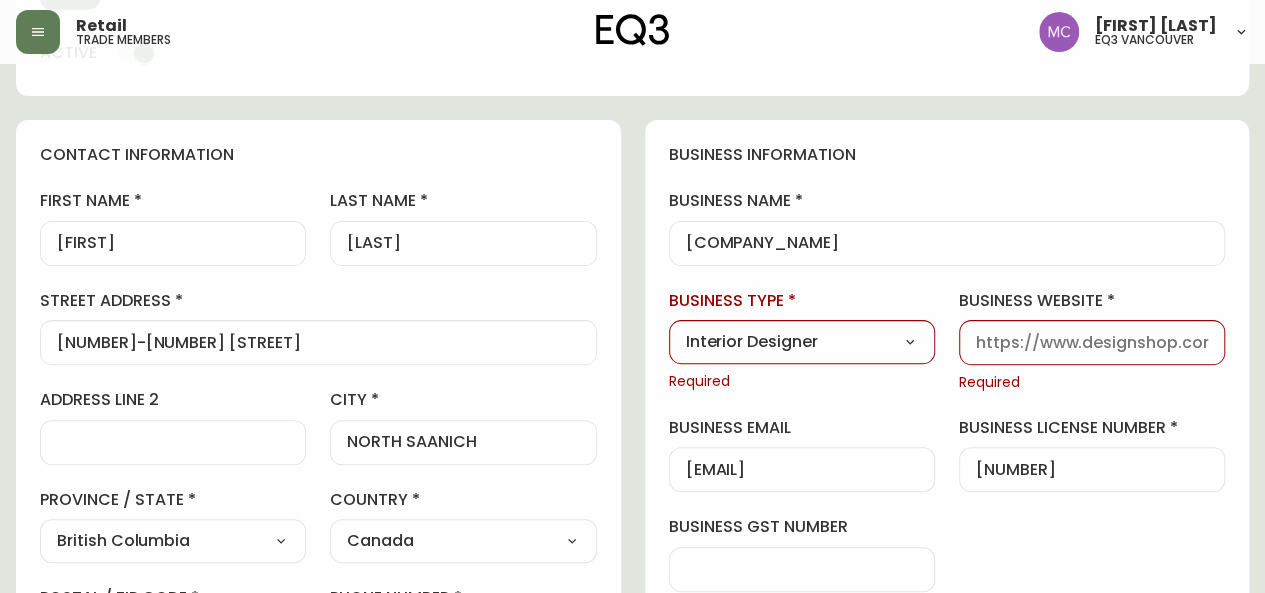click on "Select Interior Designer Architect Home Builder Contractor Real Estate Agent Hospitality Other" at bounding box center [802, 342] 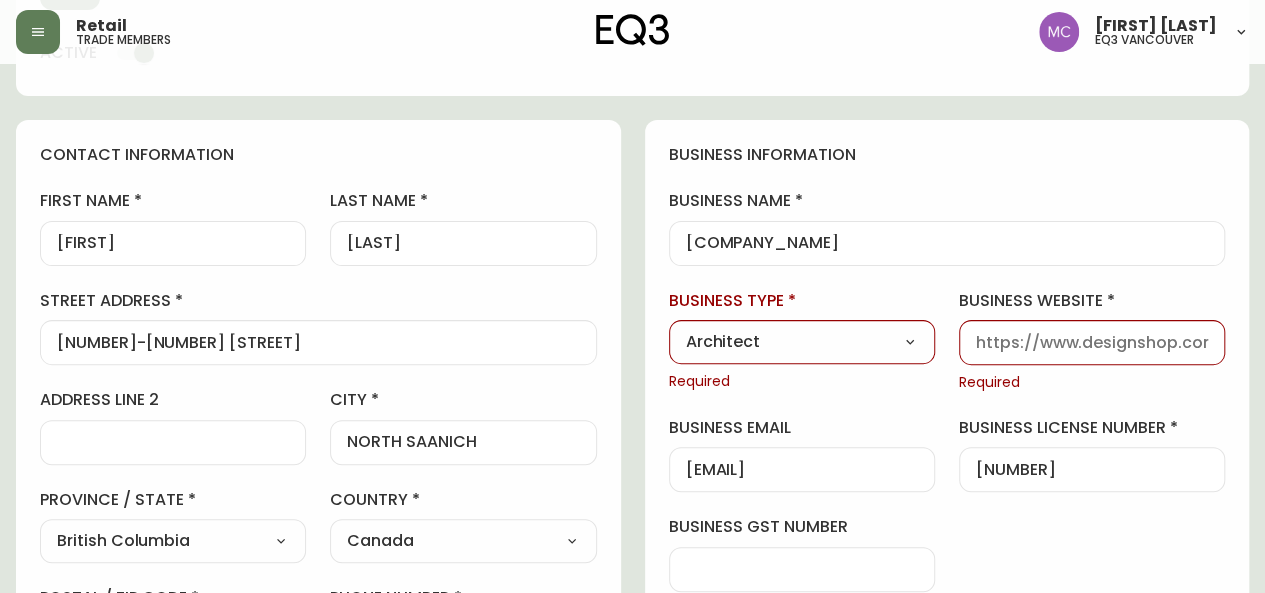 click on "business website" at bounding box center [1092, 342] 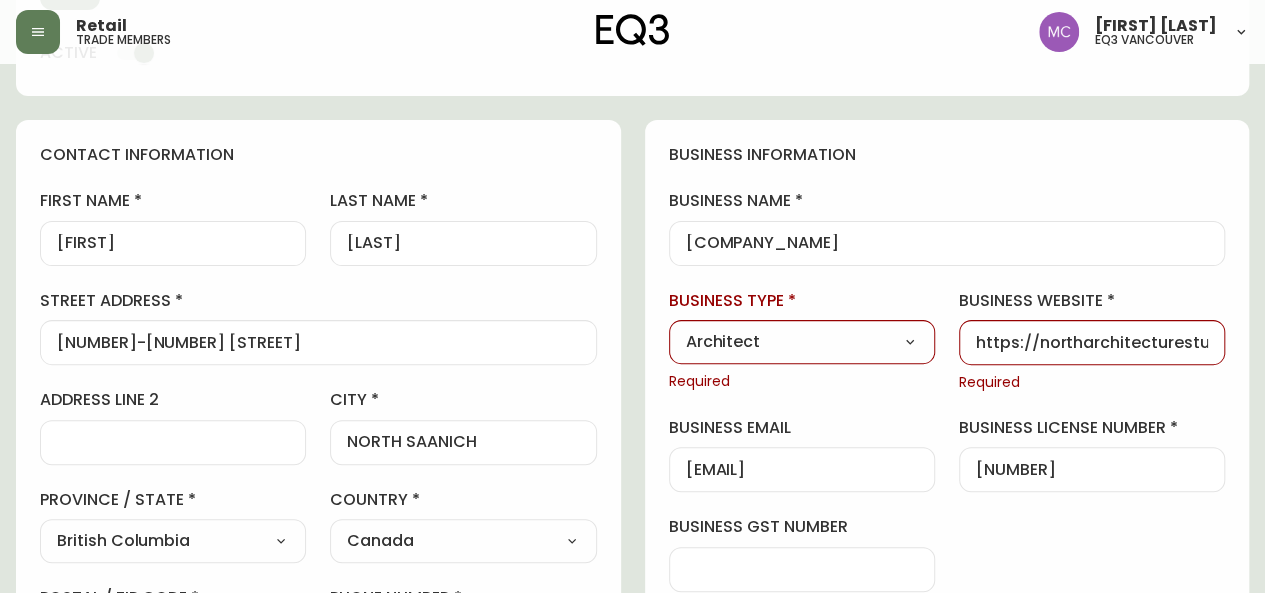 scroll, scrollTop: 0, scrollLeft: 115, axis: horizontal 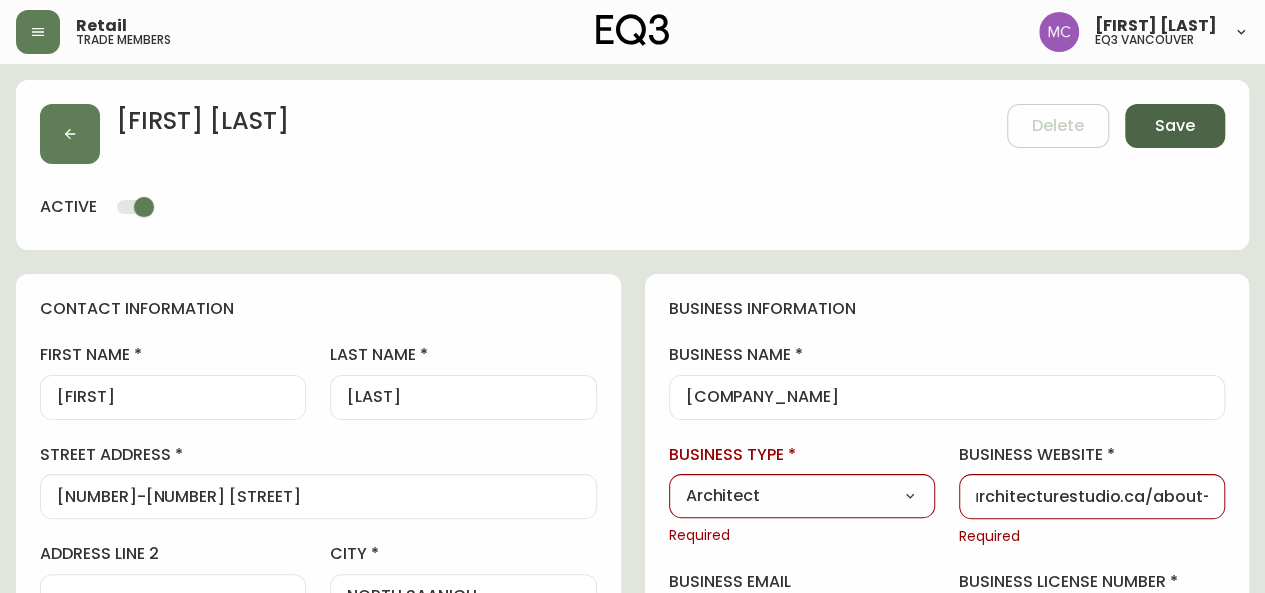 type on "https://northarchitecturestudio.ca/about-1" 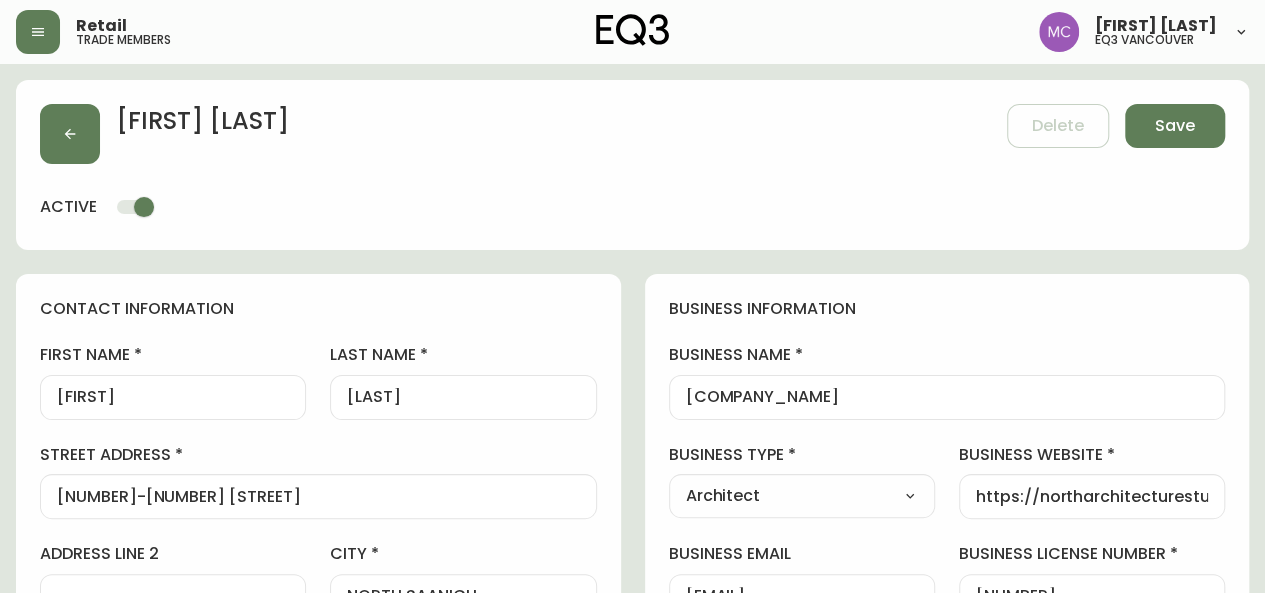 type 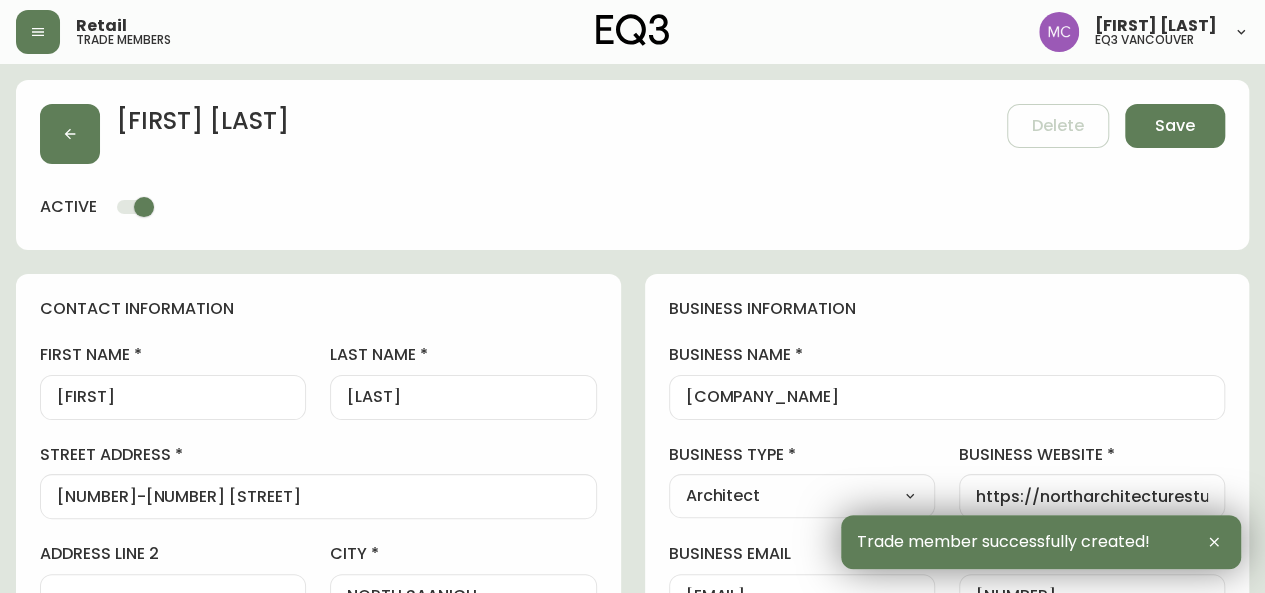 type on "+1[PHONE]" 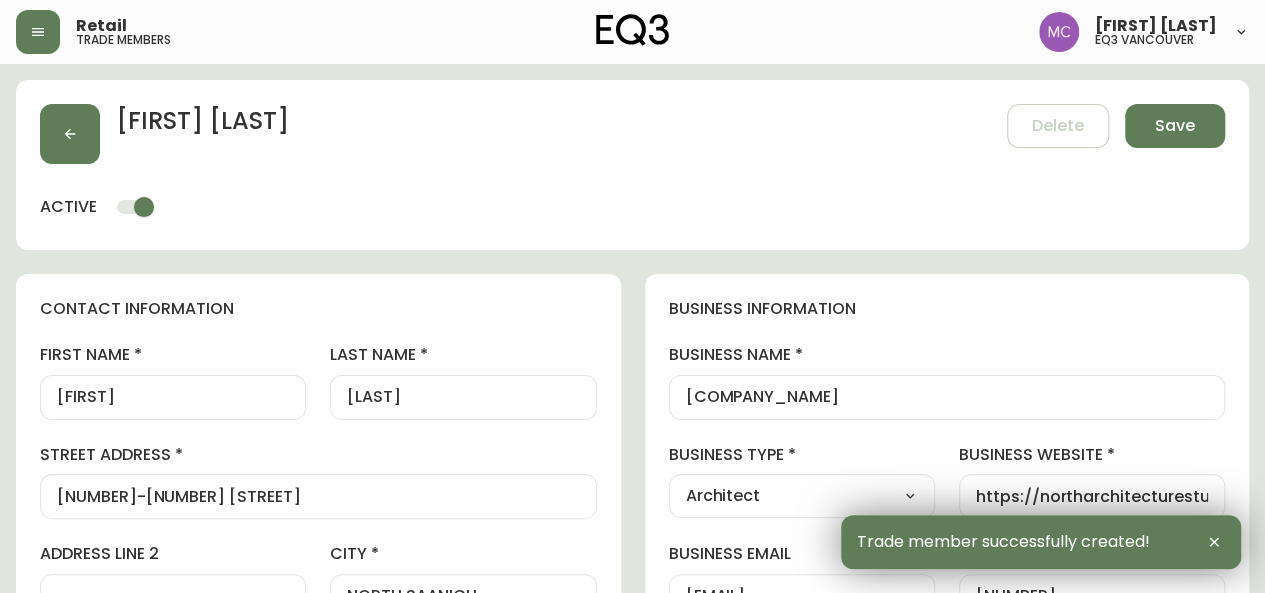 type on "[EMAIL]" 